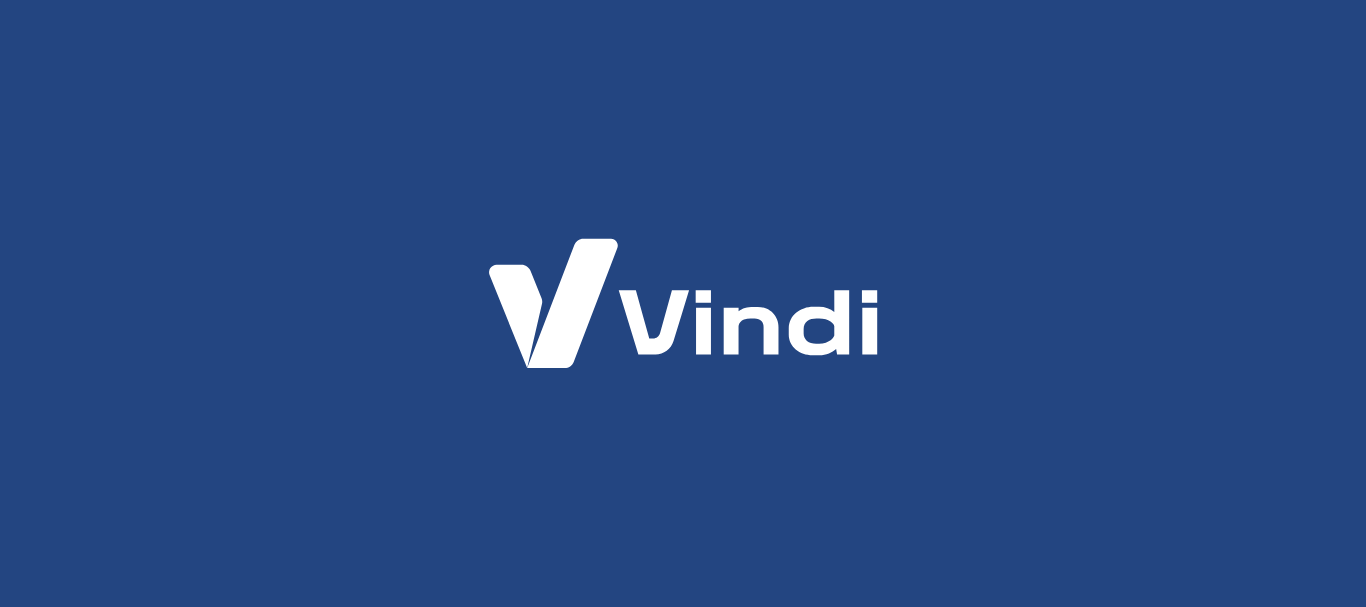 scroll, scrollTop: 0, scrollLeft: 0, axis: both 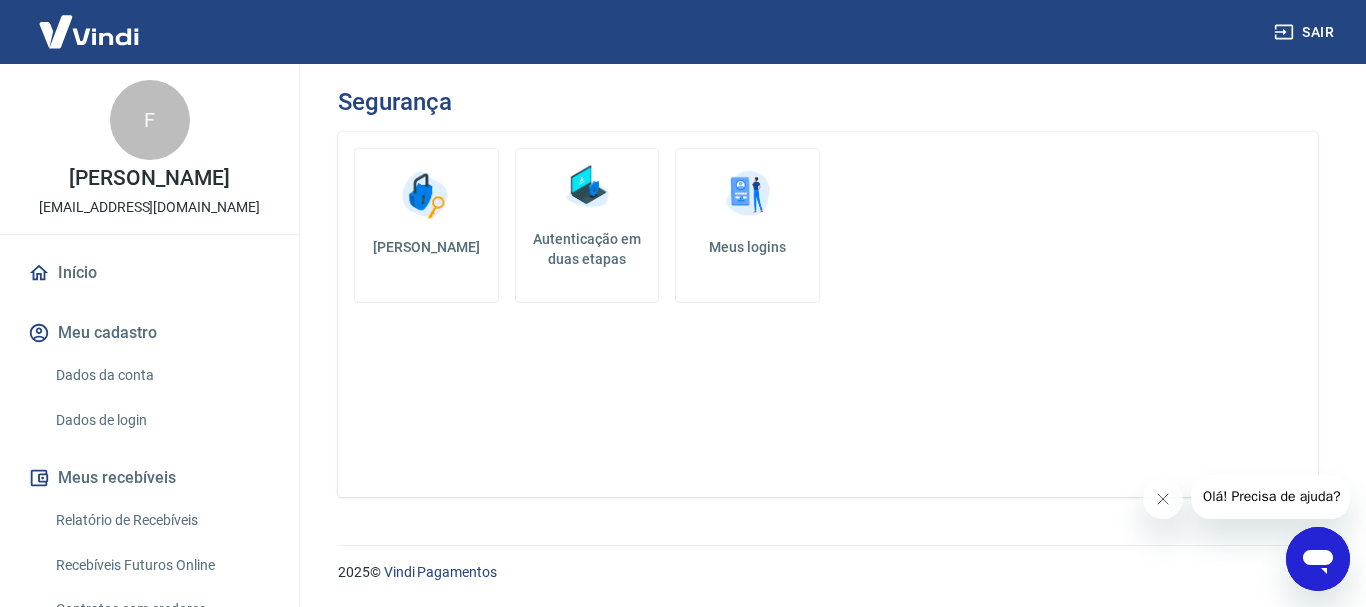 click at bounding box center [587, 187] 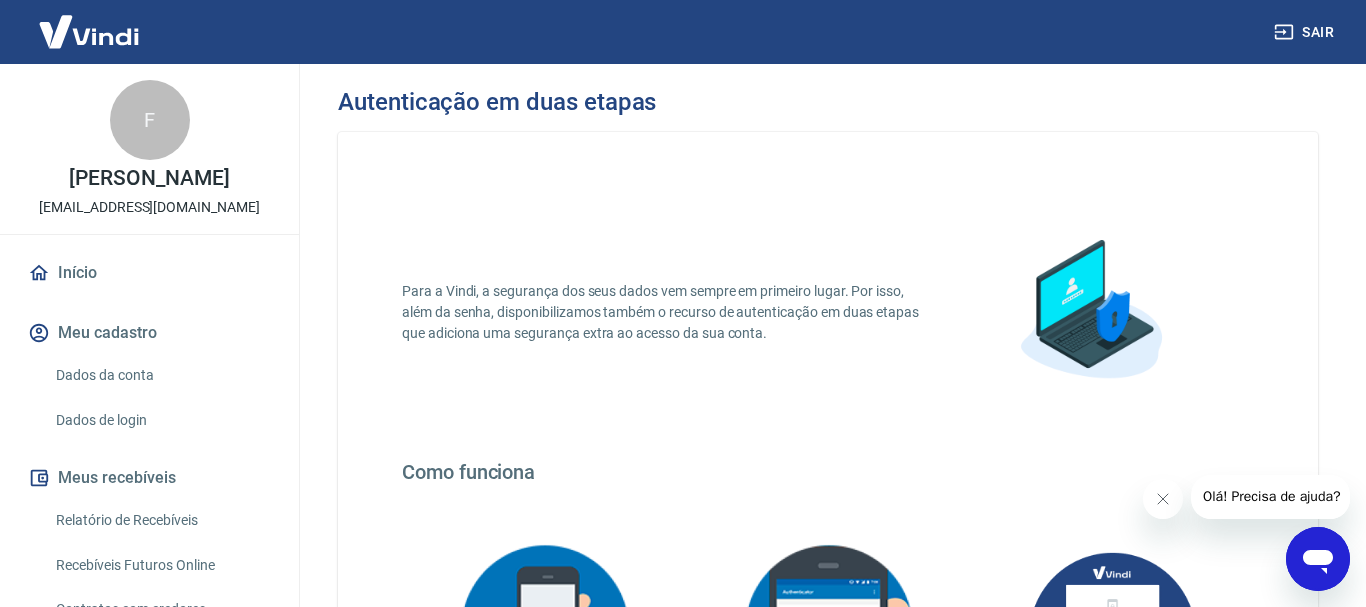scroll, scrollTop: 408, scrollLeft: 0, axis: vertical 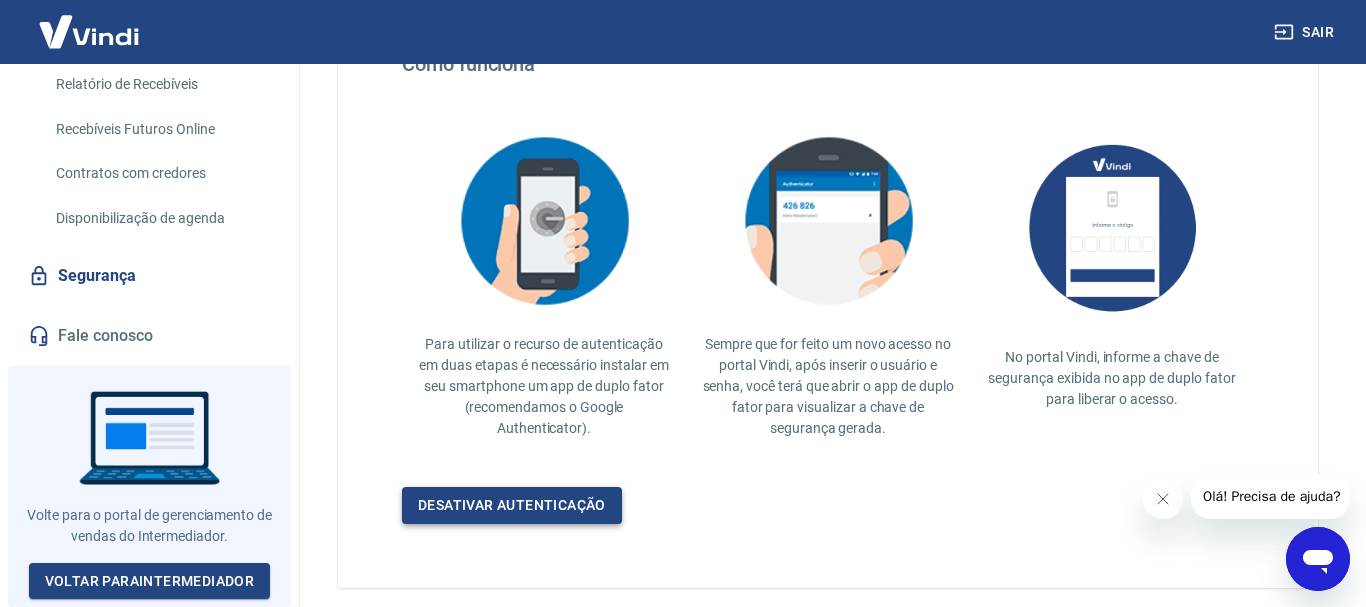 click on "Desativar autenticação" at bounding box center (512, 505) 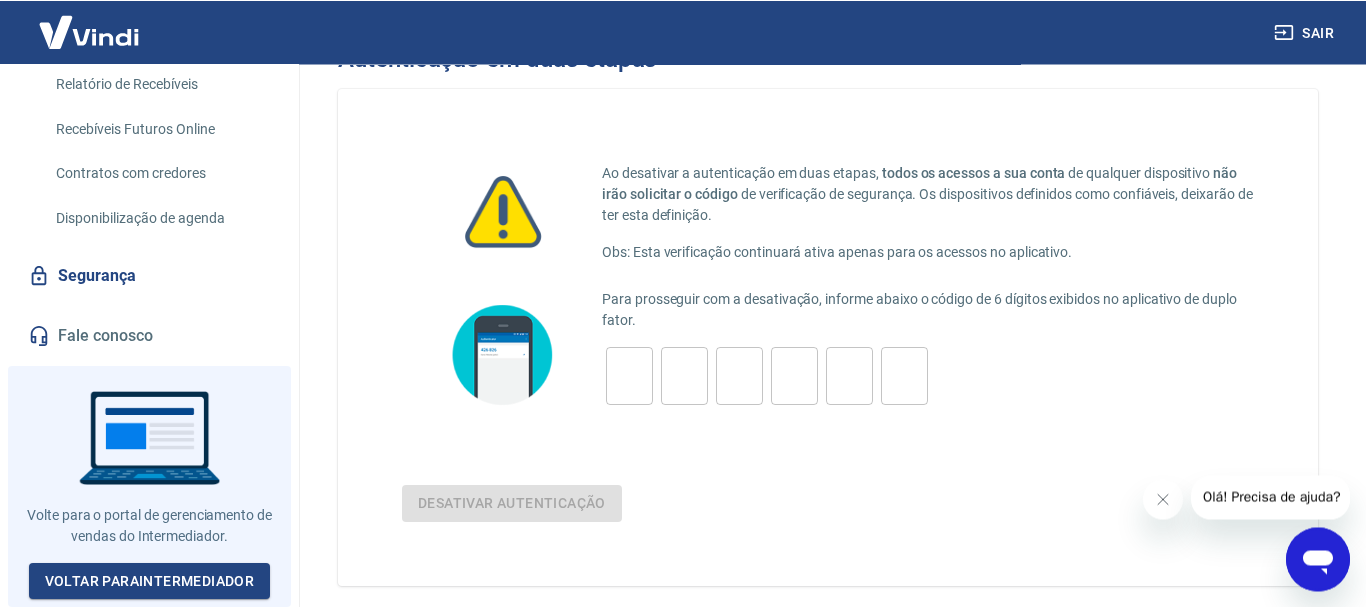 scroll, scrollTop: 132, scrollLeft: 0, axis: vertical 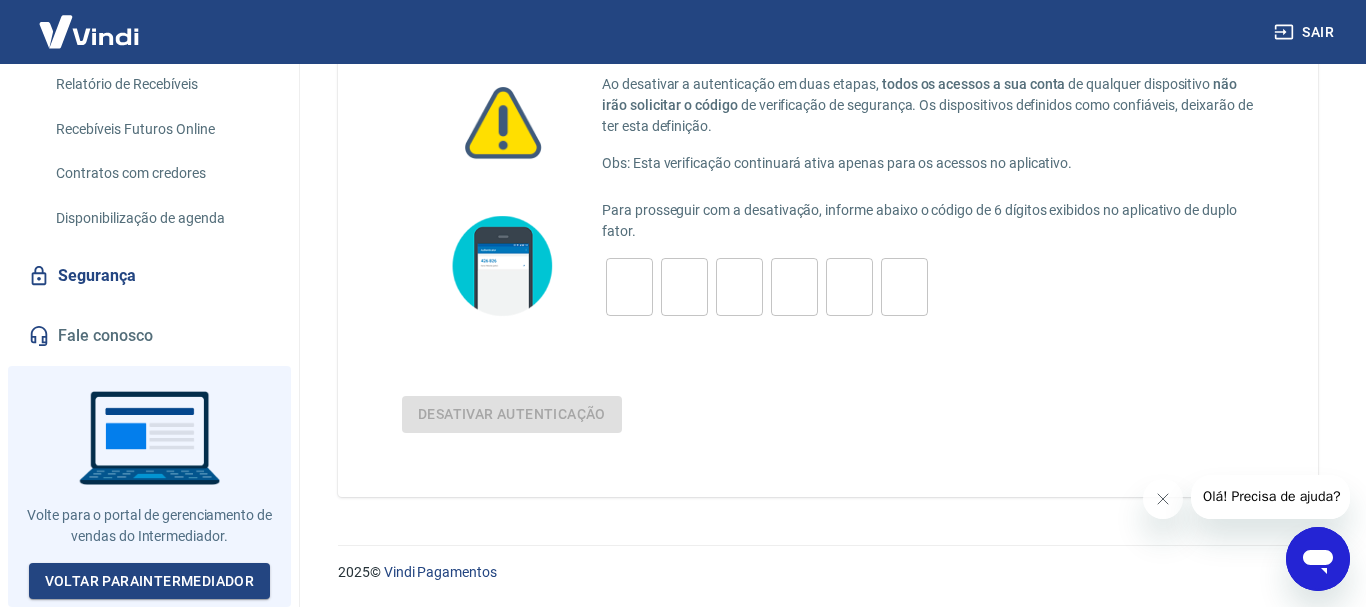 click on "Olá! Precisa de ajuda?" at bounding box center [1271, 497] 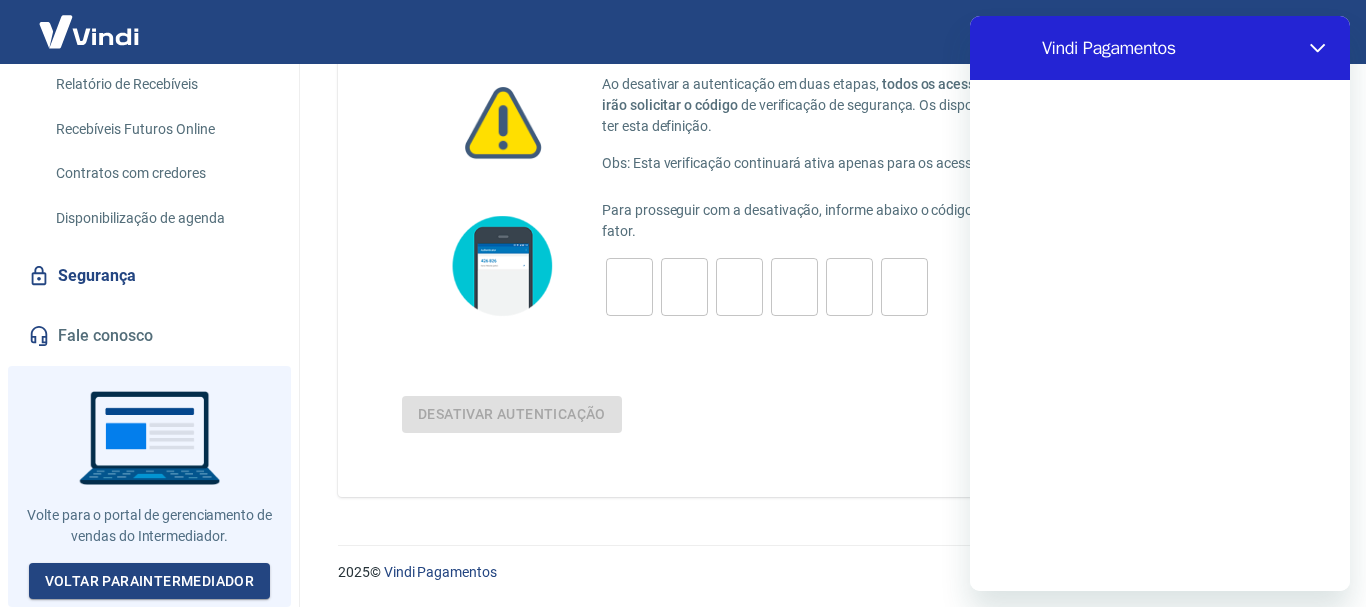 scroll, scrollTop: 0, scrollLeft: 0, axis: both 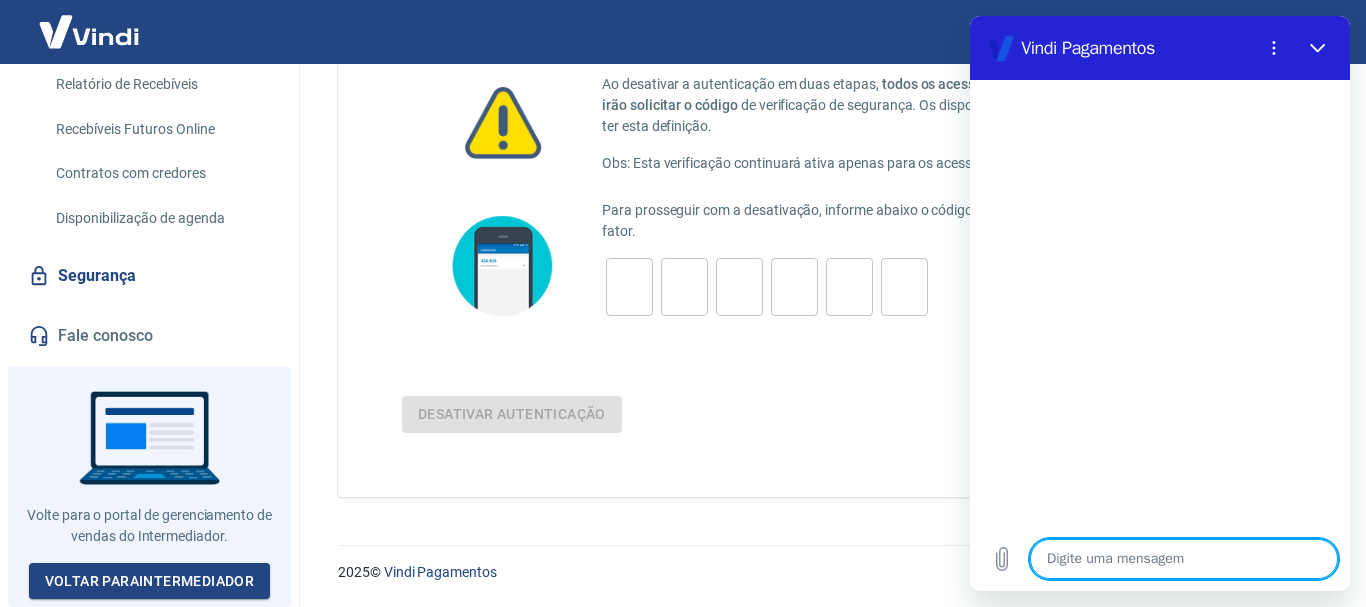 type on "t" 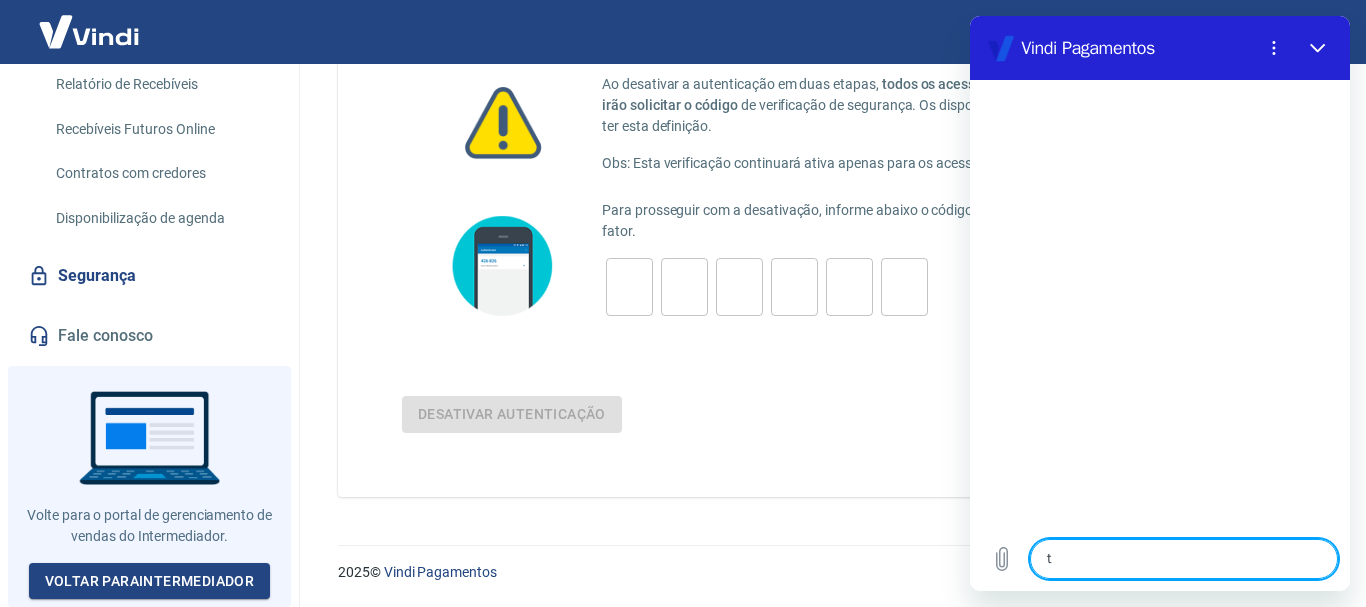 type on "tr" 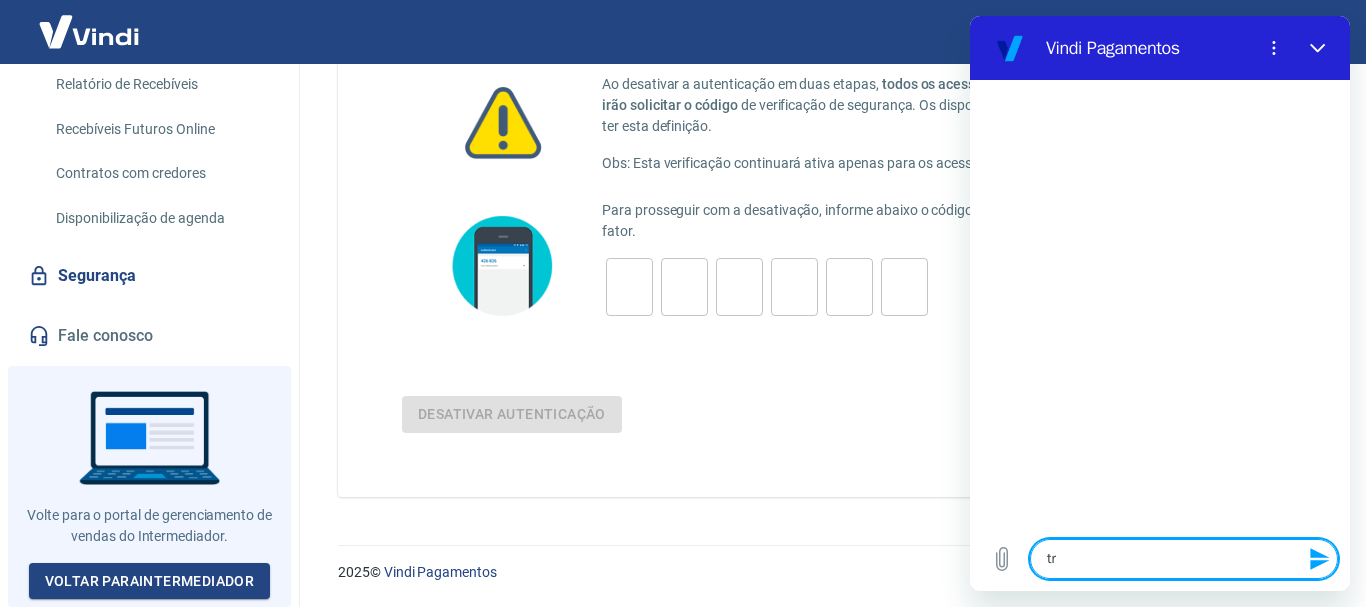 type on "tro" 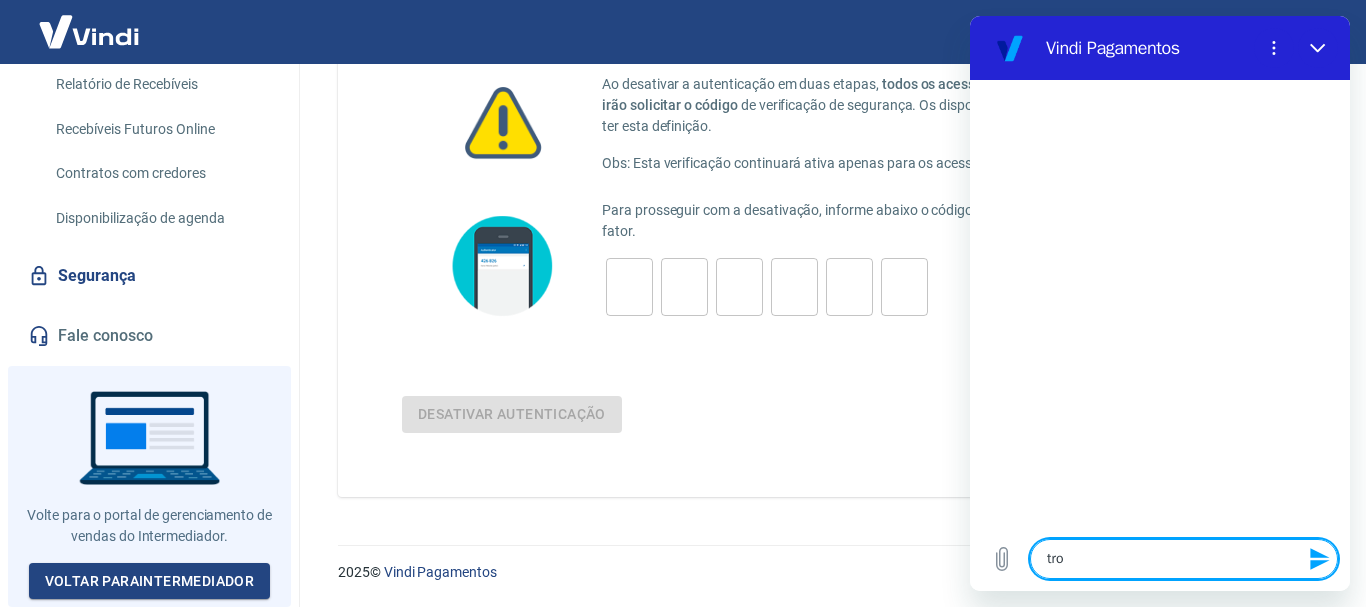 type on "troc" 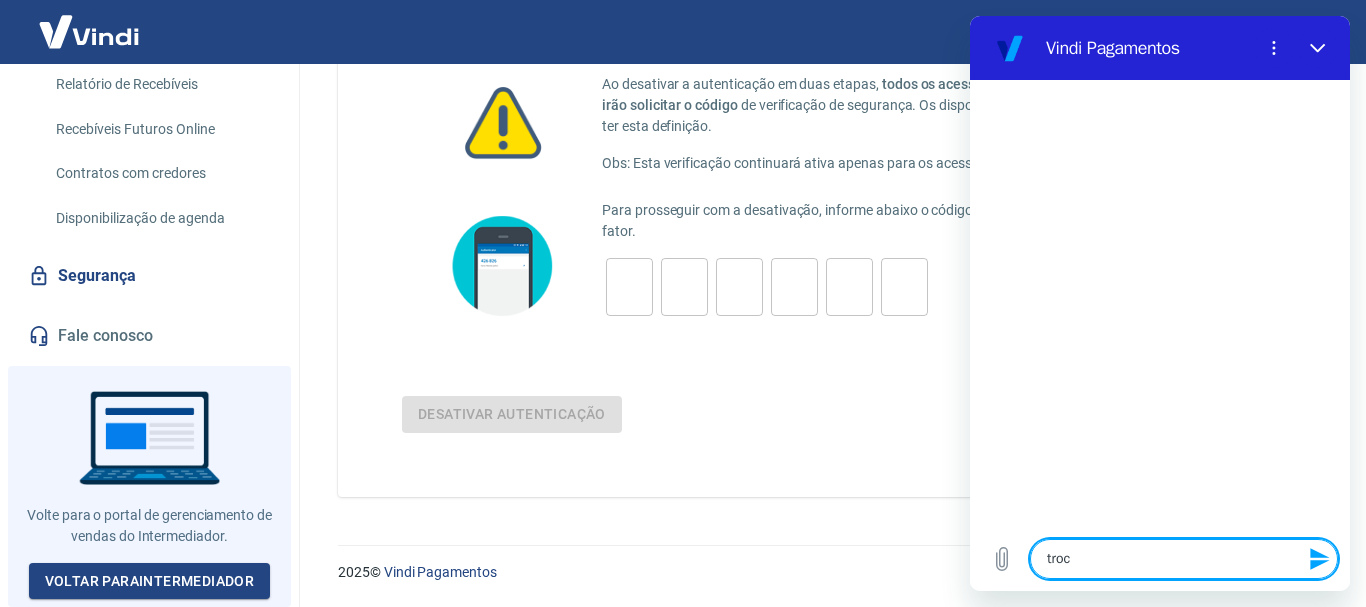 type on "troca" 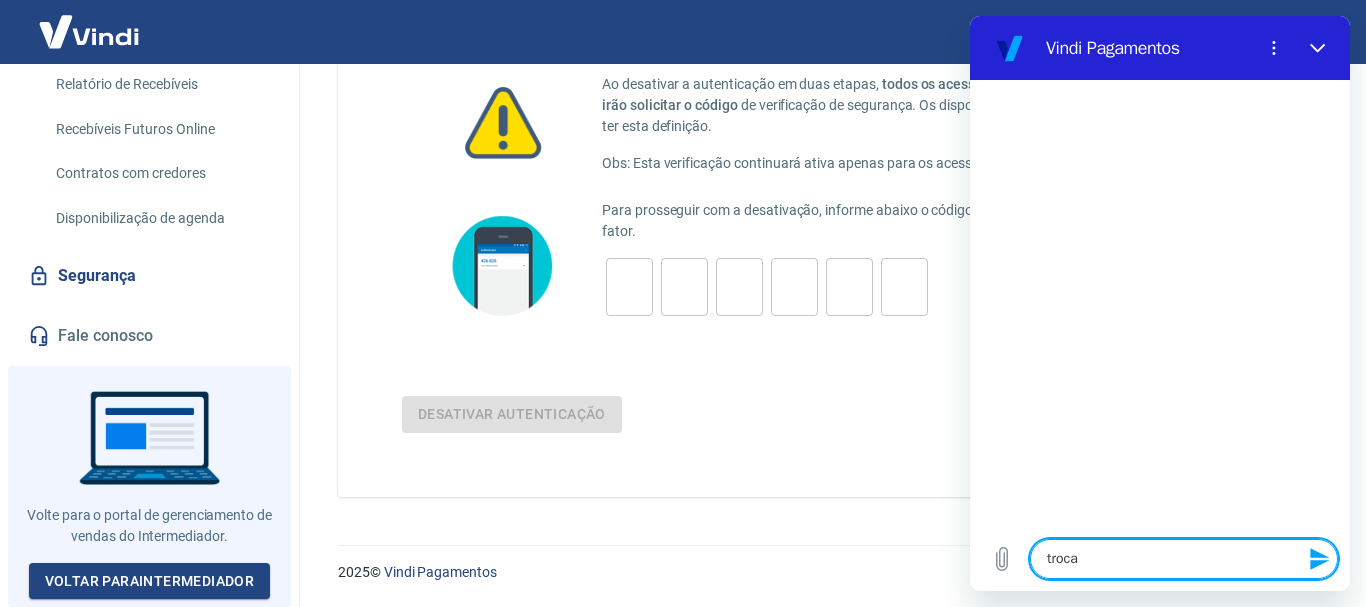type on "trocar" 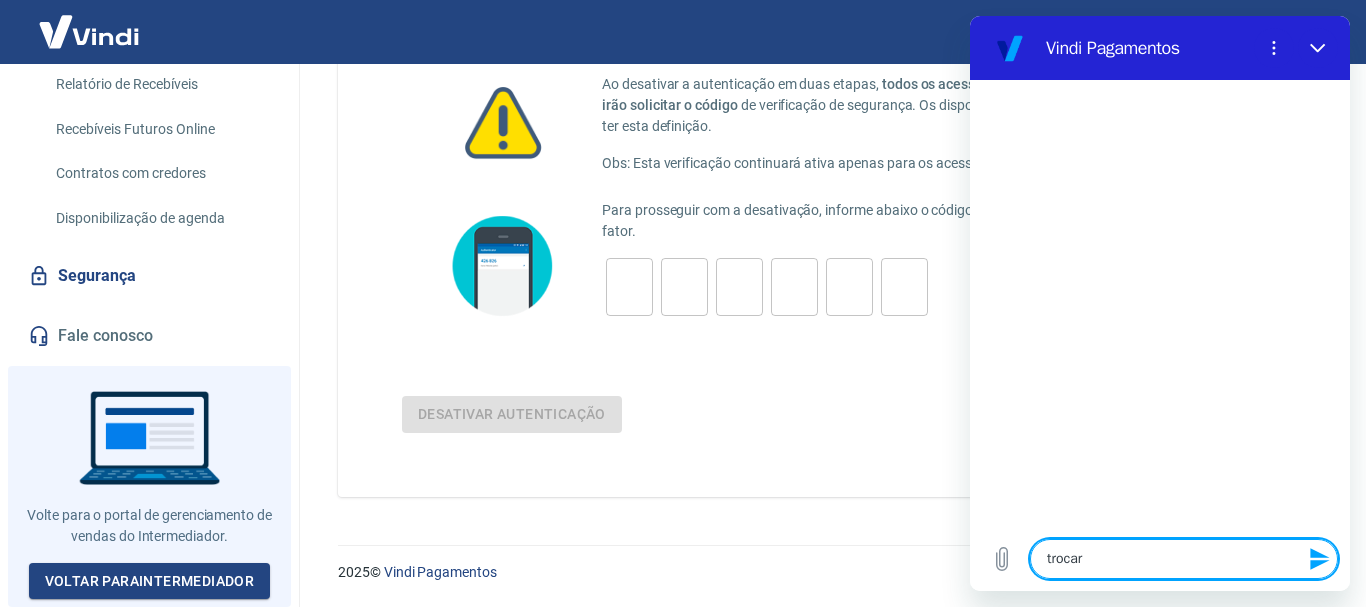 type on "trocar" 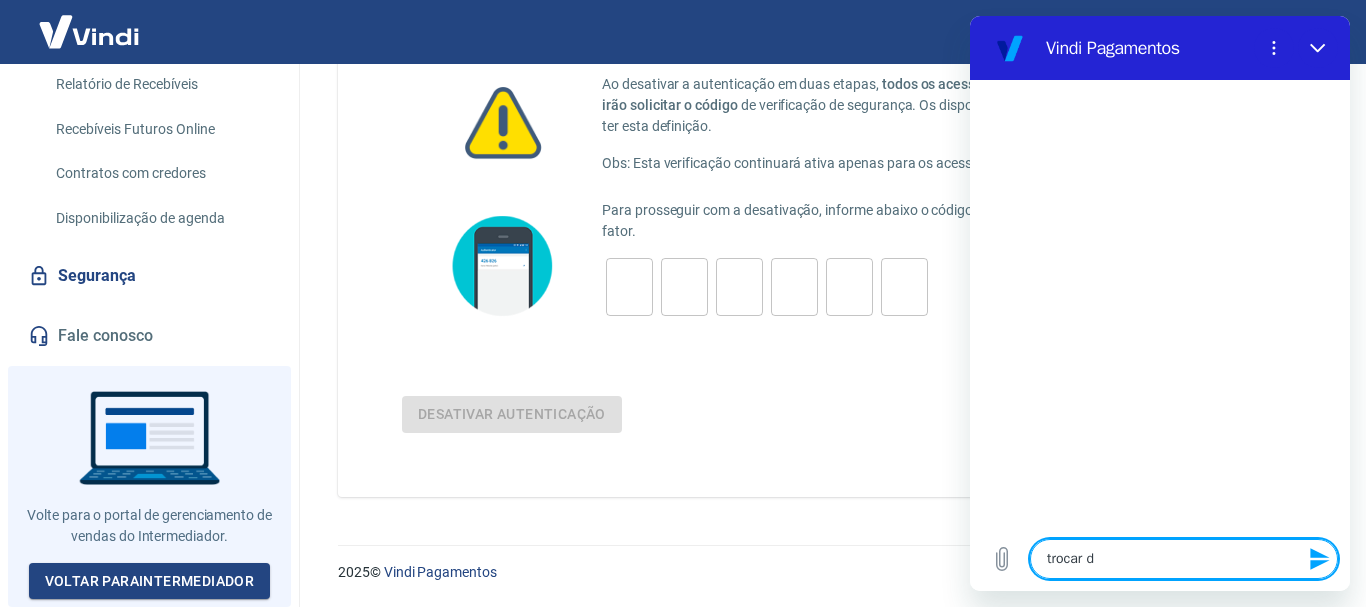 type on "trocar di" 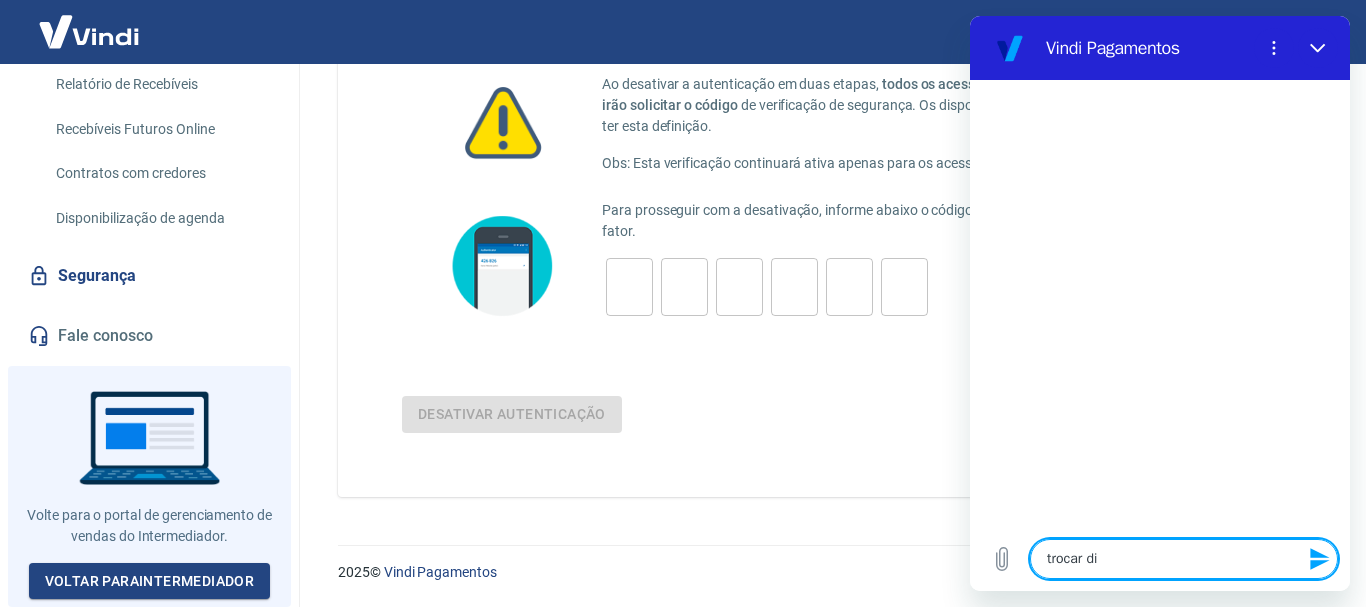 type on "trocar dis" 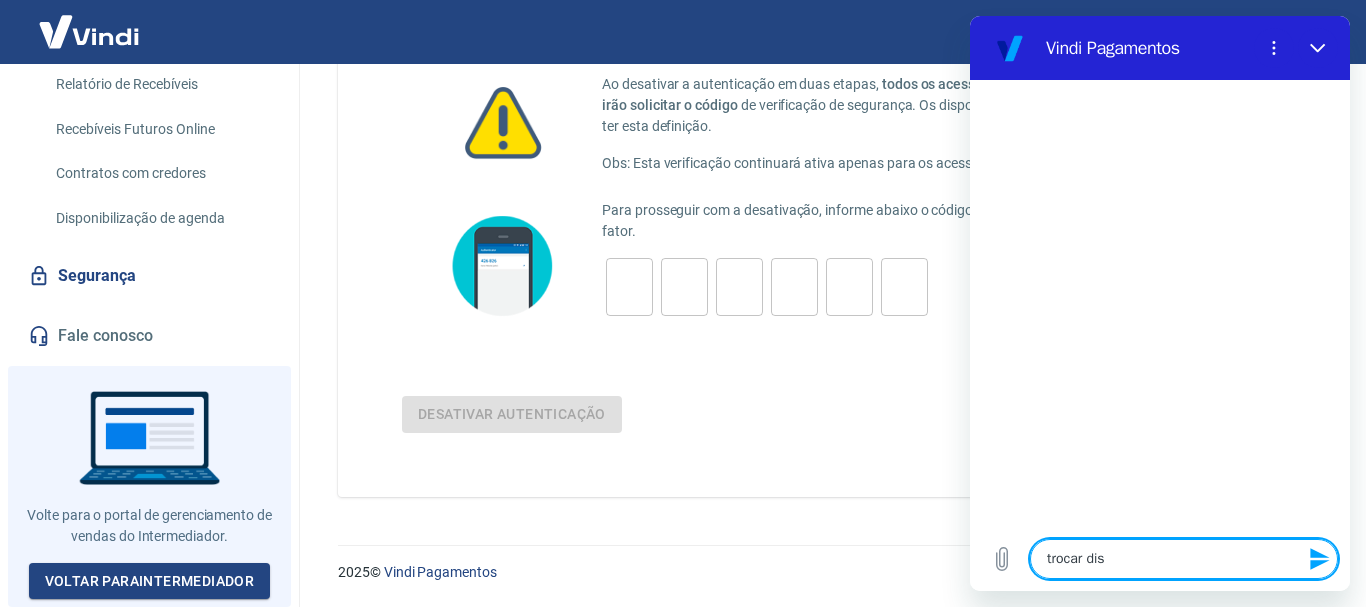 type on "trocar disp" 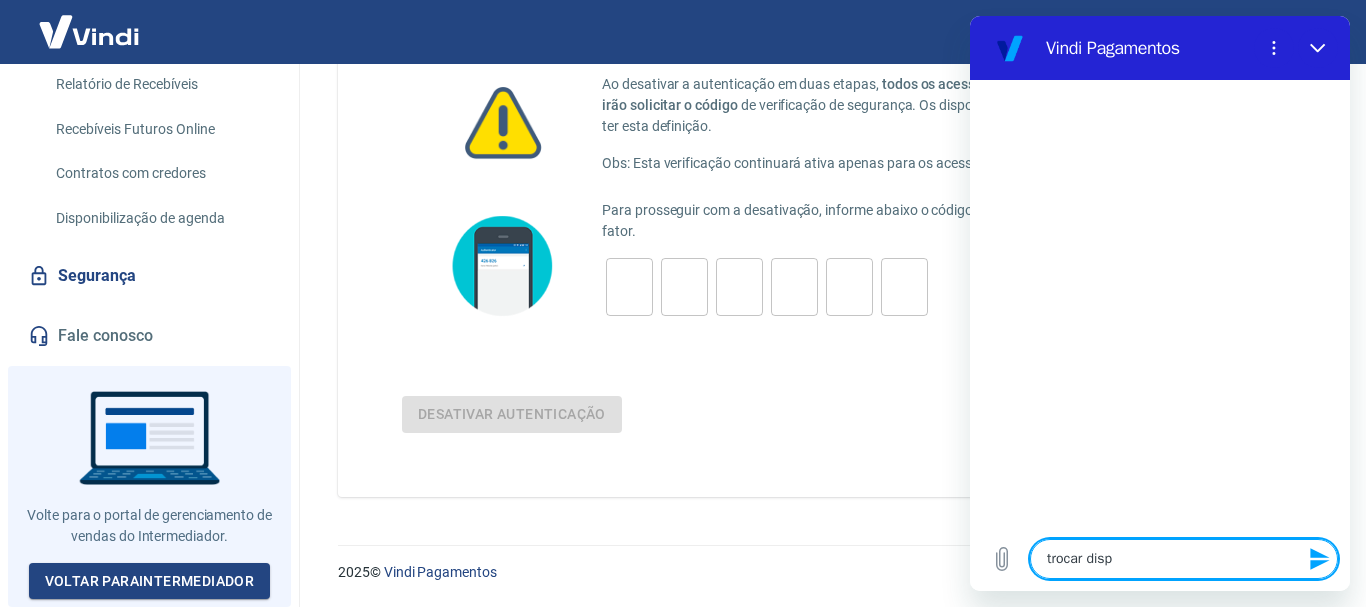 type on "trocar dispo" 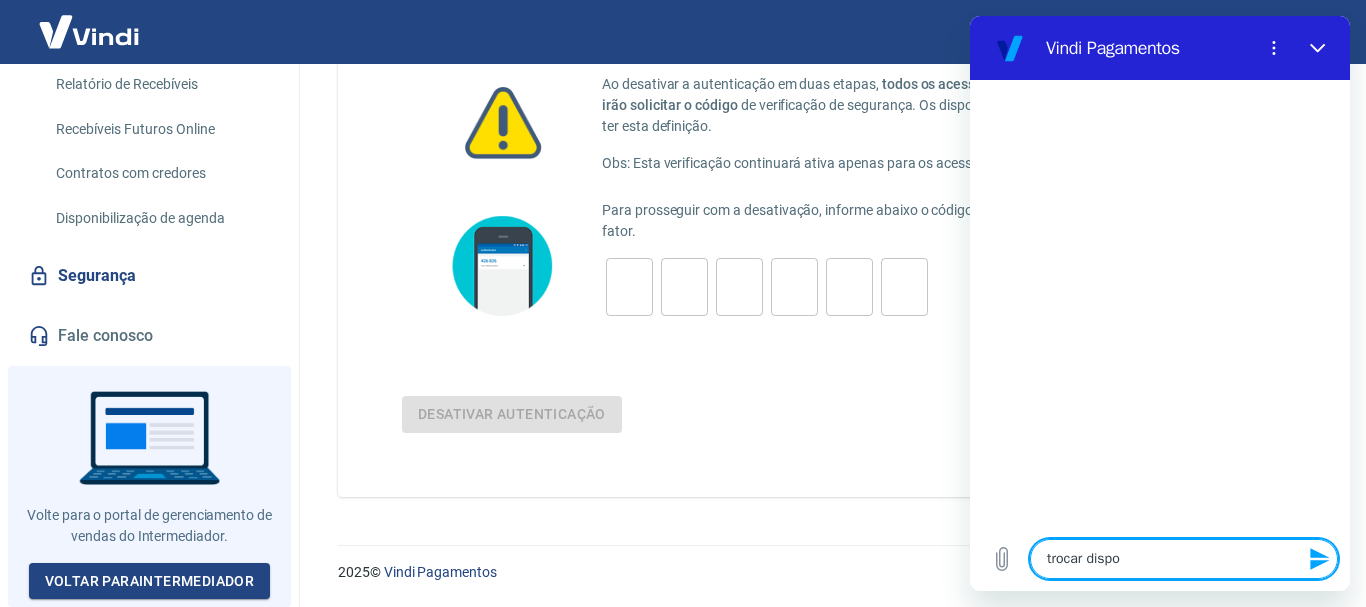 type on "trocar dispos" 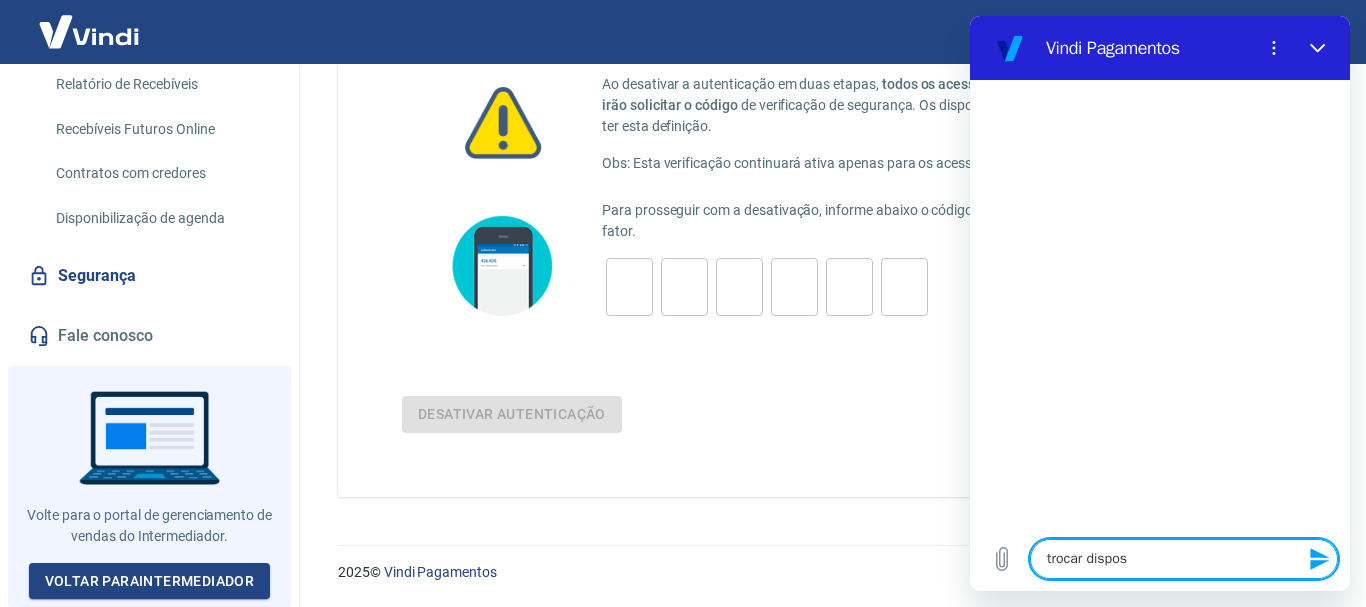 type on "trocar disposi" 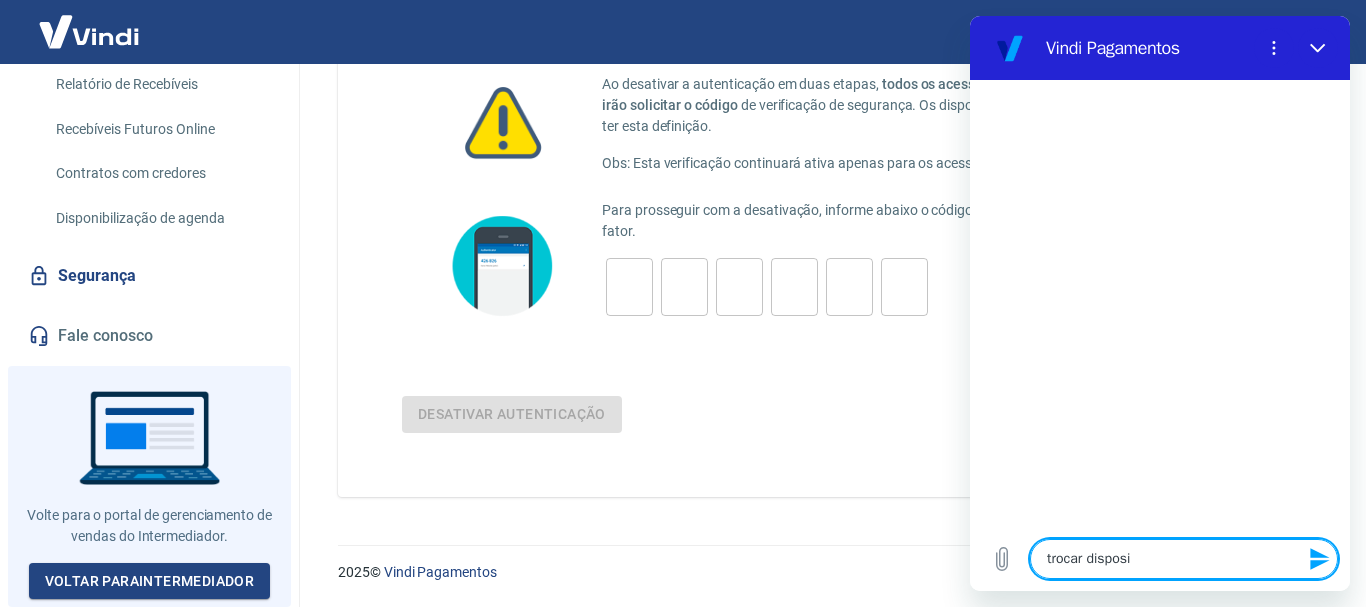type on "trocar disposit" 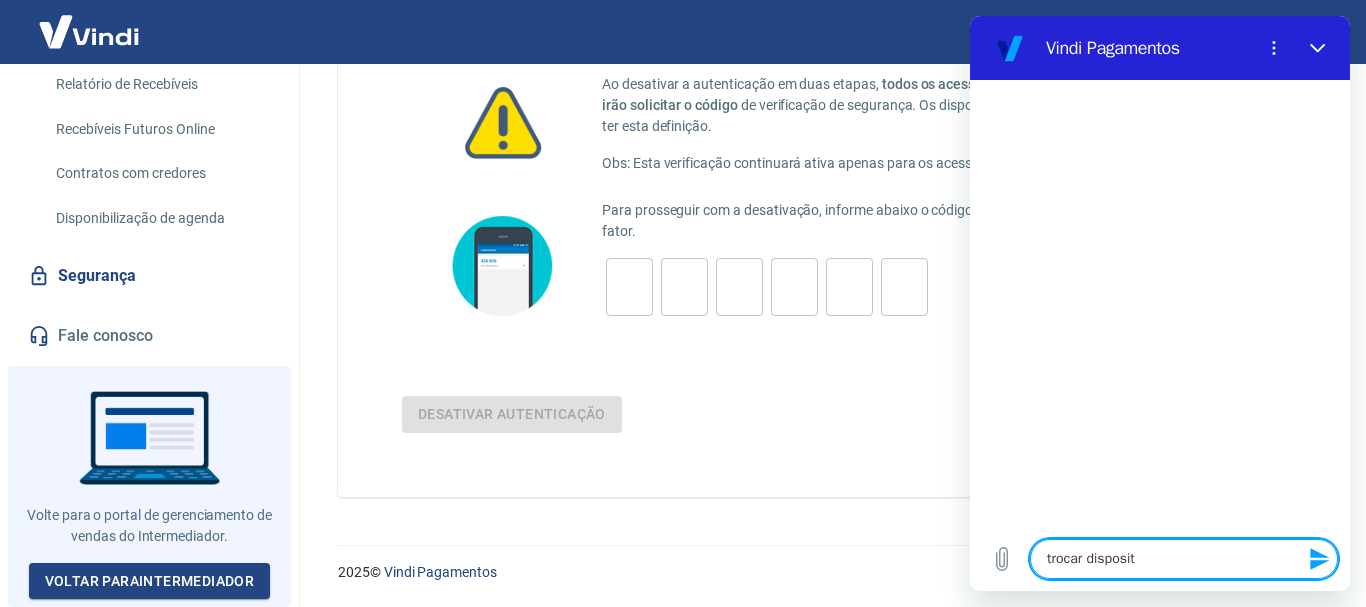 type on "trocar dispositi" 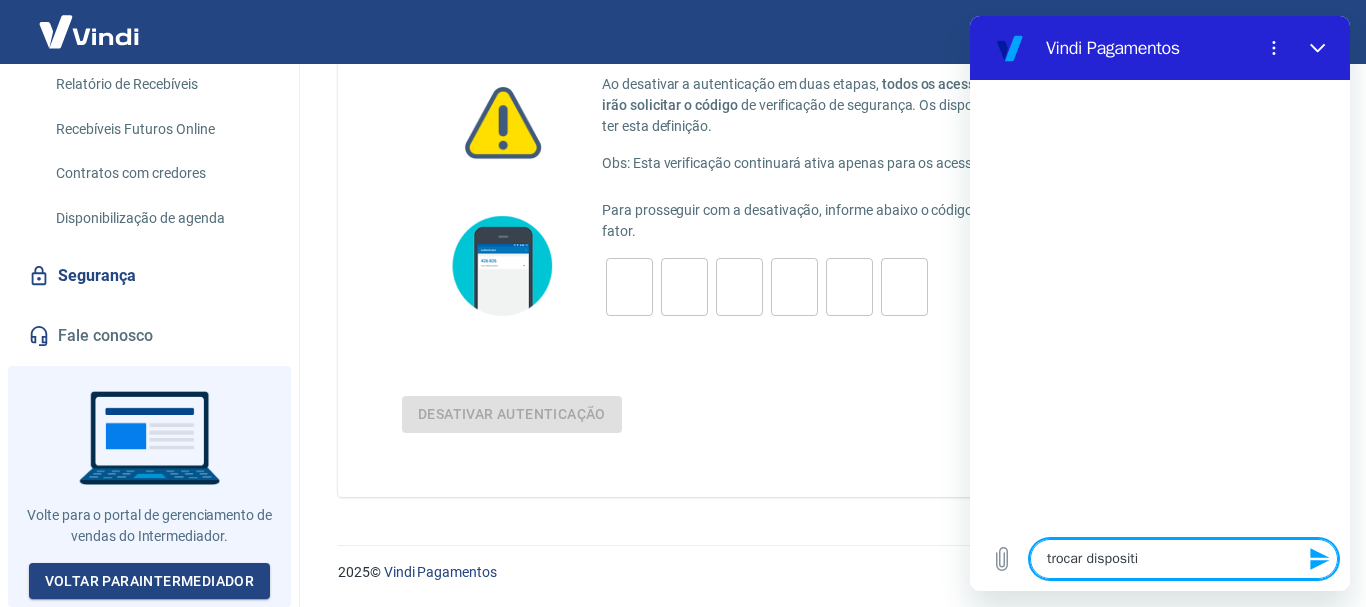 type on "trocar dispositiv" 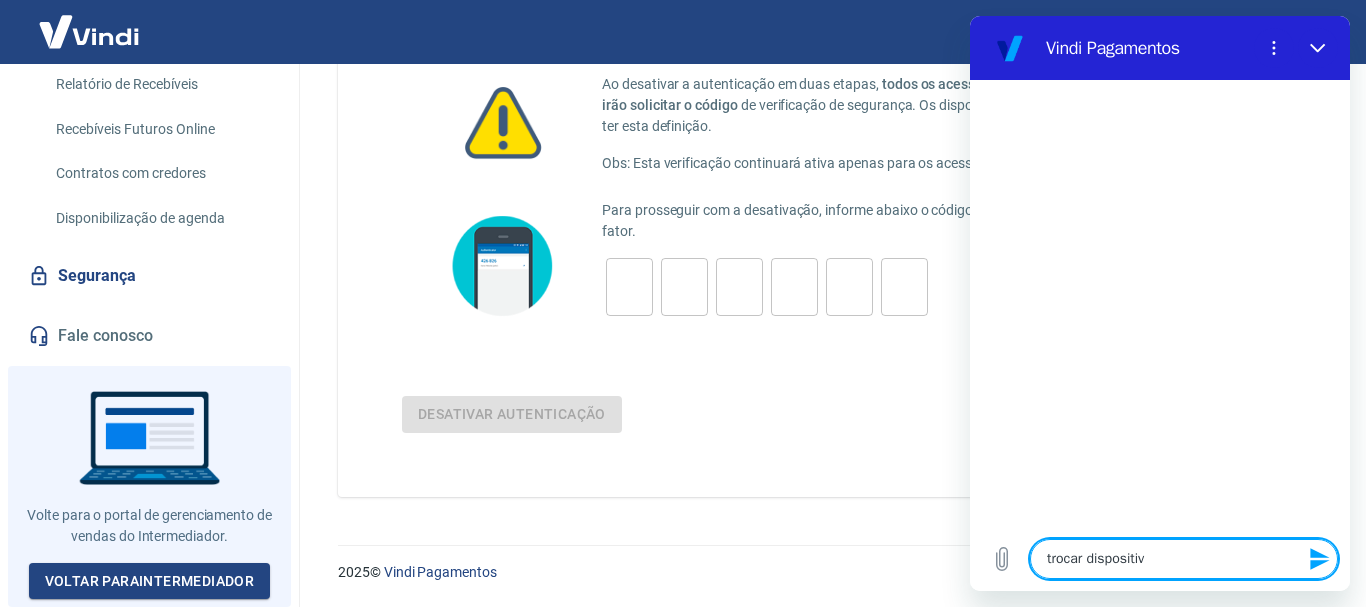 type on "trocar dispositivo" 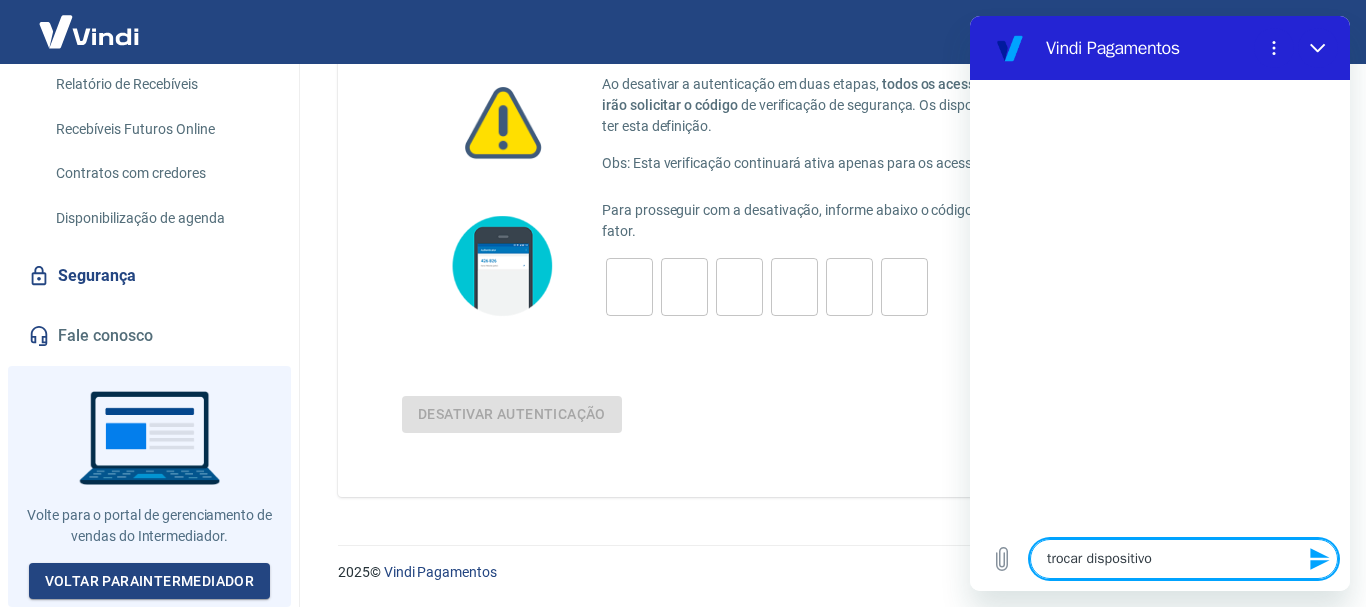 type 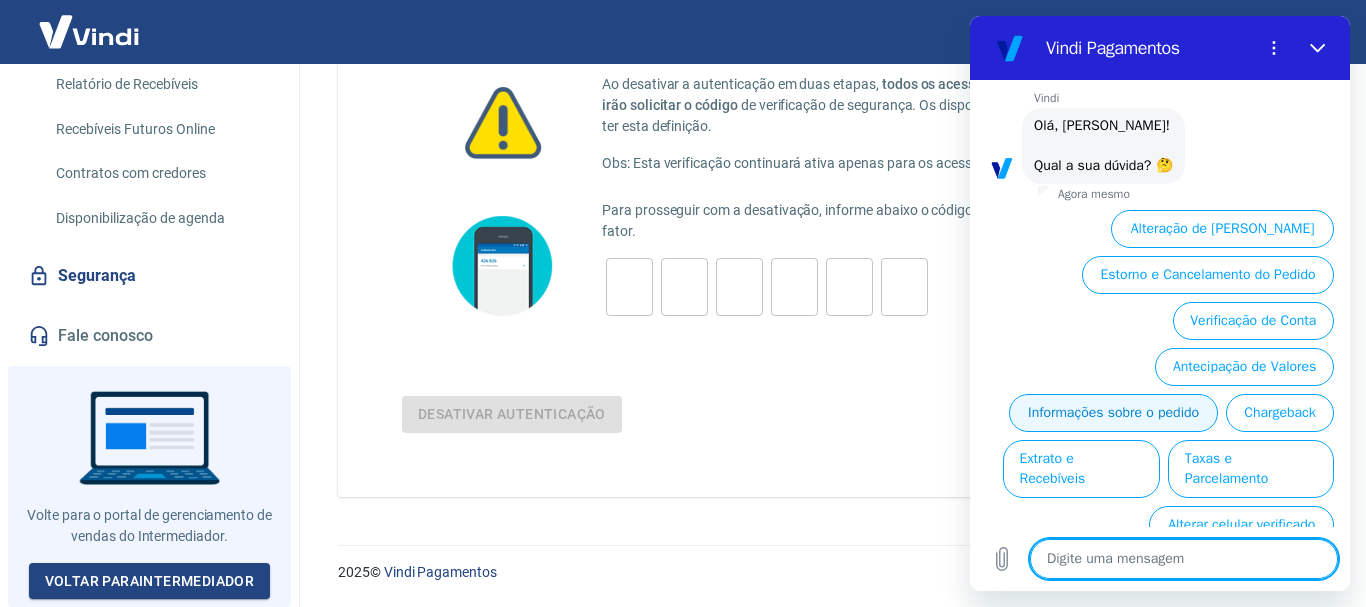 scroll, scrollTop: 80, scrollLeft: 0, axis: vertical 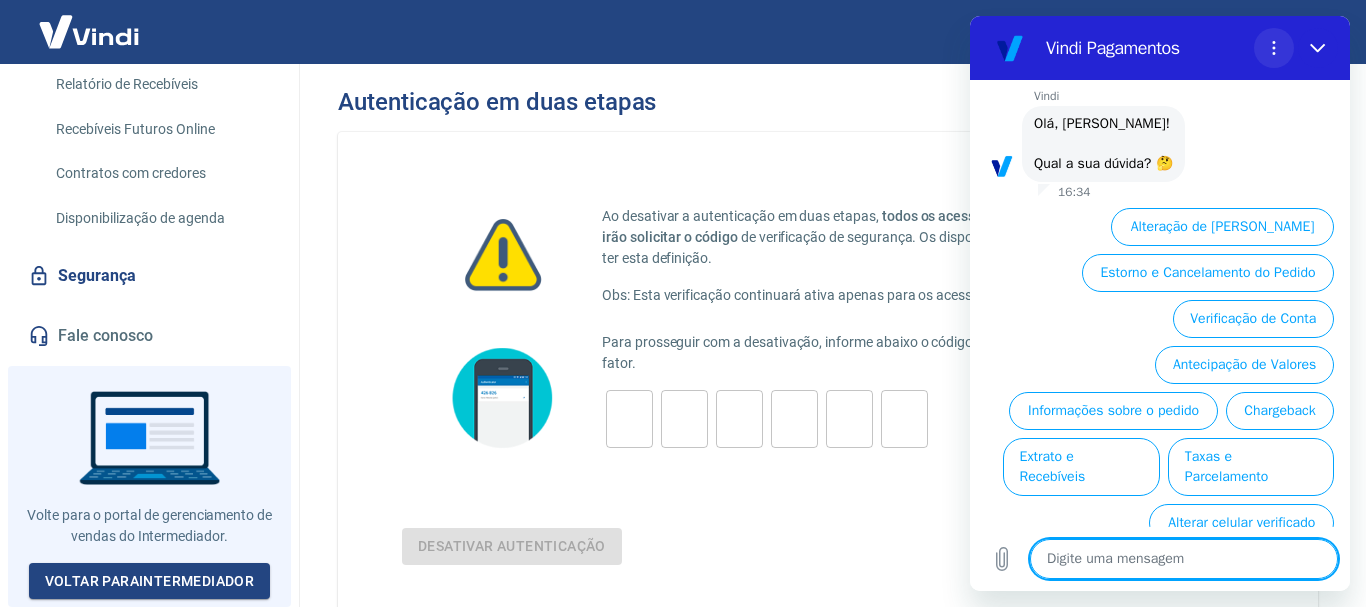 click at bounding box center [1274, 48] 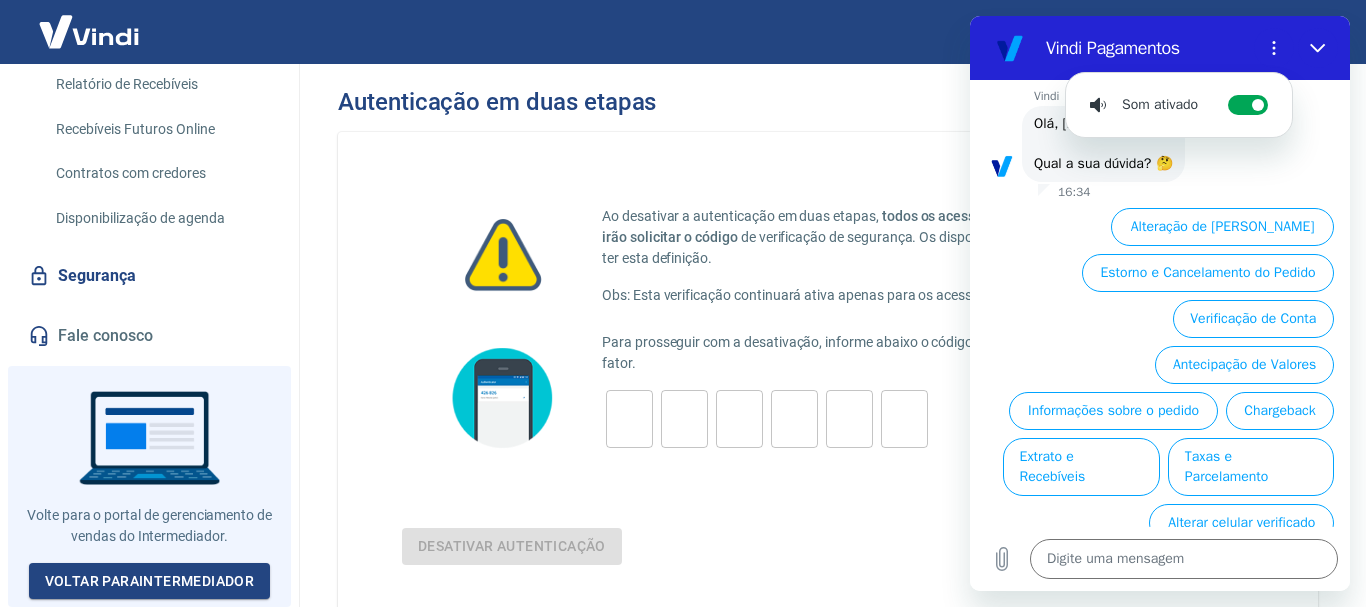 click on "Vindi diz:  Olá, Fernando Antonio Suzigan!
Qual a sua dúvida? 🤔" at bounding box center (1168, 143) 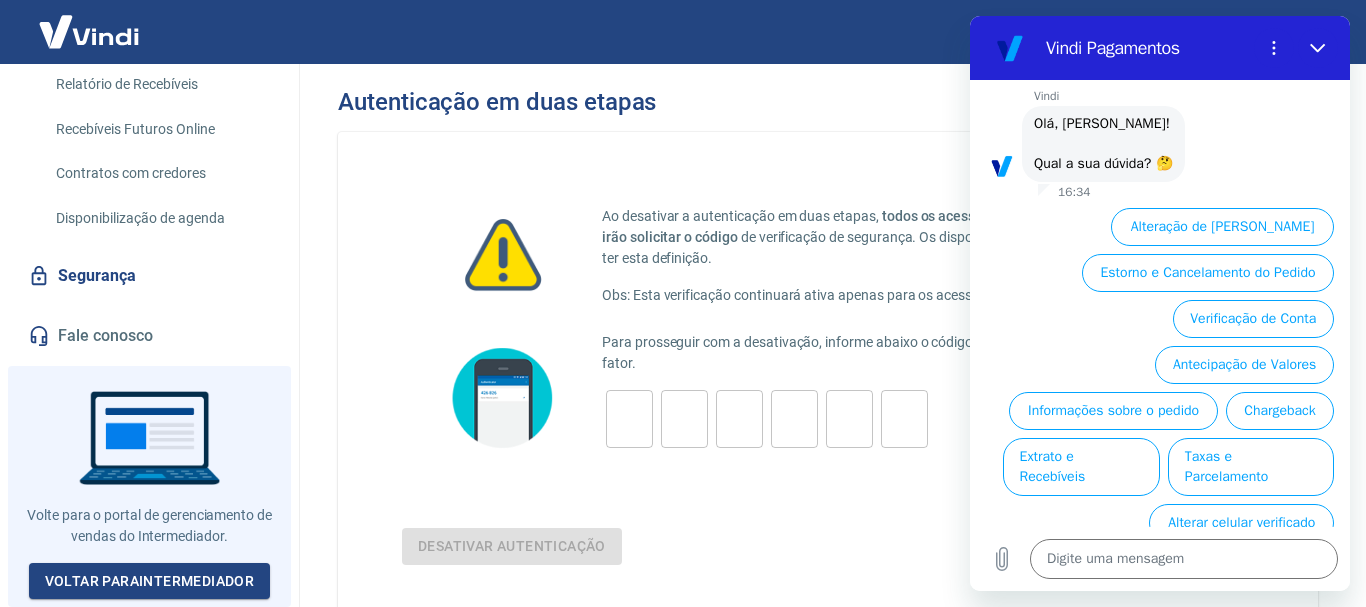 click on "Ao desativar a autenticação em duas etapas,   todos os acessos a sua conta   de qualquer dispositivo   não irão solicitar o código   de verificação de segurança. Os dispositivos definidos como confiáveis, deixarão de ter esta definição." at bounding box center [928, 237] 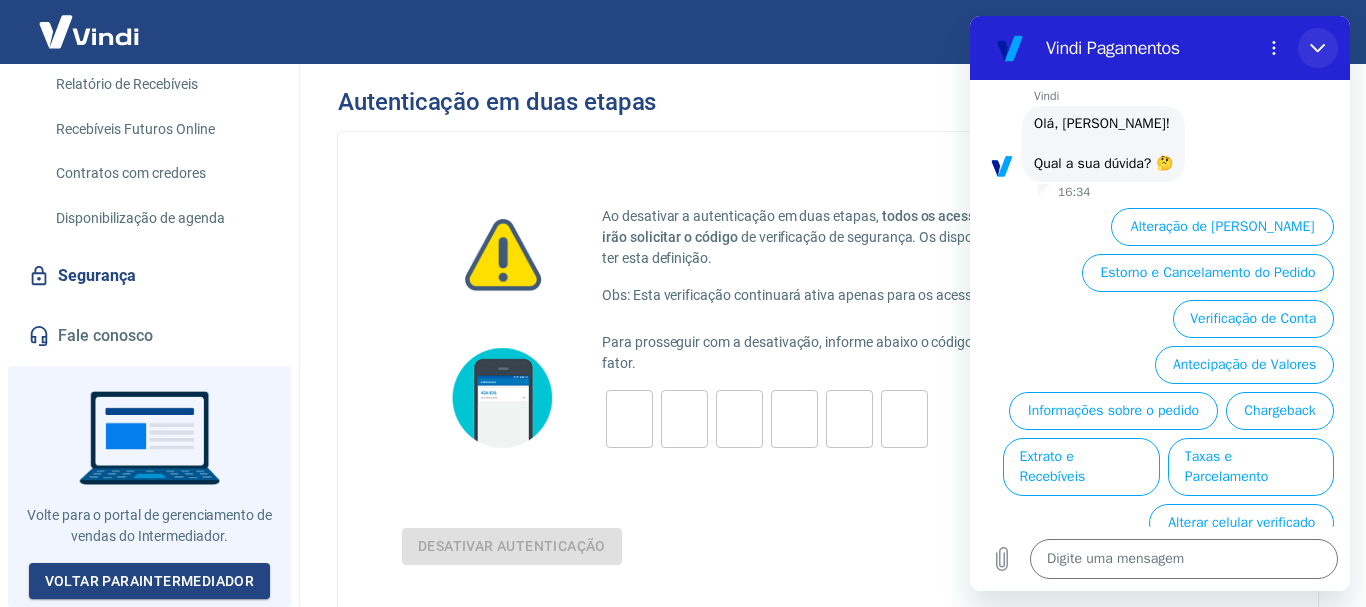 click at bounding box center [1318, 48] 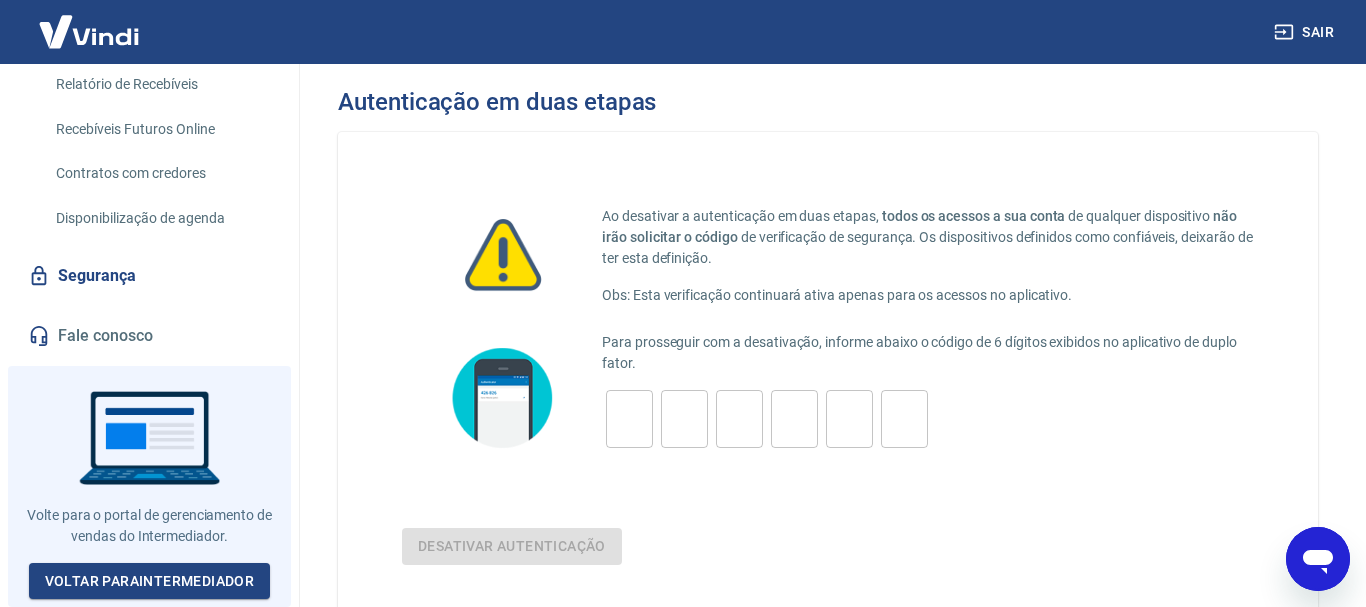 type on "x" 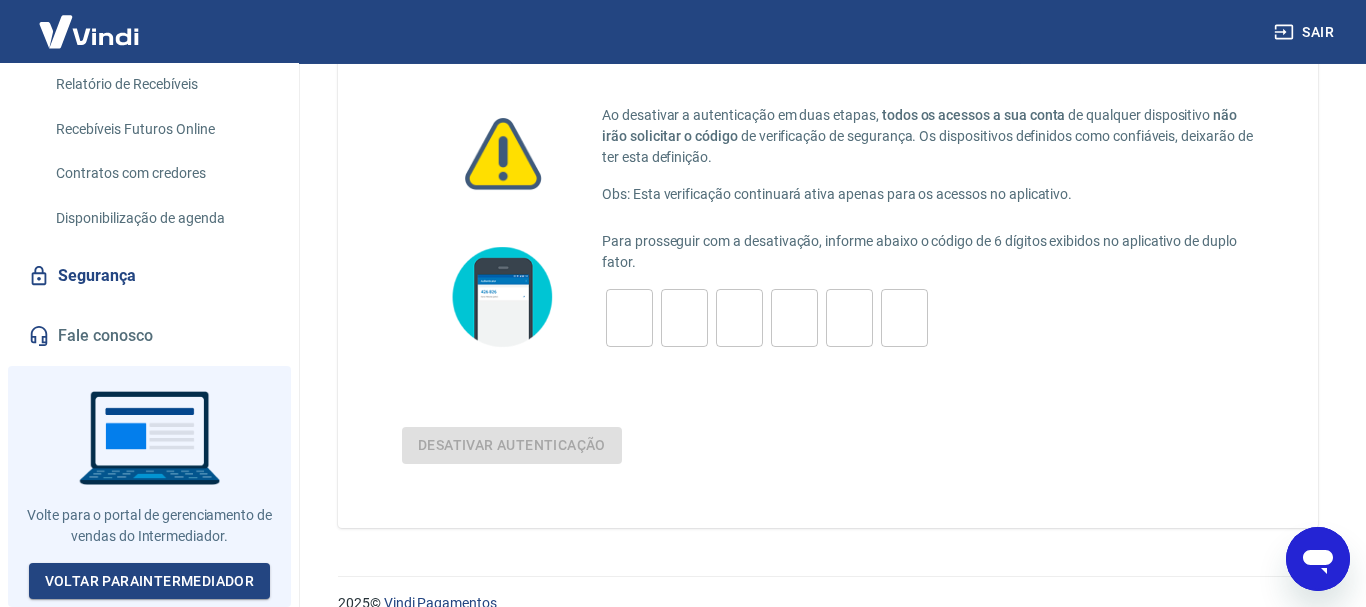 scroll, scrollTop: 132, scrollLeft: 0, axis: vertical 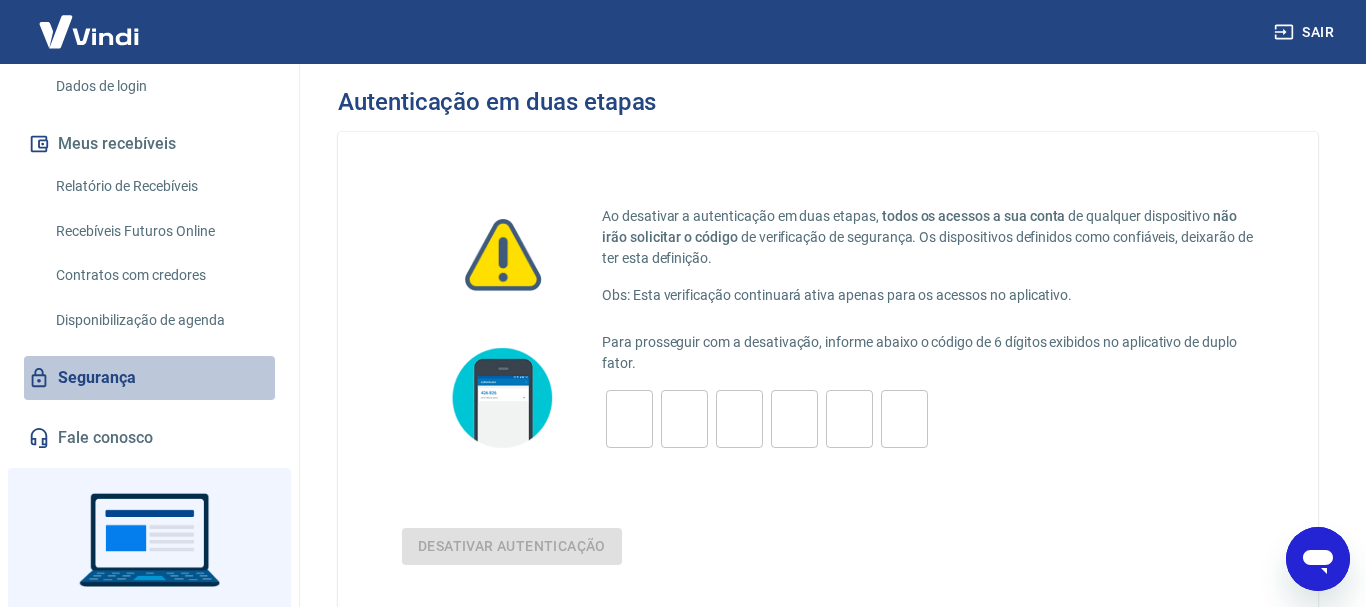 click on "Segurança" at bounding box center [149, 378] 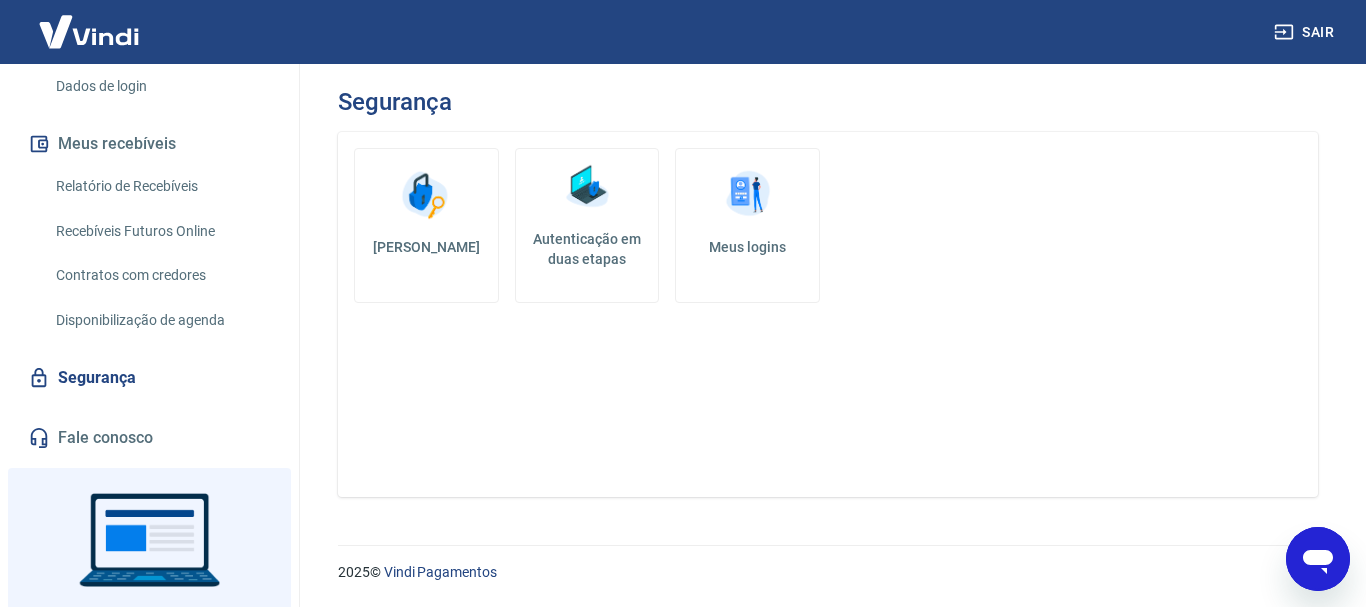 click on "Autenticação em duas etapas" at bounding box center (587, 225) 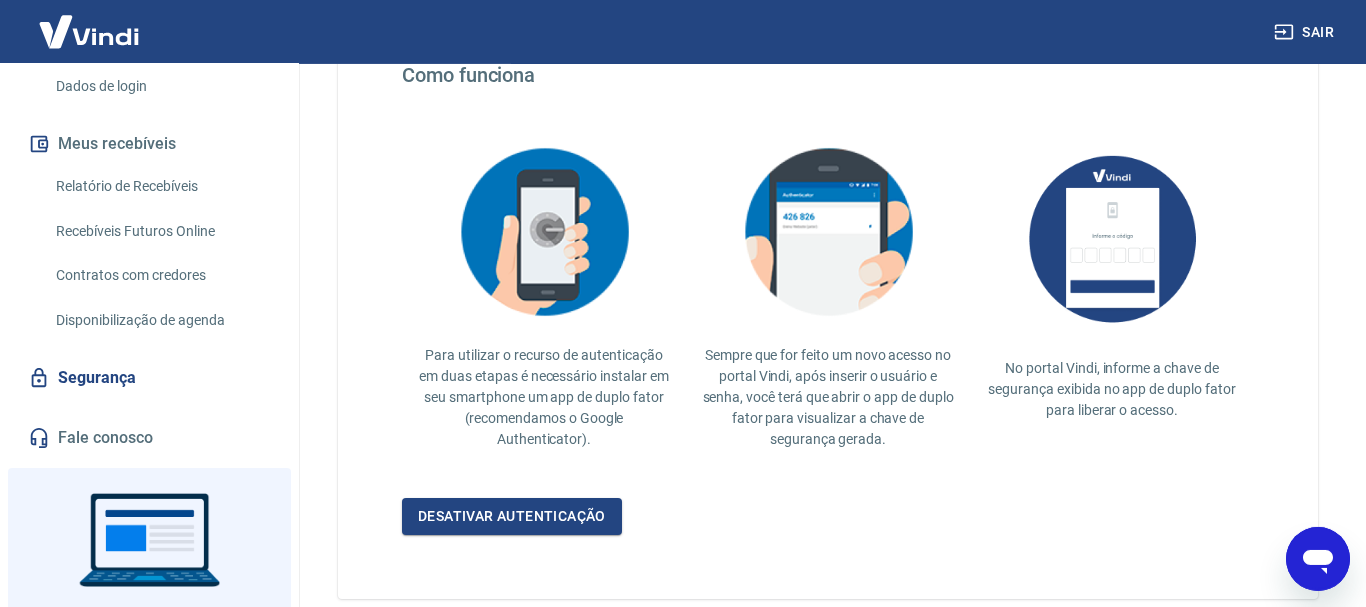 scroll, scrollTop: 408, scrollLeft: 0, axis: vertical 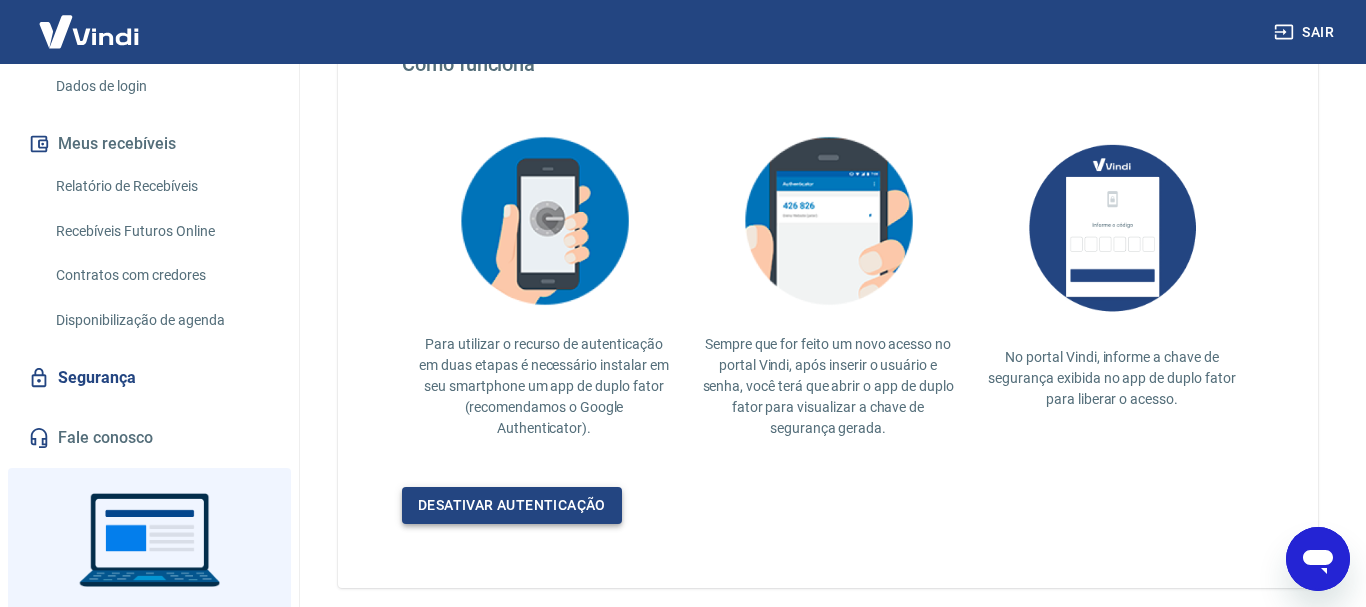 click on "Desativar autenticação" at bounding box center (512, 505) 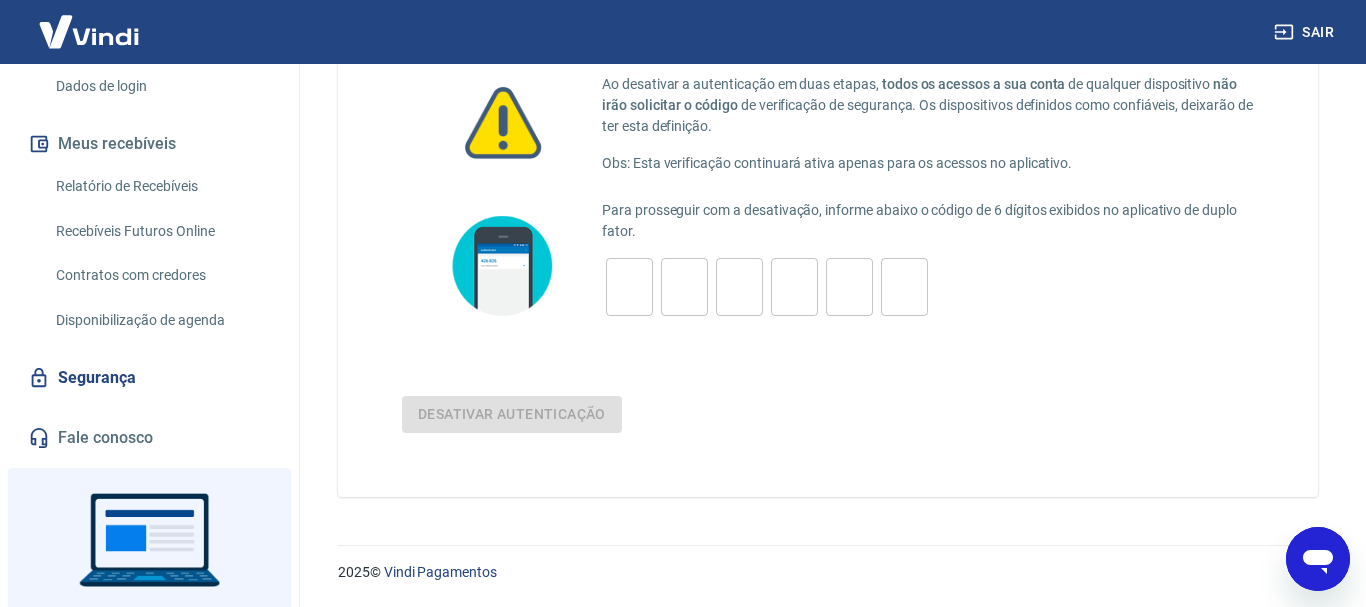 scroll, scrollTop: 132, scrollLeft: 0, axis: vertical 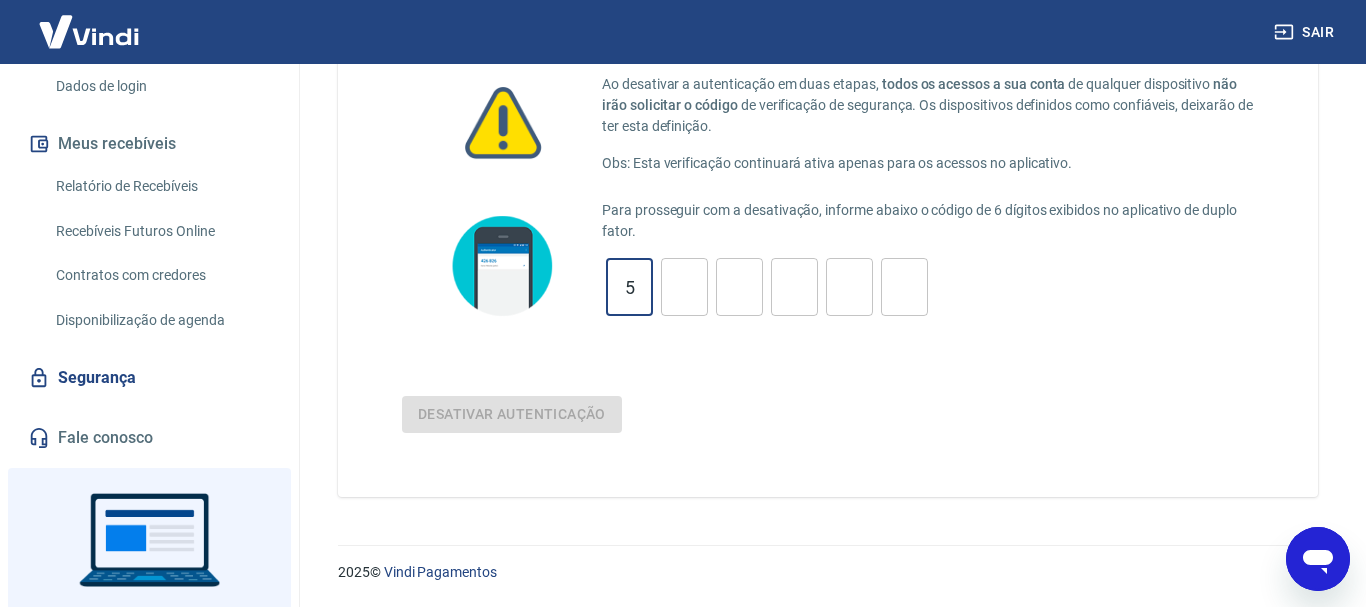 type on "5" 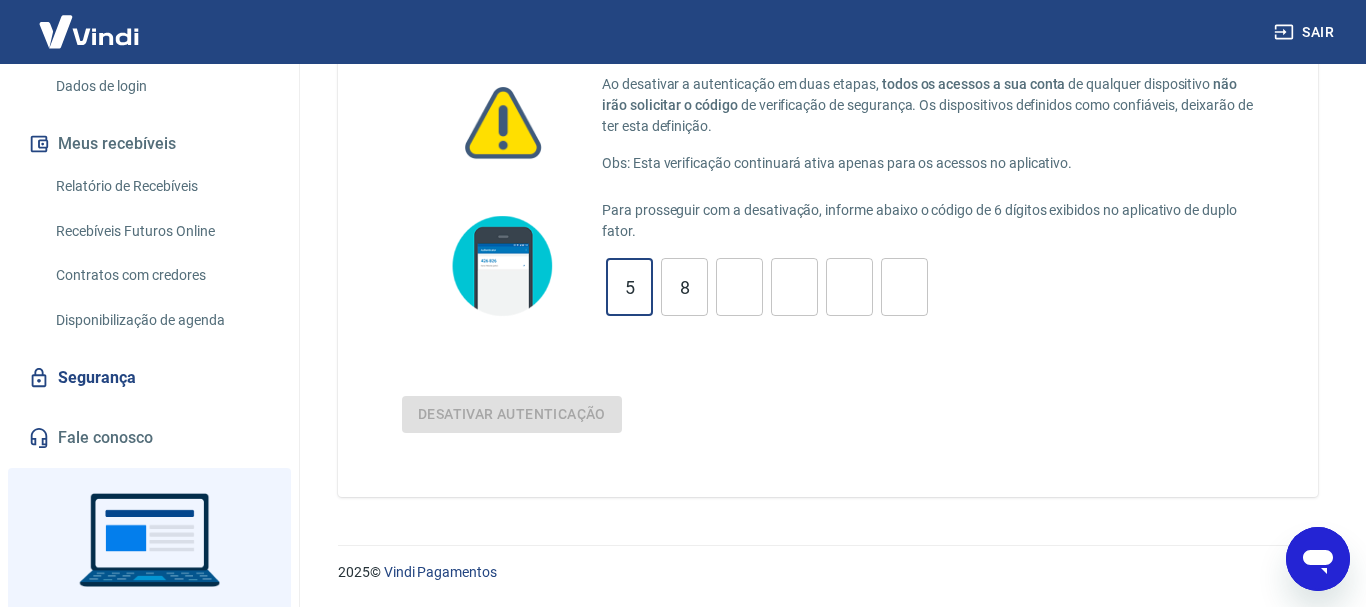 type on "8" 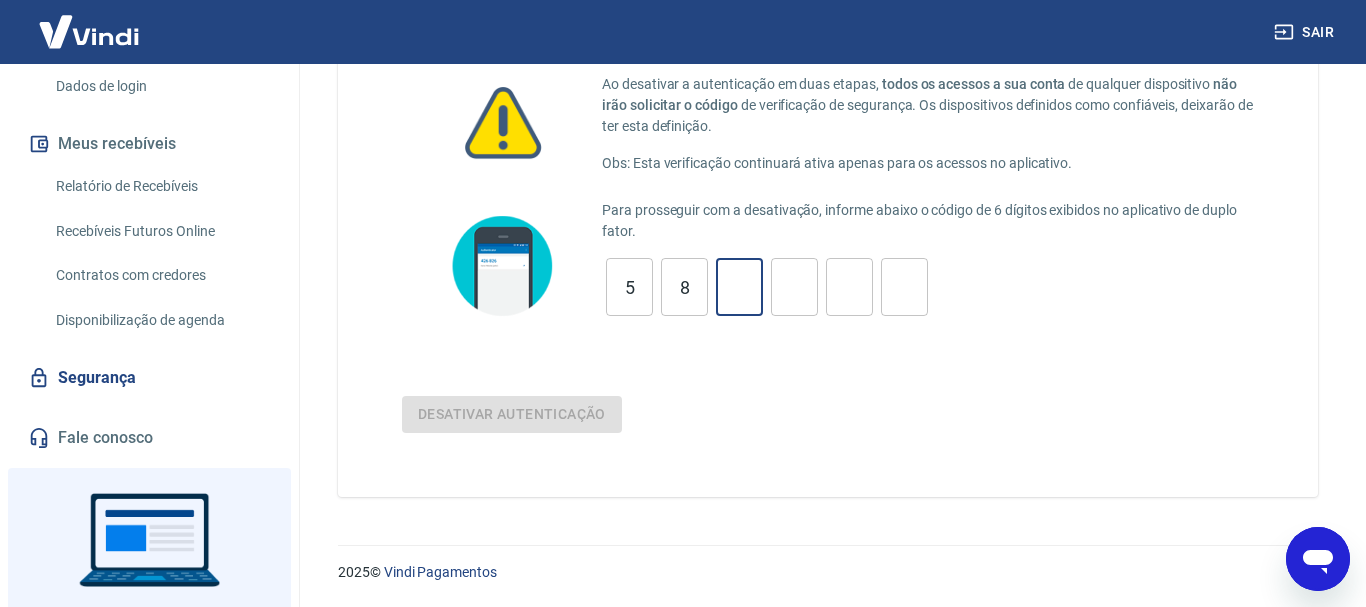 type on "3" 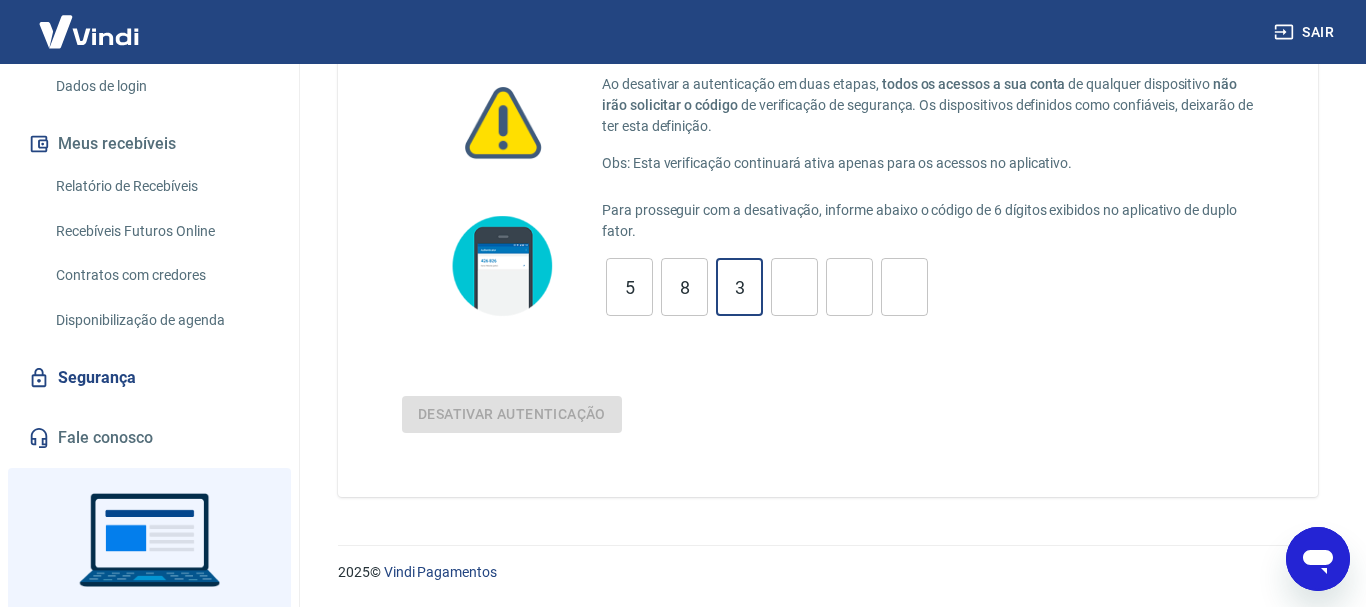 type on "2" 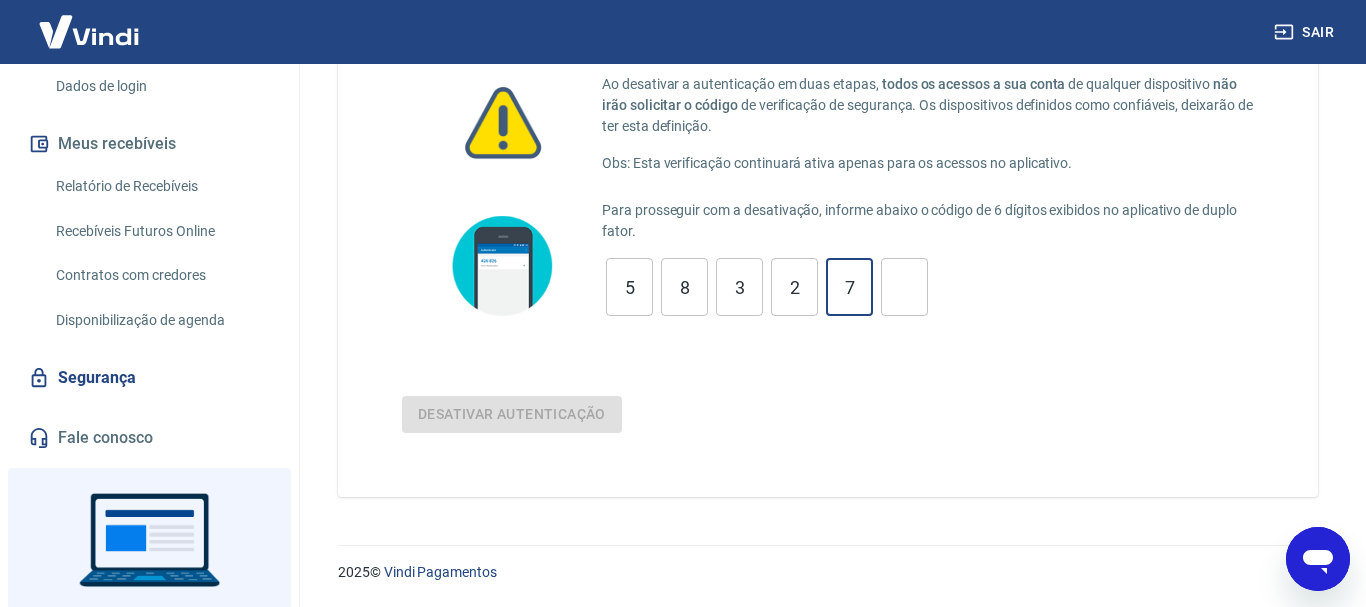 type on "7" 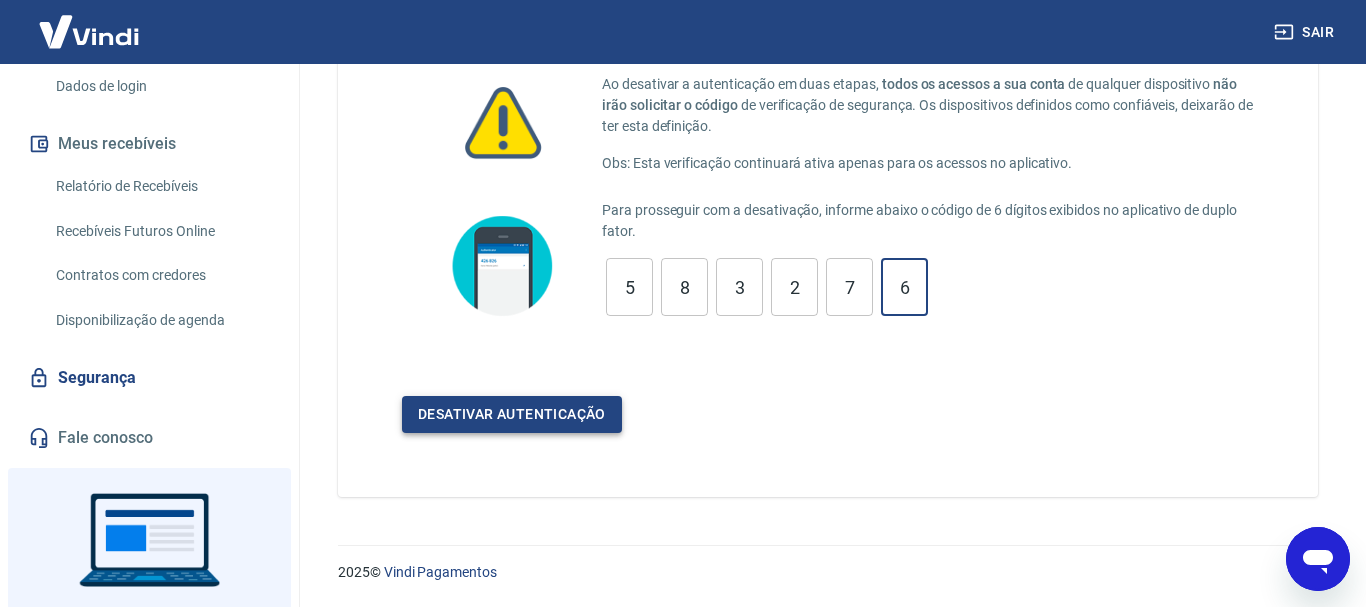 type on "6" 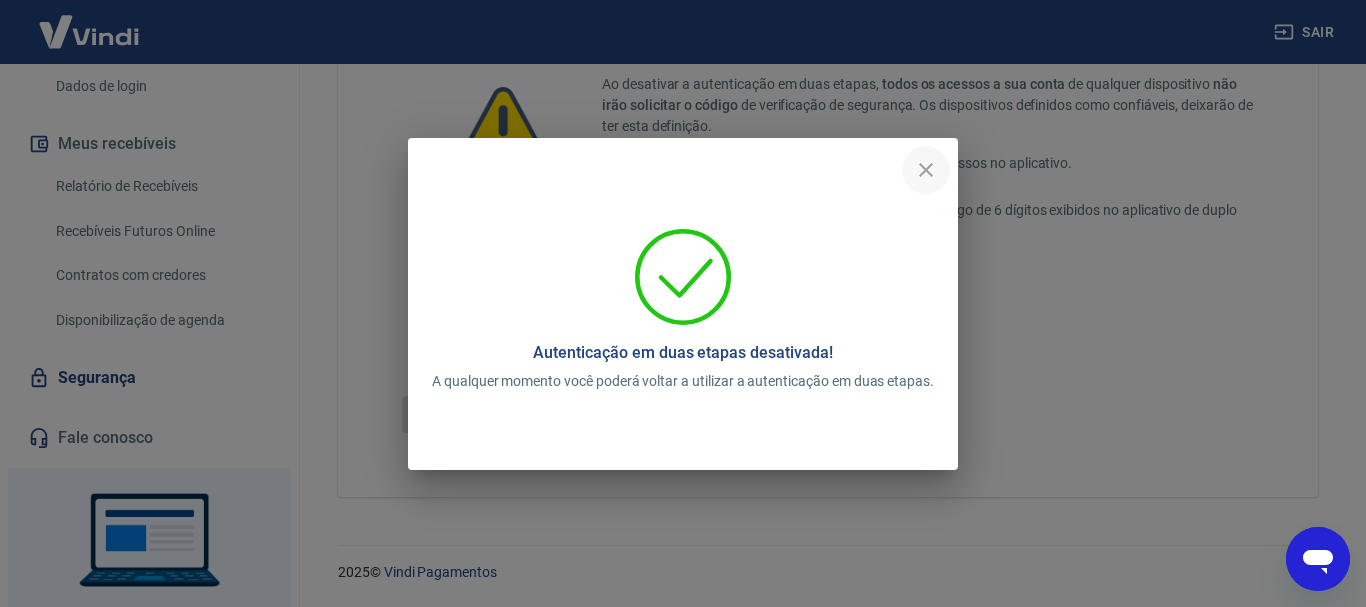 click 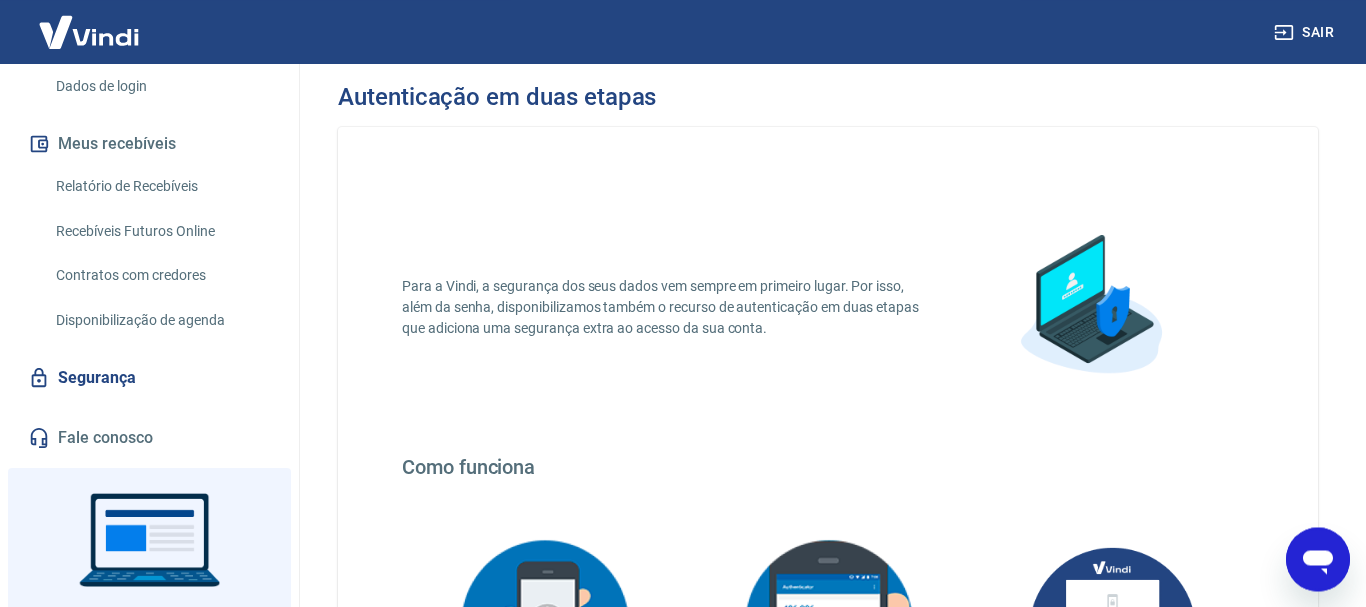 scroll, scrollTop: 0, scrollLeft: 0, axis: both 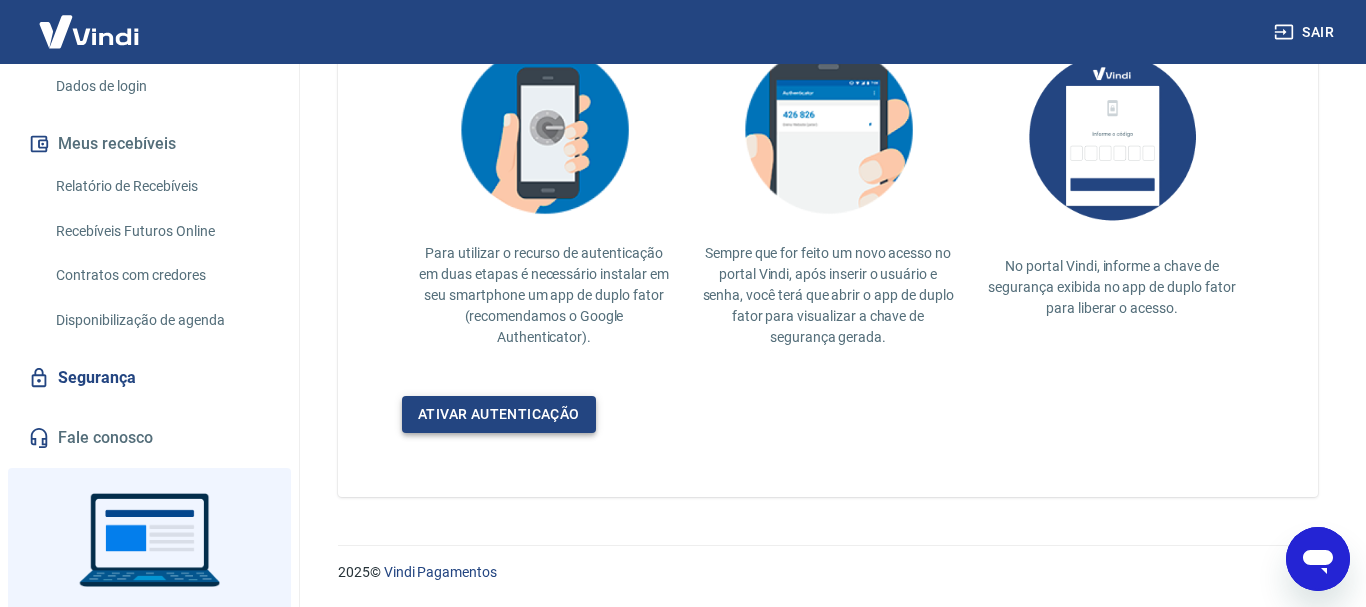 click on "Ativar autenticação" at bounding box center [499, 414] 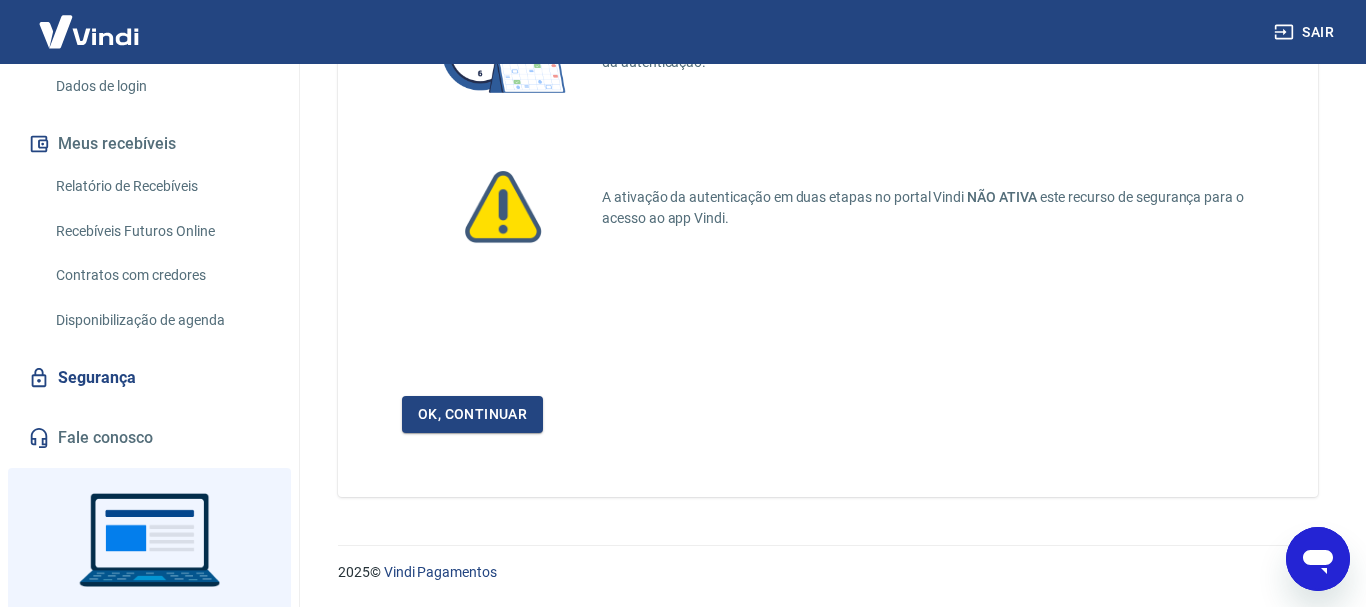 scroll, scrollTop: 223, scrollLeft: 0, axis: vertical 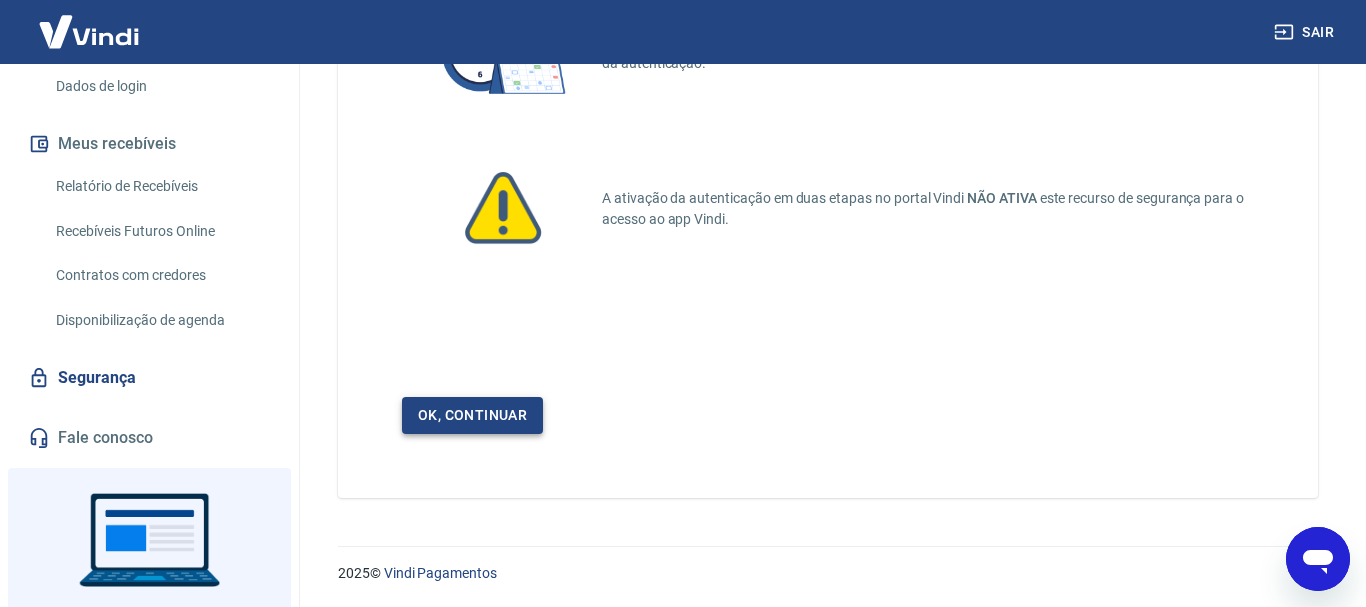 click on "Ok, continuar" at bounding box center (472, 415) 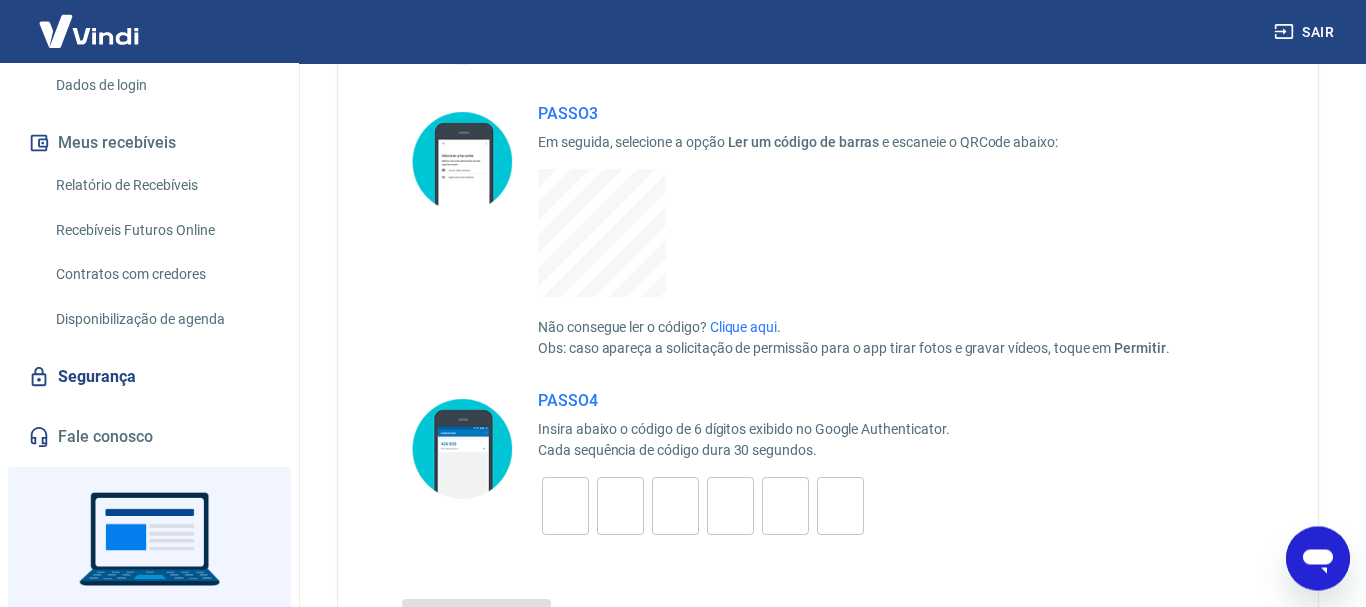 scroll, scrollTop: 408, scrollLeft: 0, axis: vertical 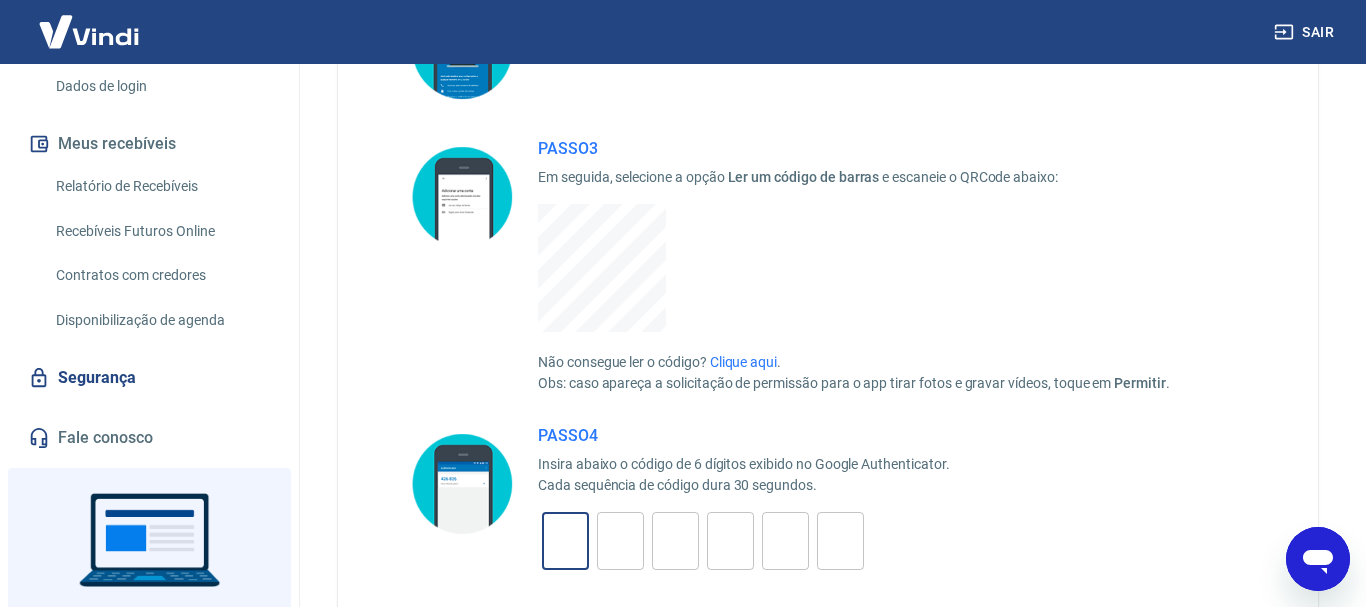 drag, startPoint x: 561, startPoint y: 532, endPoint x: 575, endPoint y: 555, distance: 26.925823 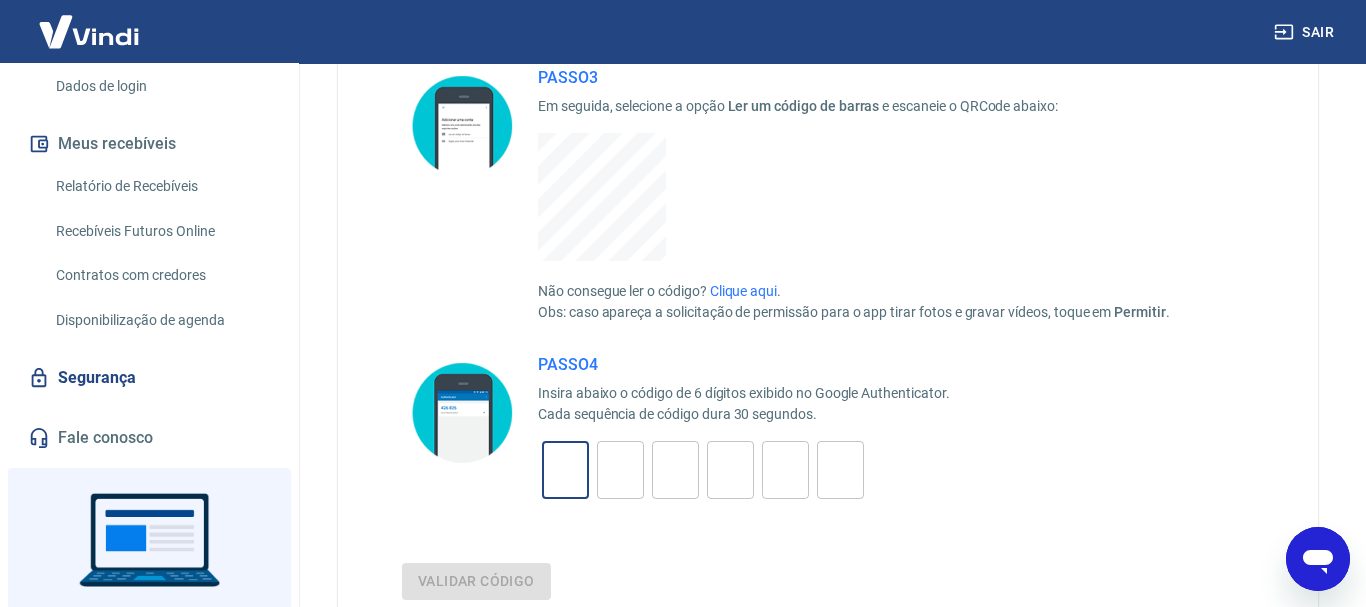 scroll, scrollTop: 510, scrollLeft: 0, axis: vertical 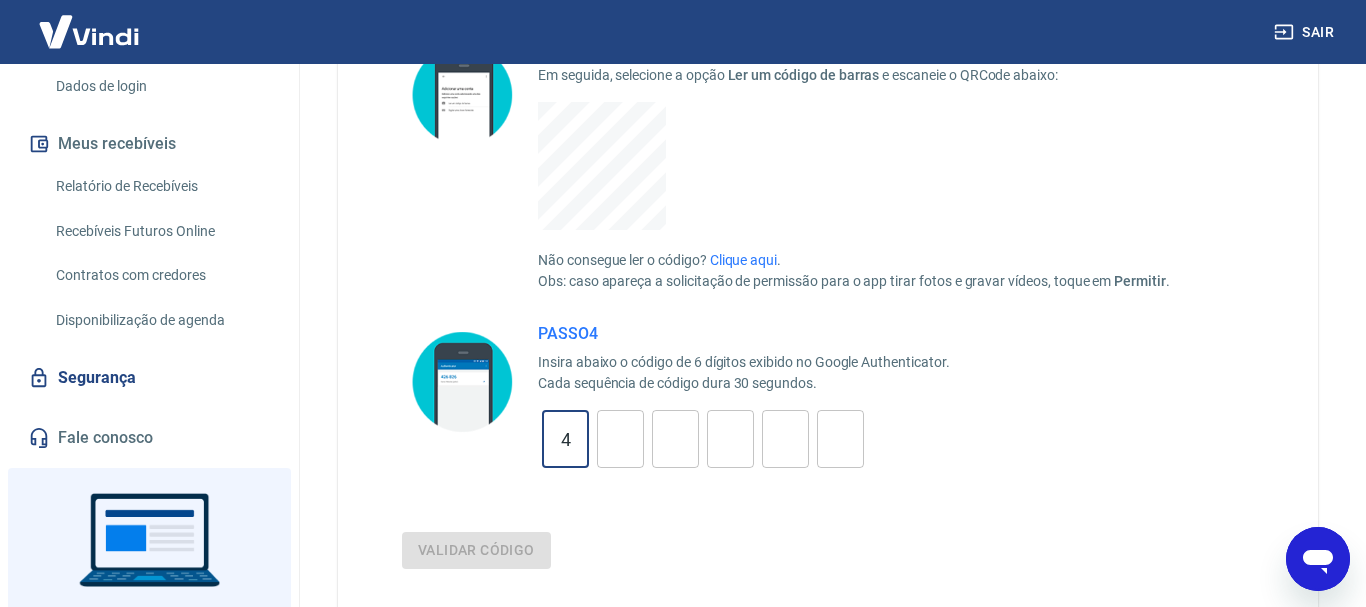 type on "4" 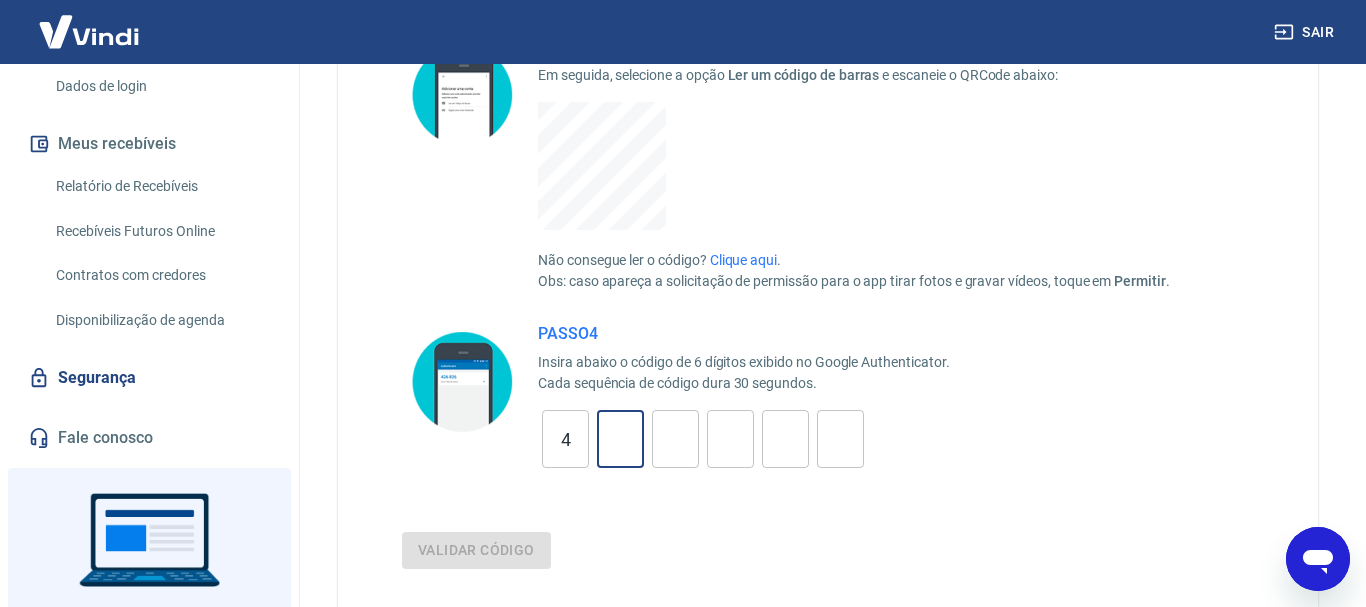 type on "2" 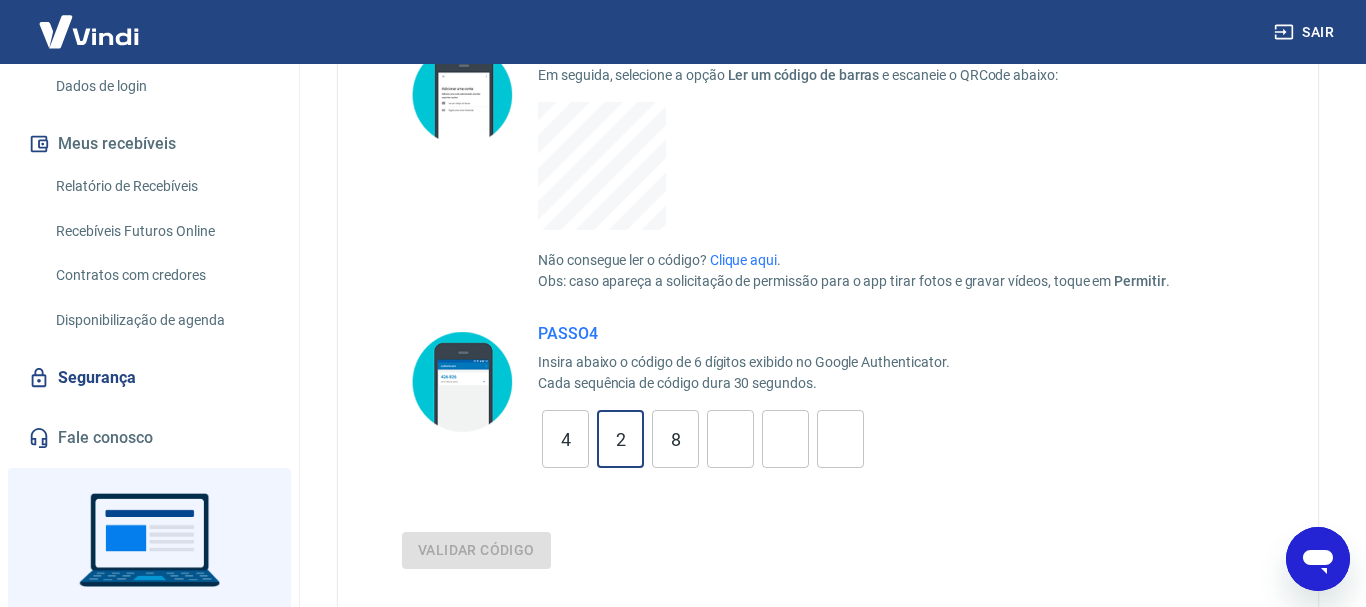 type on "8" 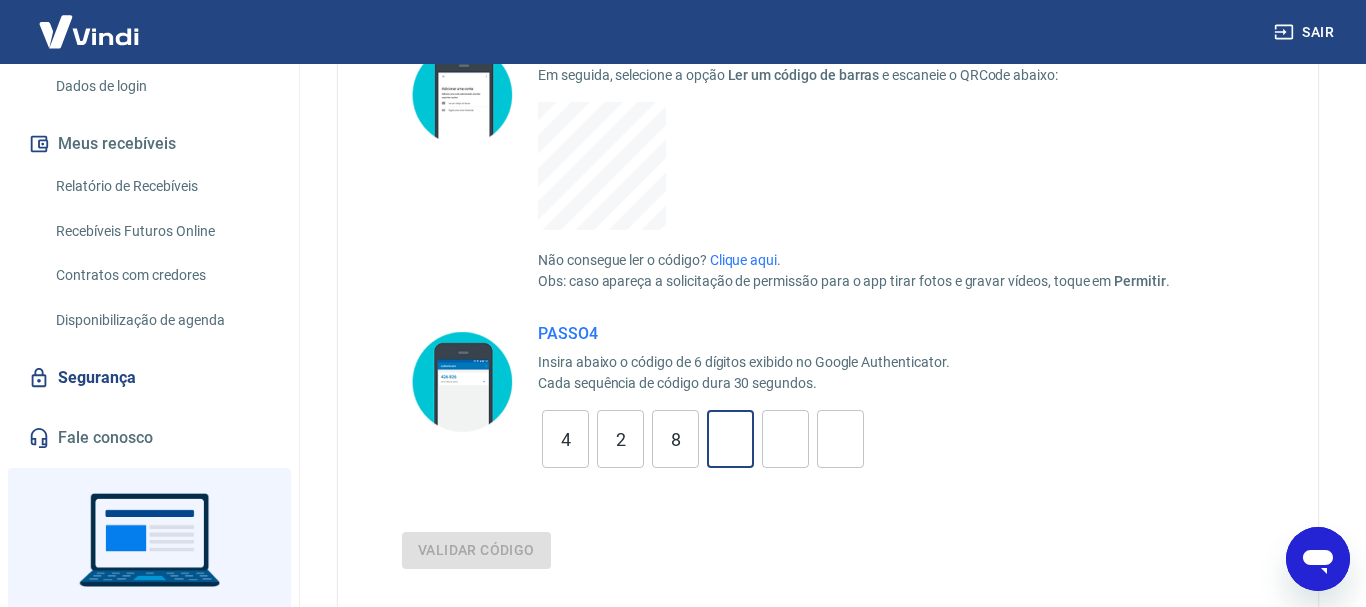 type on "6" 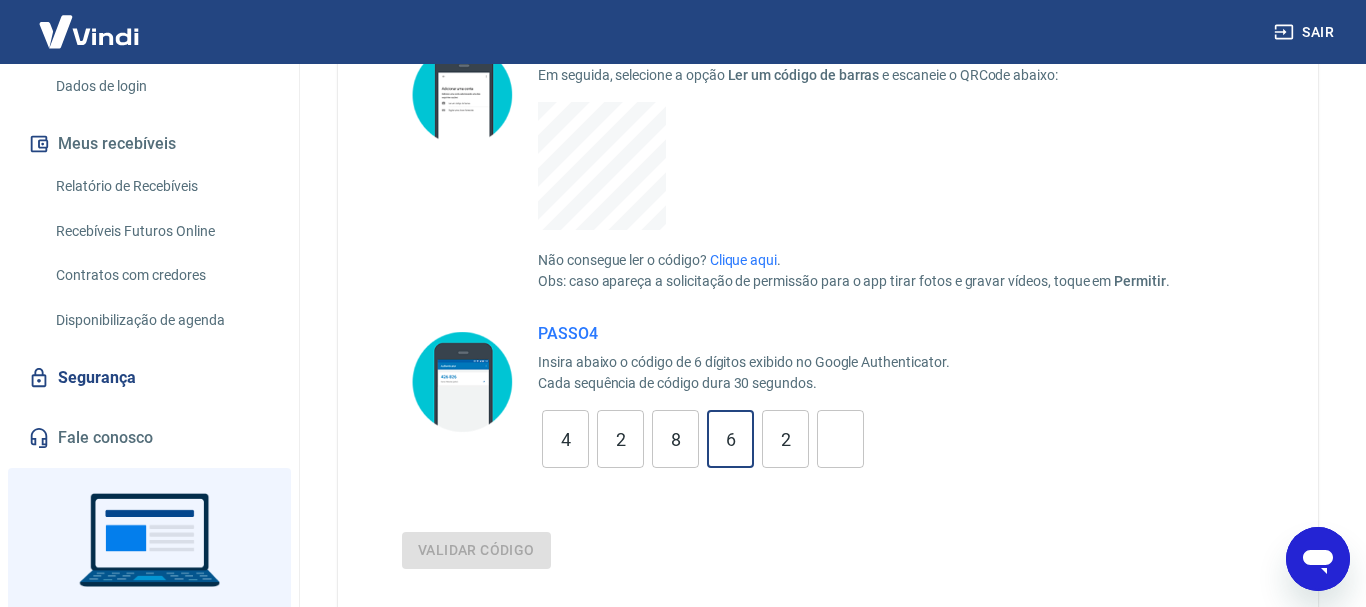 type on "2" 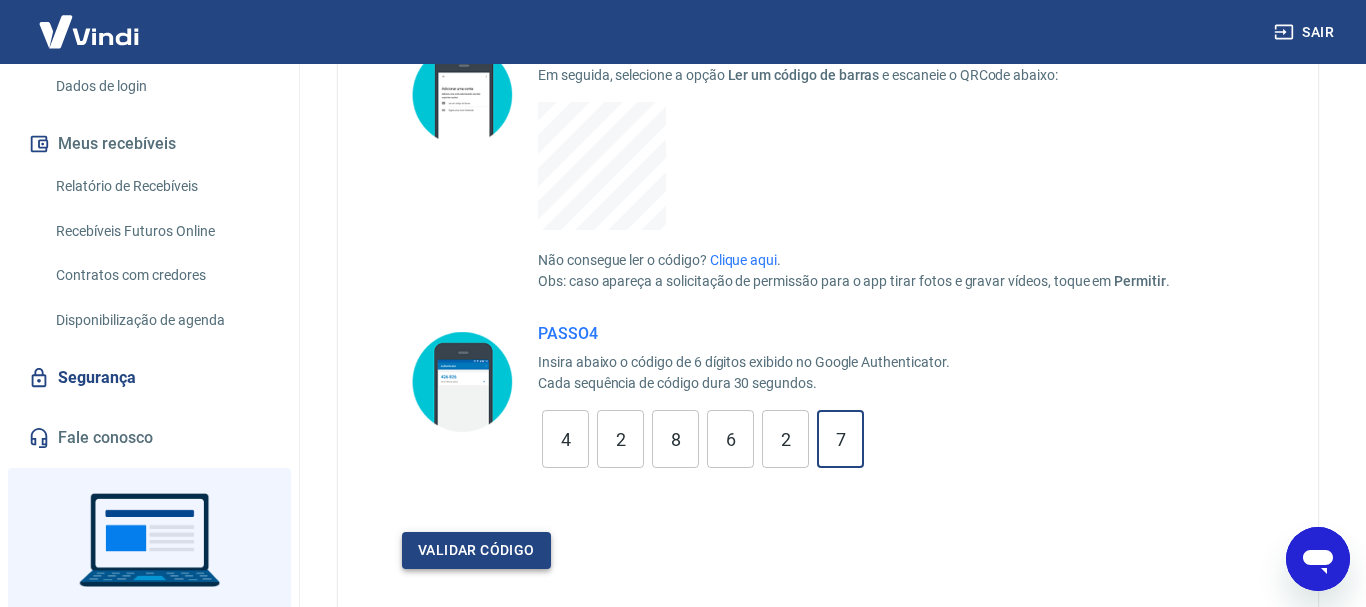 type on "7" 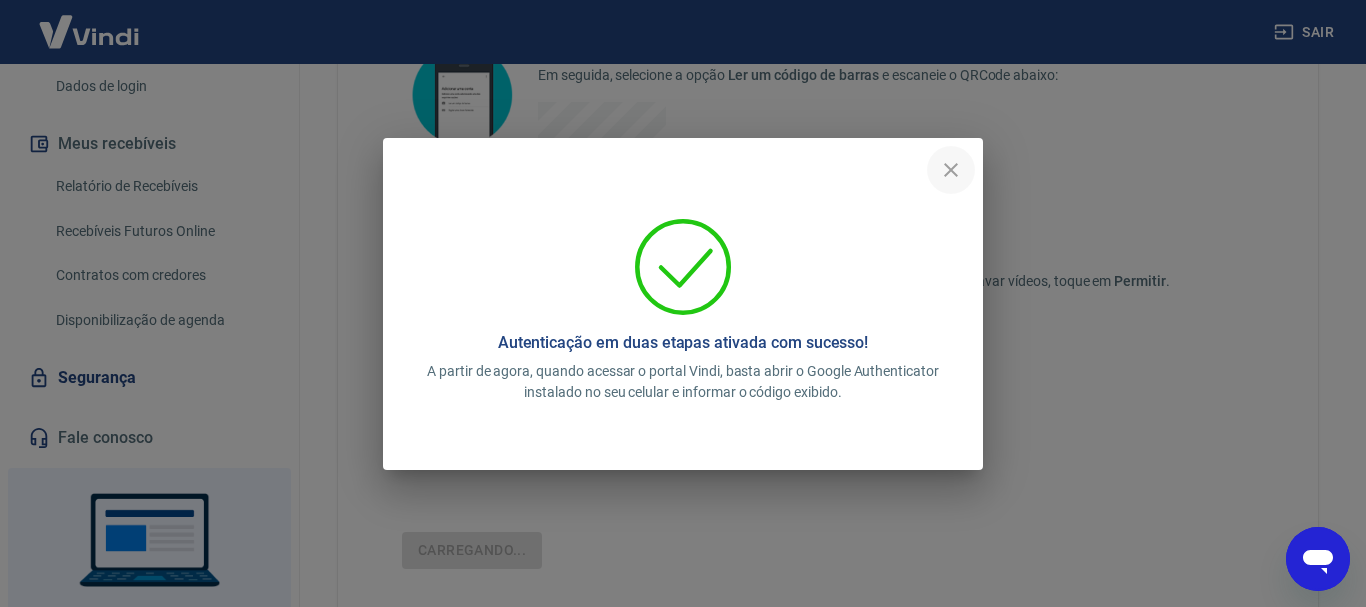 click 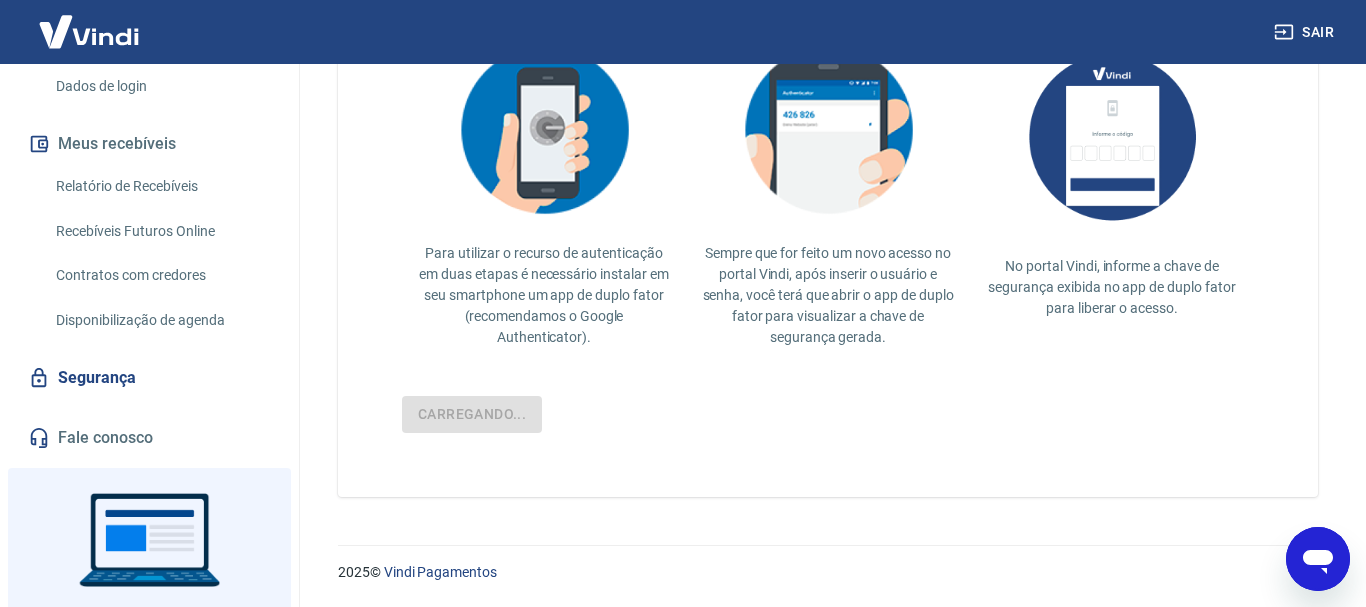 scroll, scrollTop: 499, scrollLeft: 0, axis: vertical 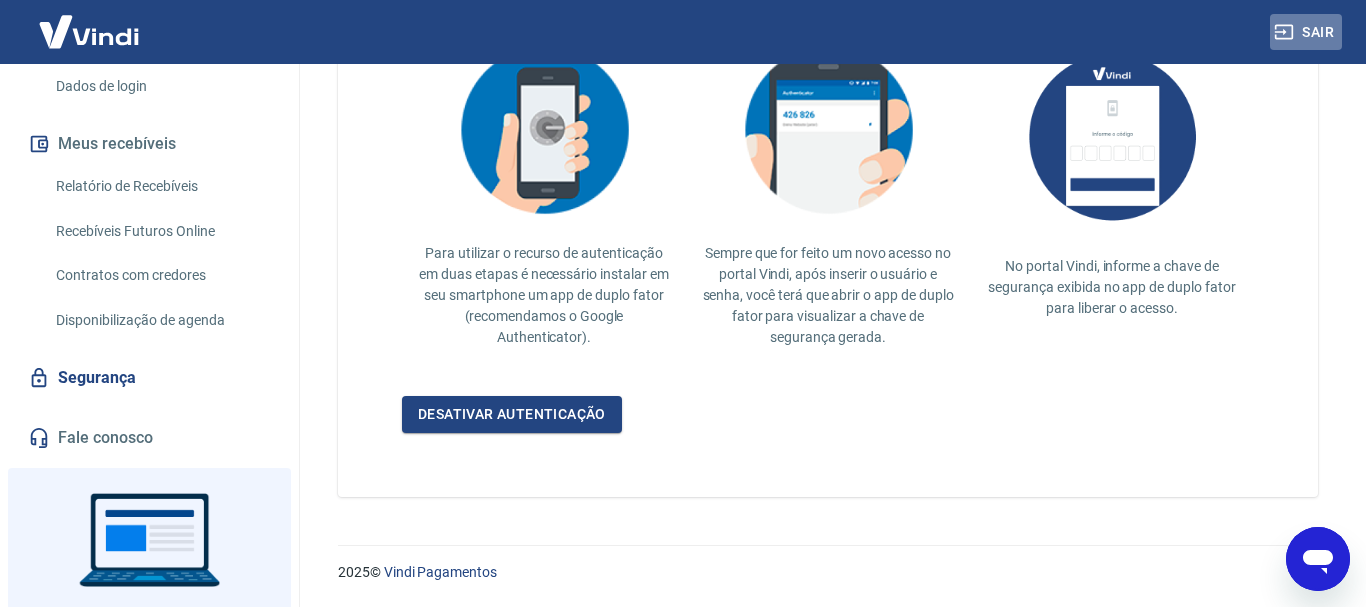 click on "Sair" at bounding box center [1306, 32] 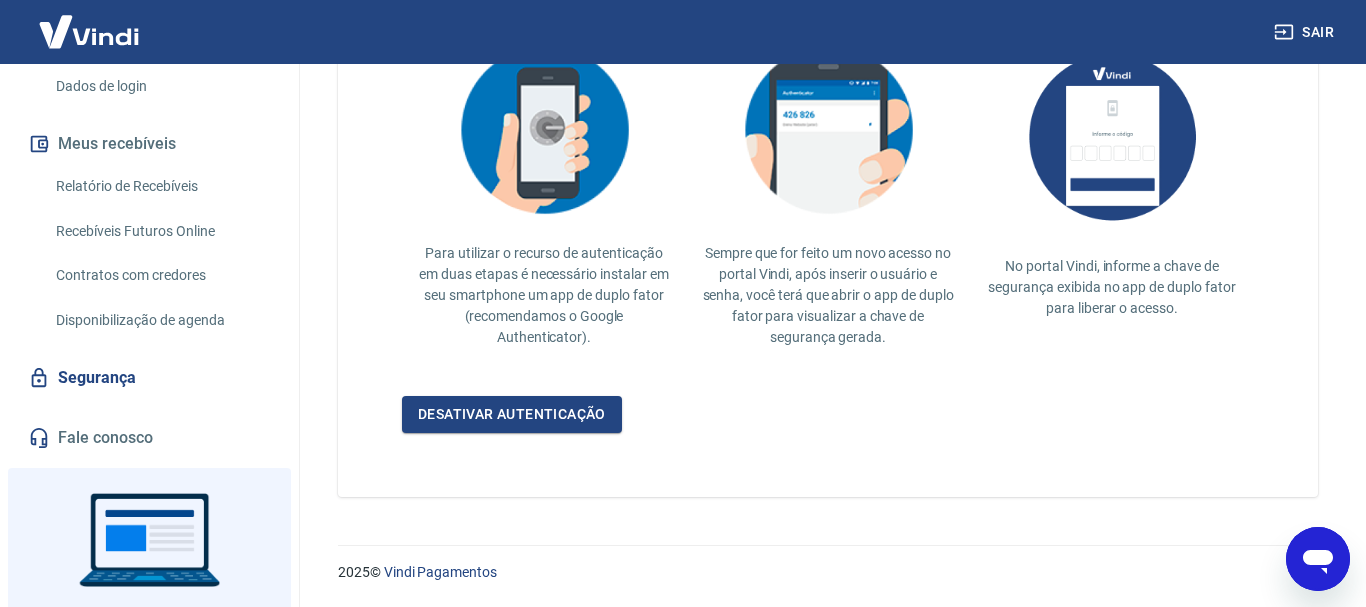 type on "x" 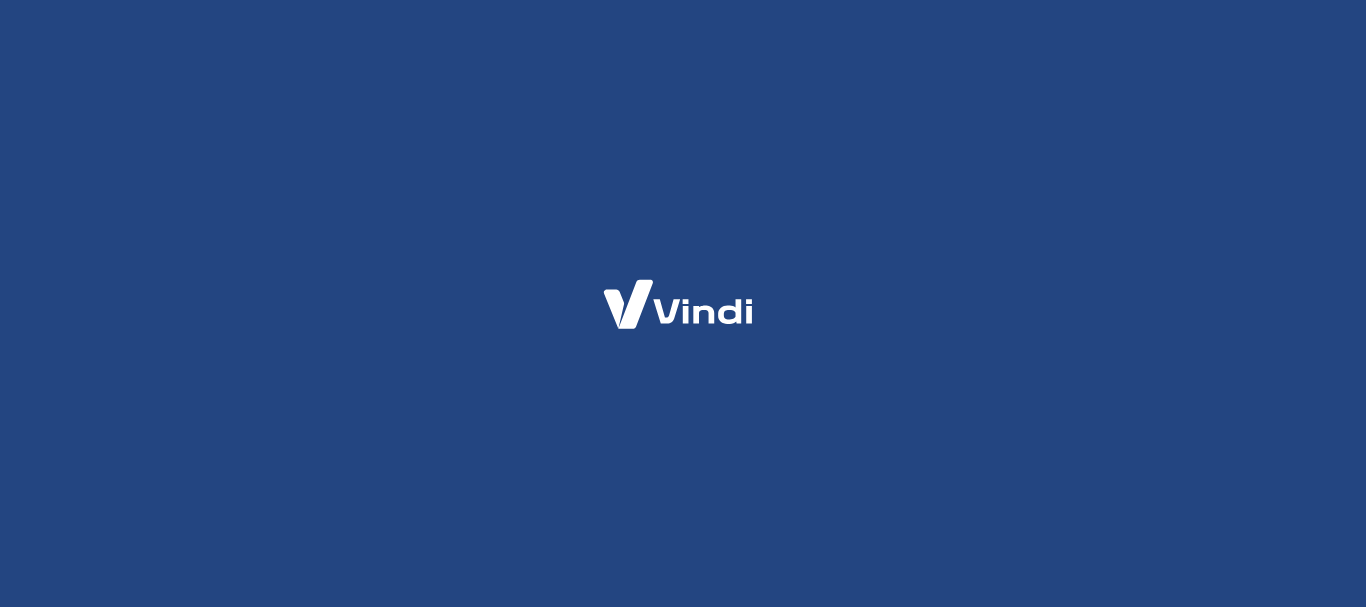 scroll, scrollTop: 0, scrollLeft: 0, axis: both 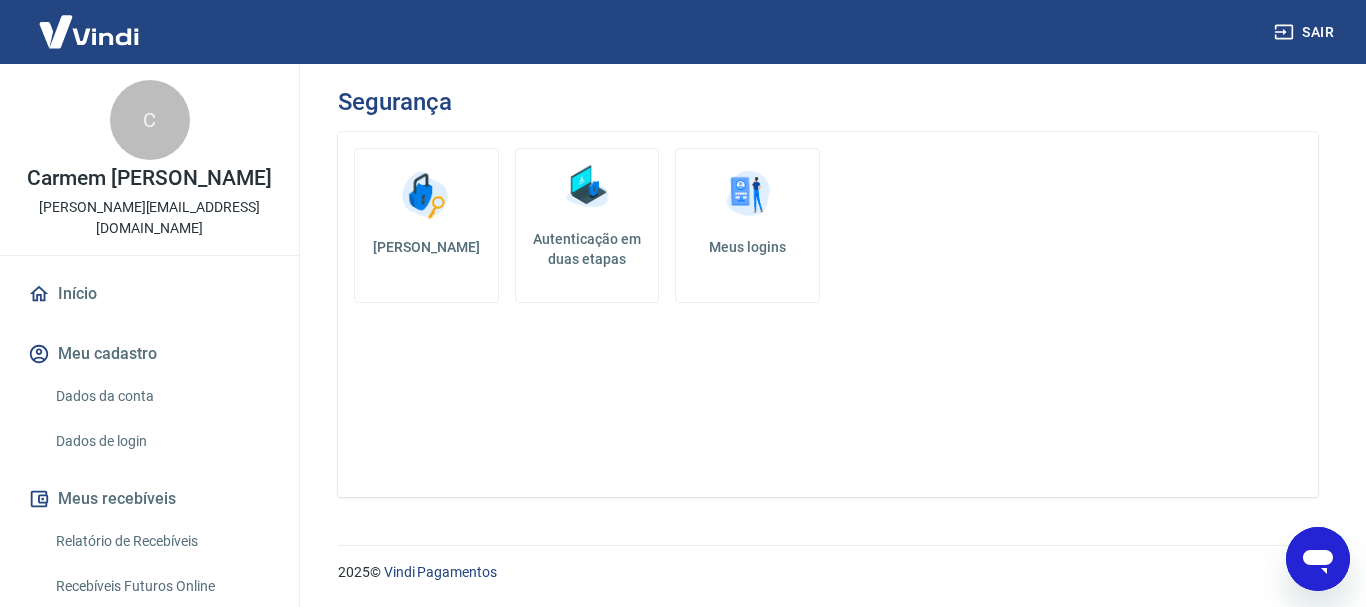 click at bounding box center (587, 187) 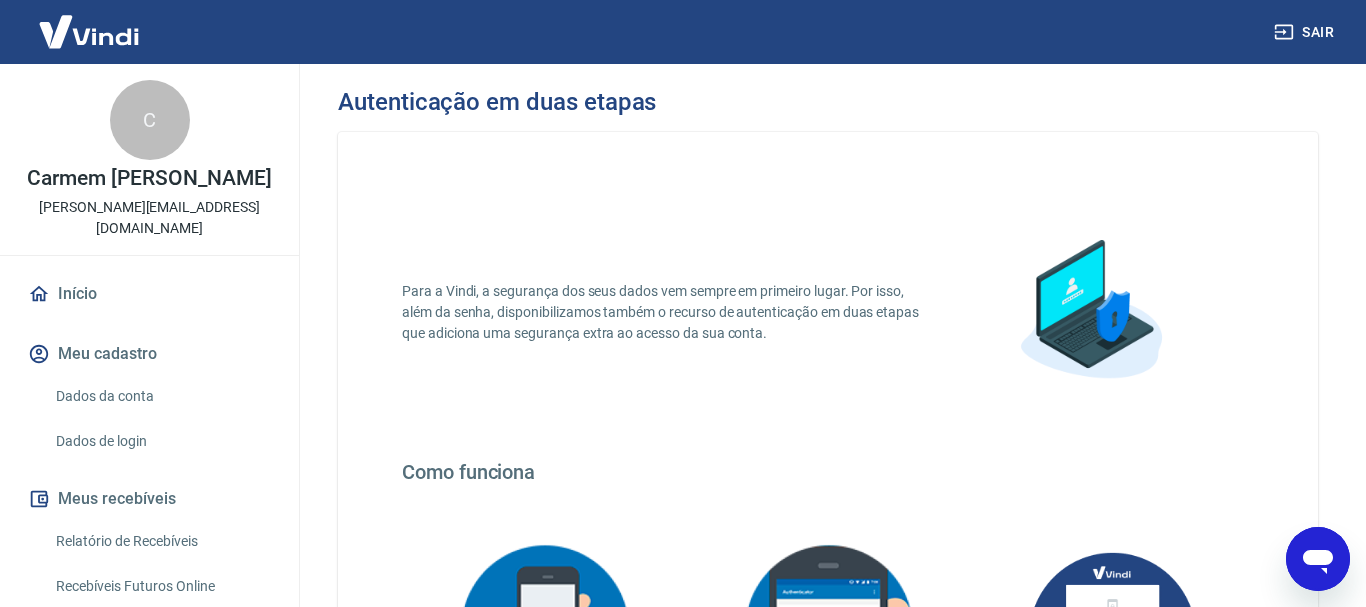 scroll, scrollTop: 408, scrollLeft: 0, axis: vertical 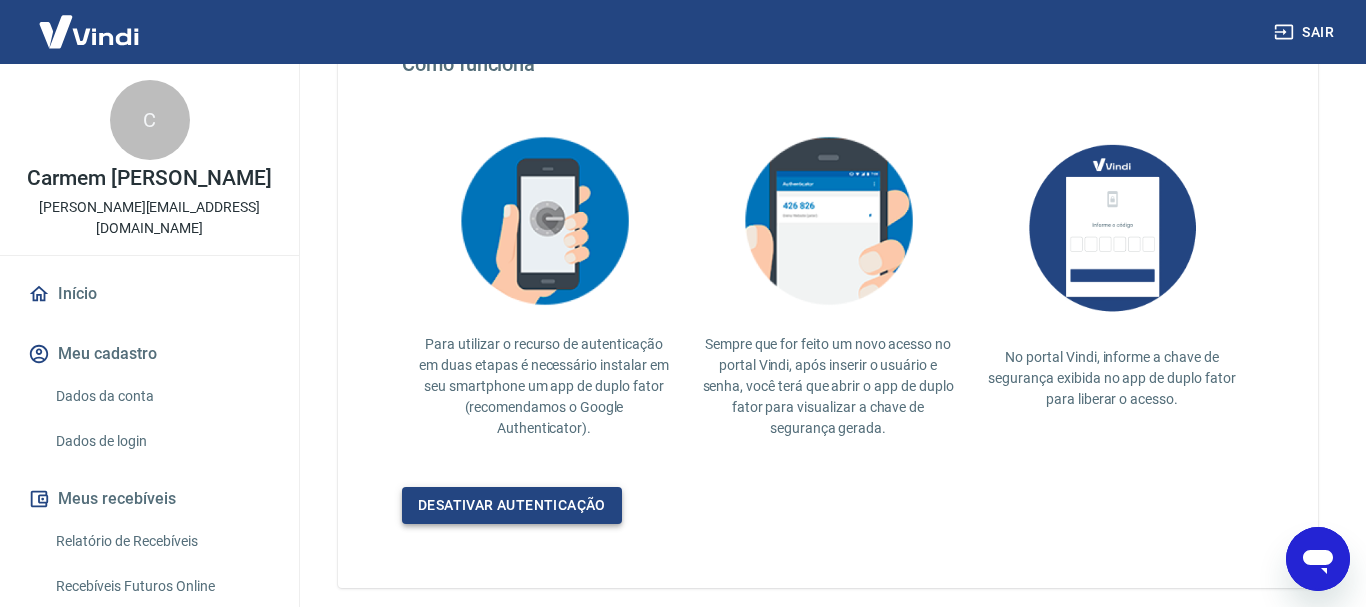 click on "Desativar autenticação" at bounding box center [512, 505] 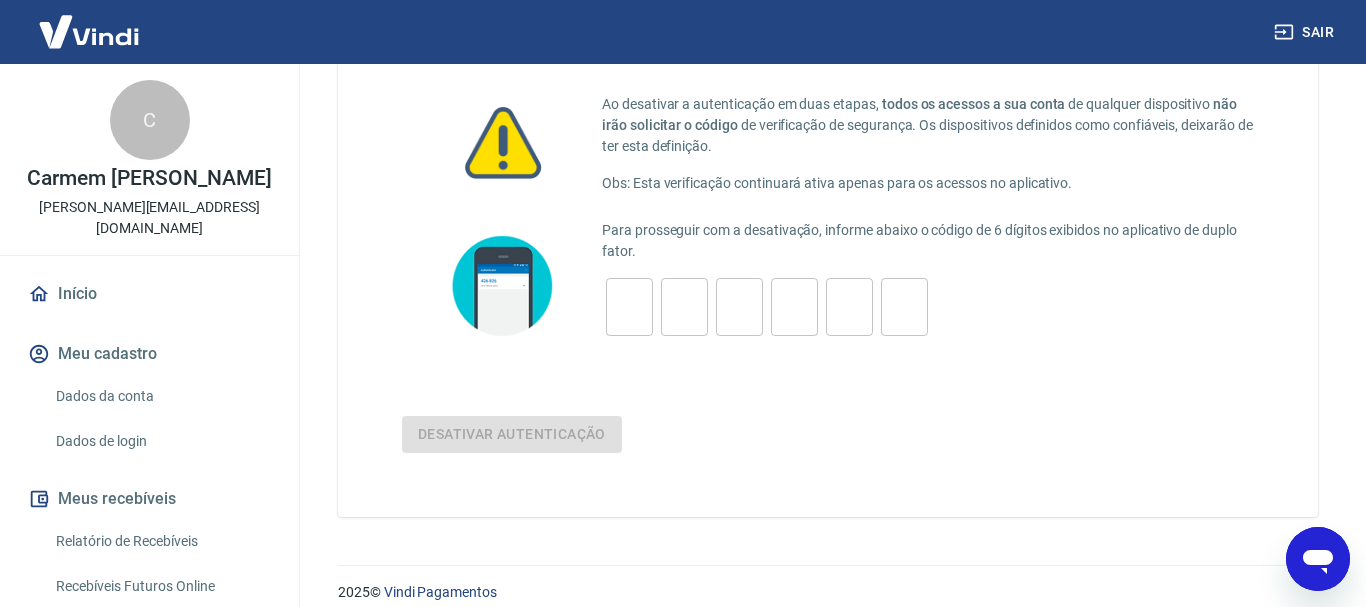 click at bounding box center [629, 307] 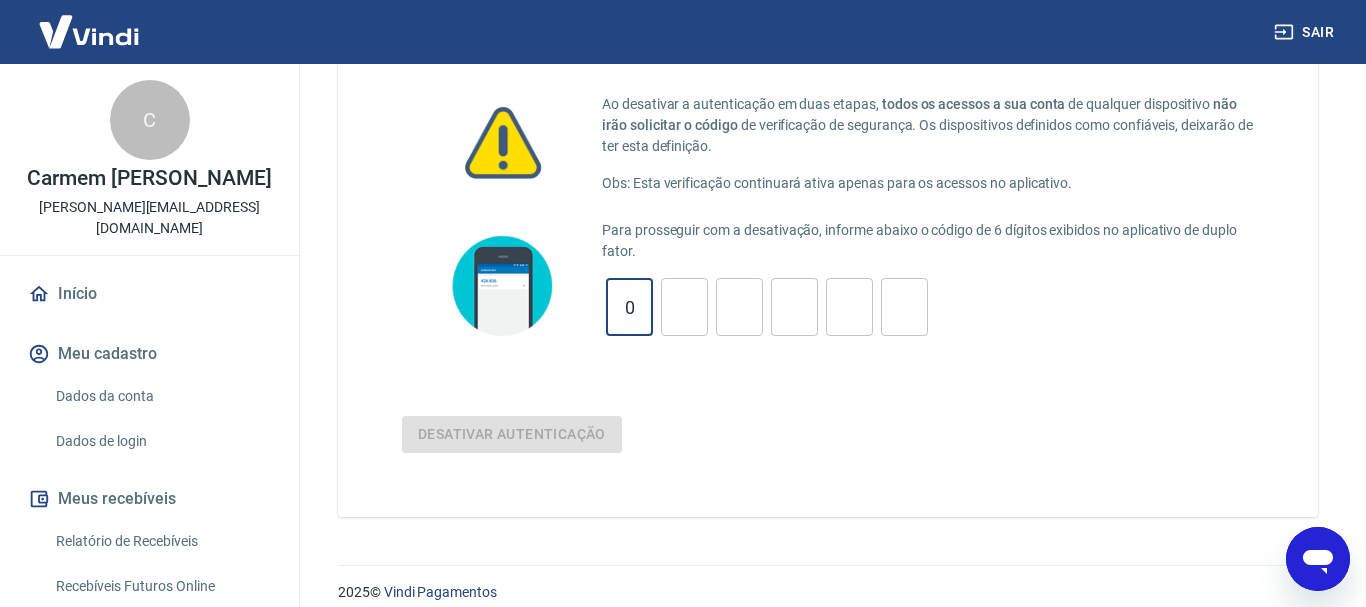 type on "7" 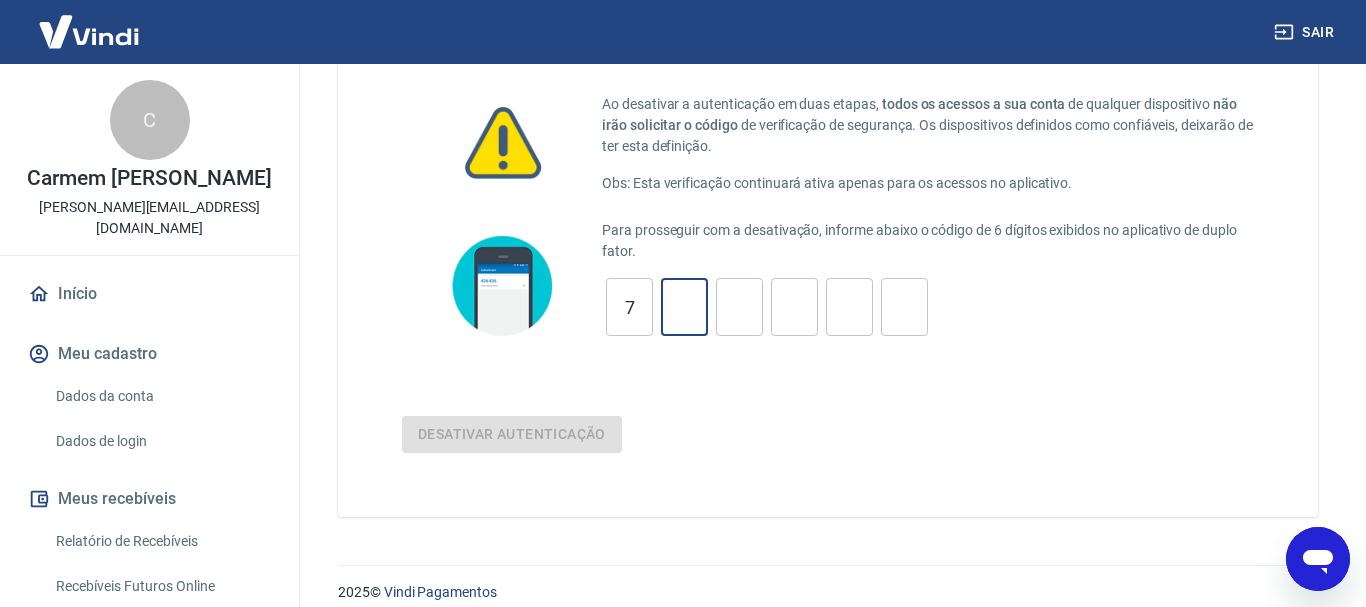 type on "0" 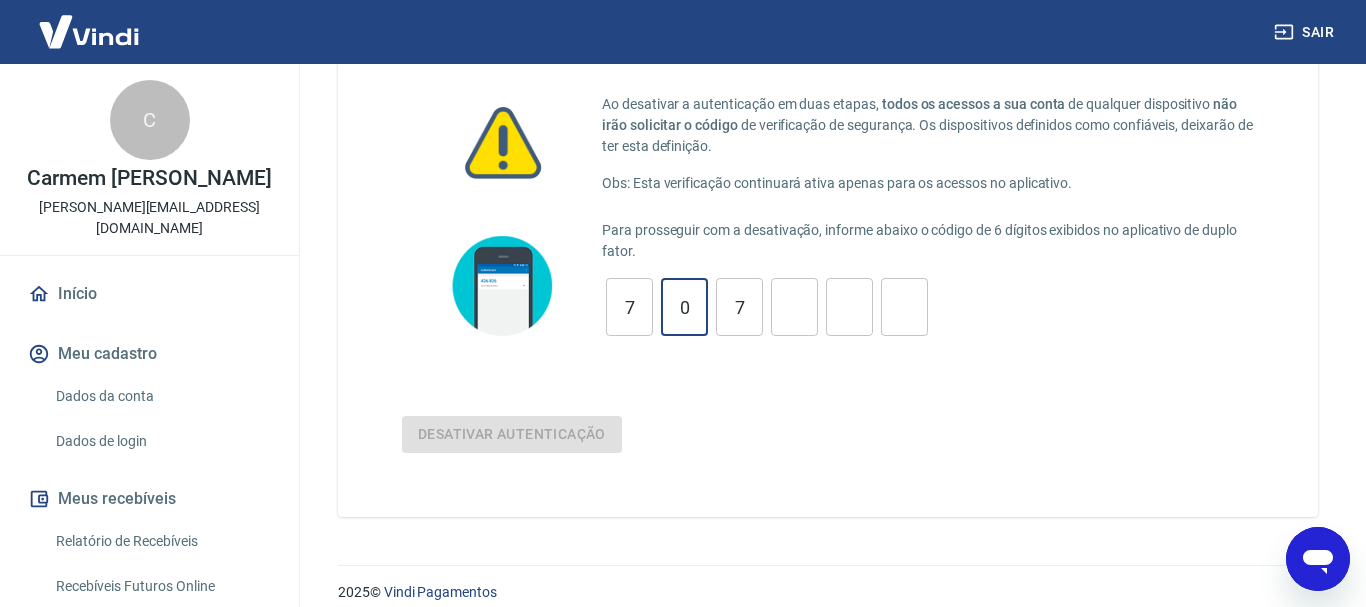 type on "7" 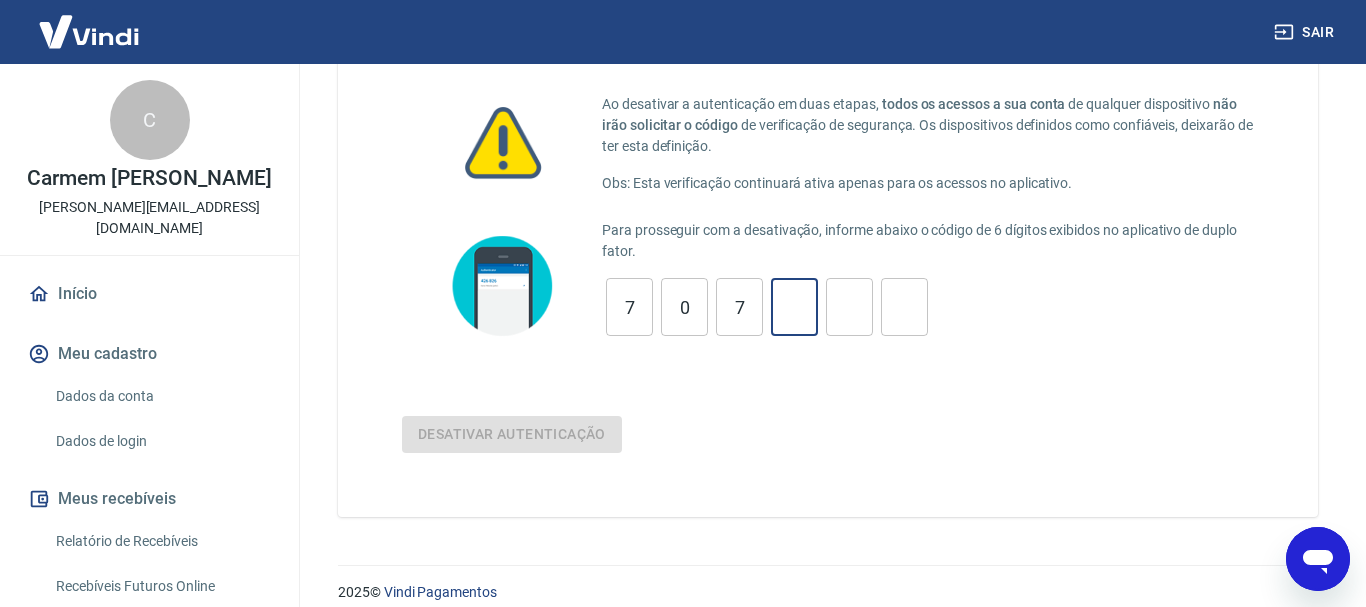 type on "3" 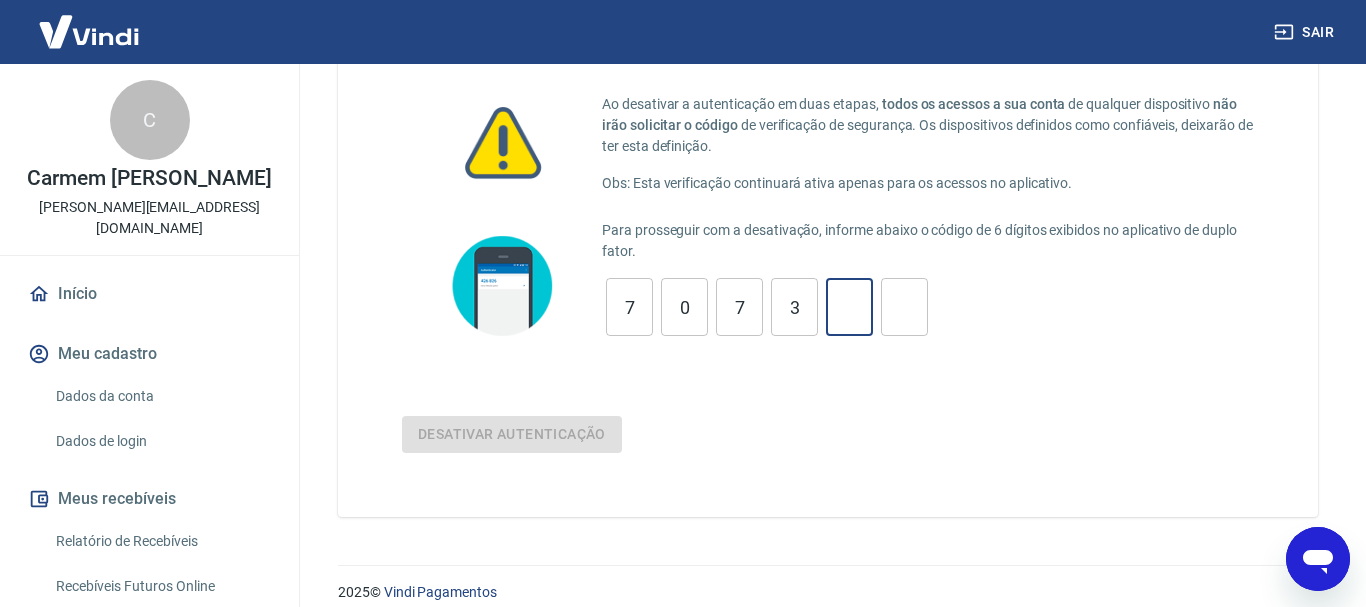 type on "9" 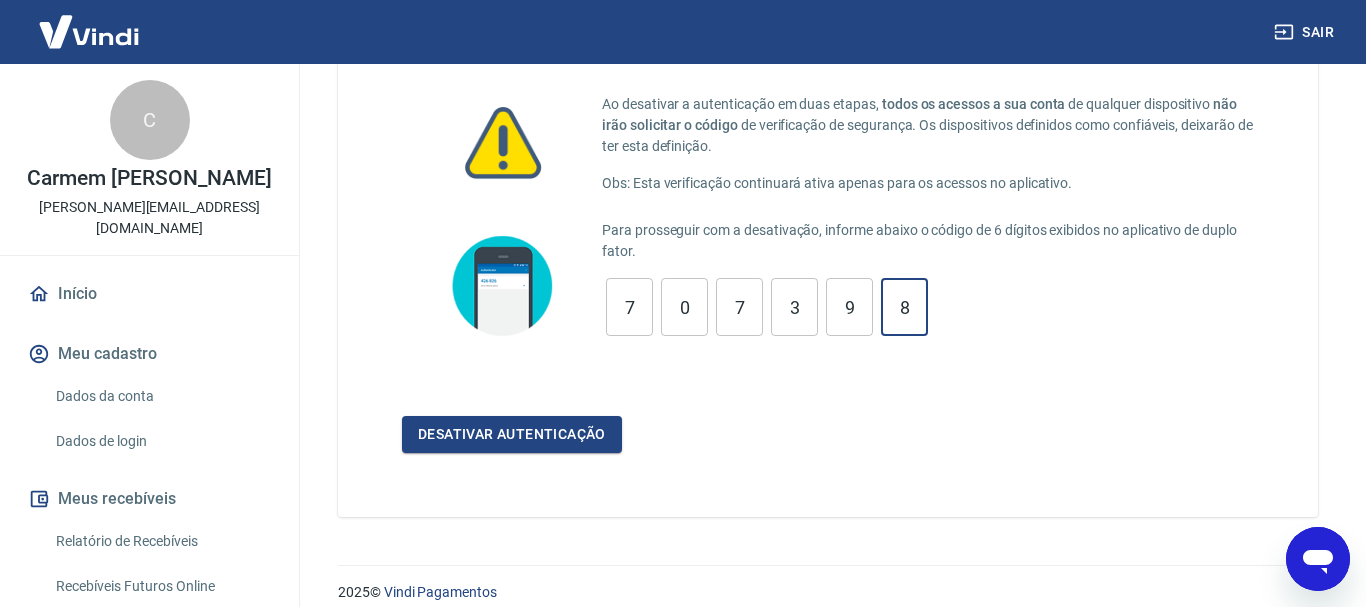 type on "8" 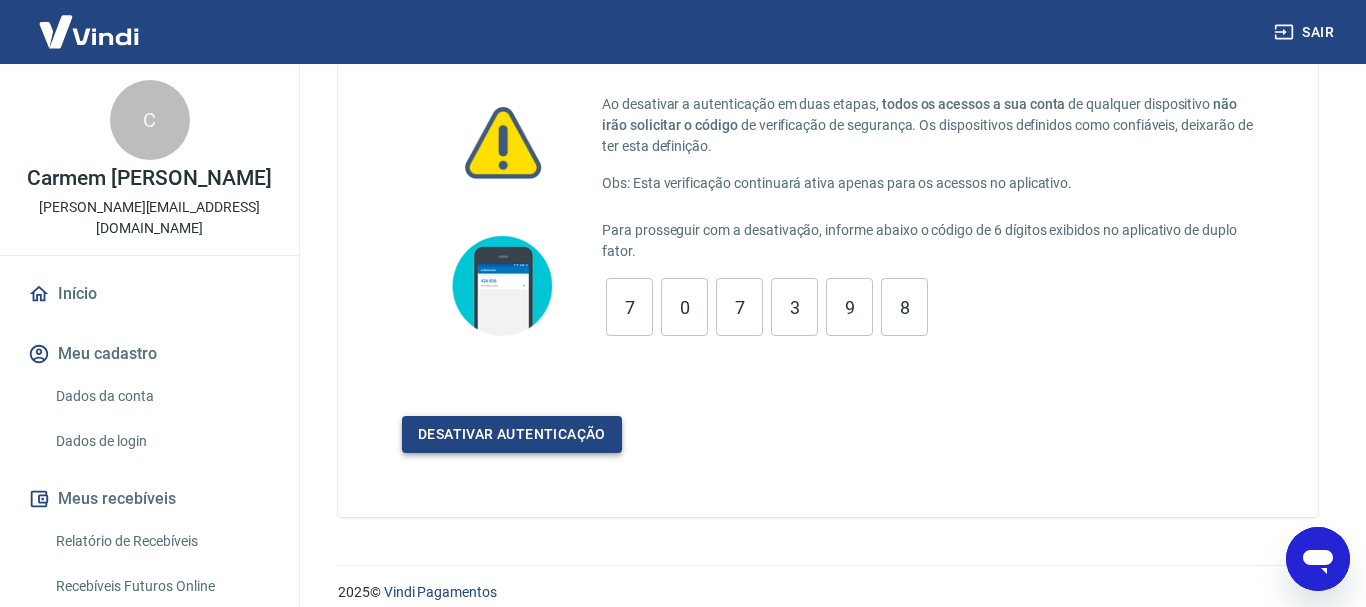 click on "Desativar autenticação" at bounding box center [512, 434] 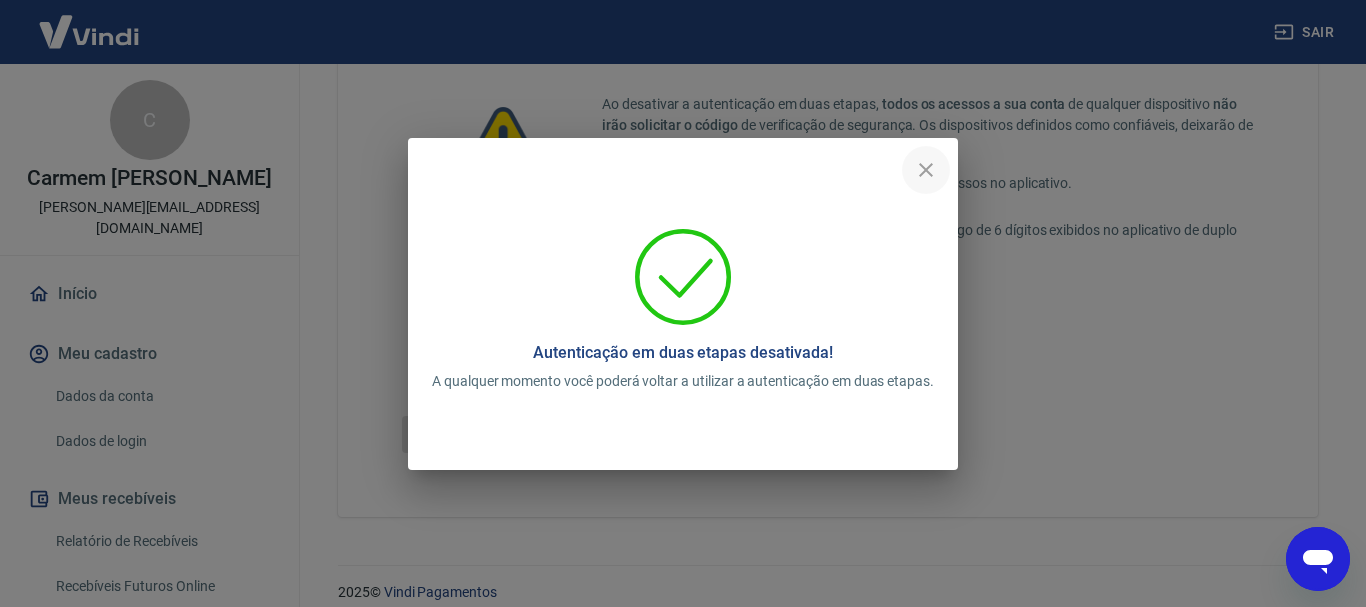 click 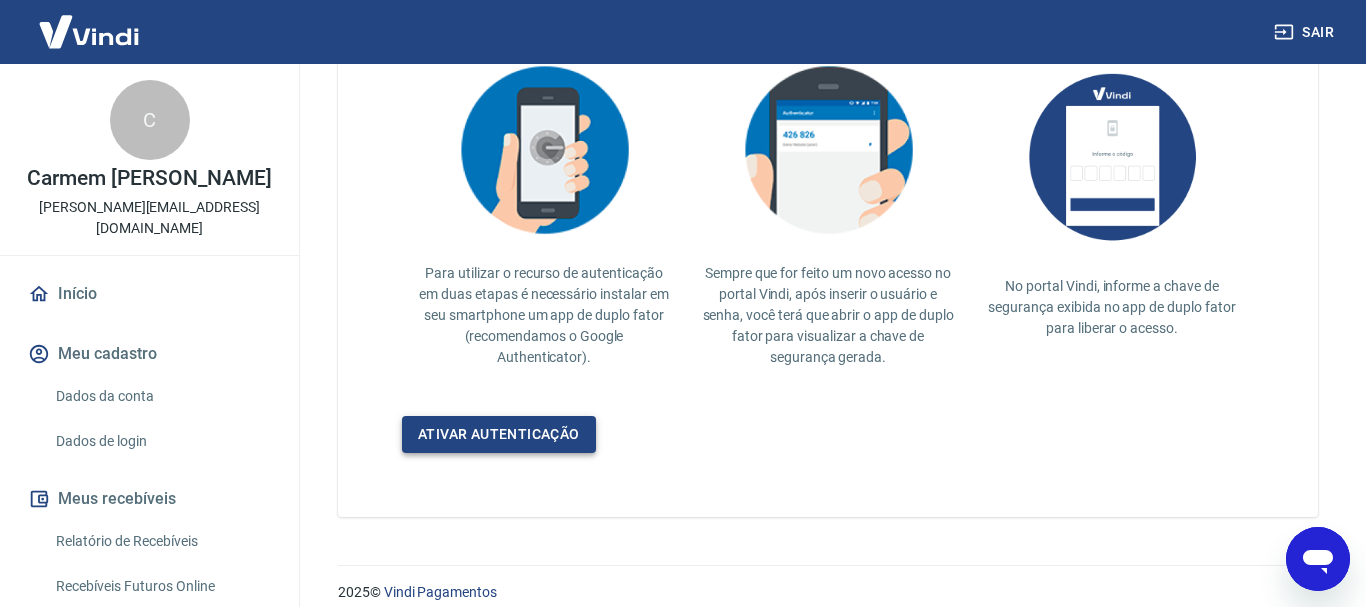 click on "Ativar autenticação" at bounding box center (499, 434) 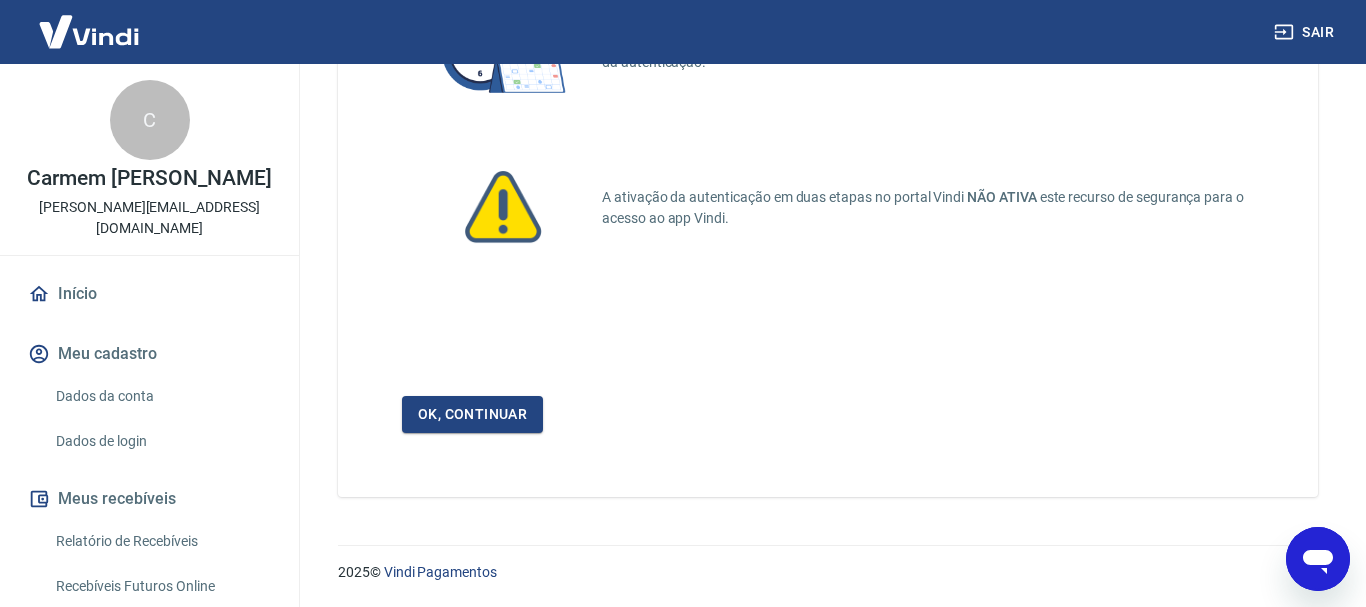 scroll, scrollTop: 204, scrollLeft: 0, axis: vertical 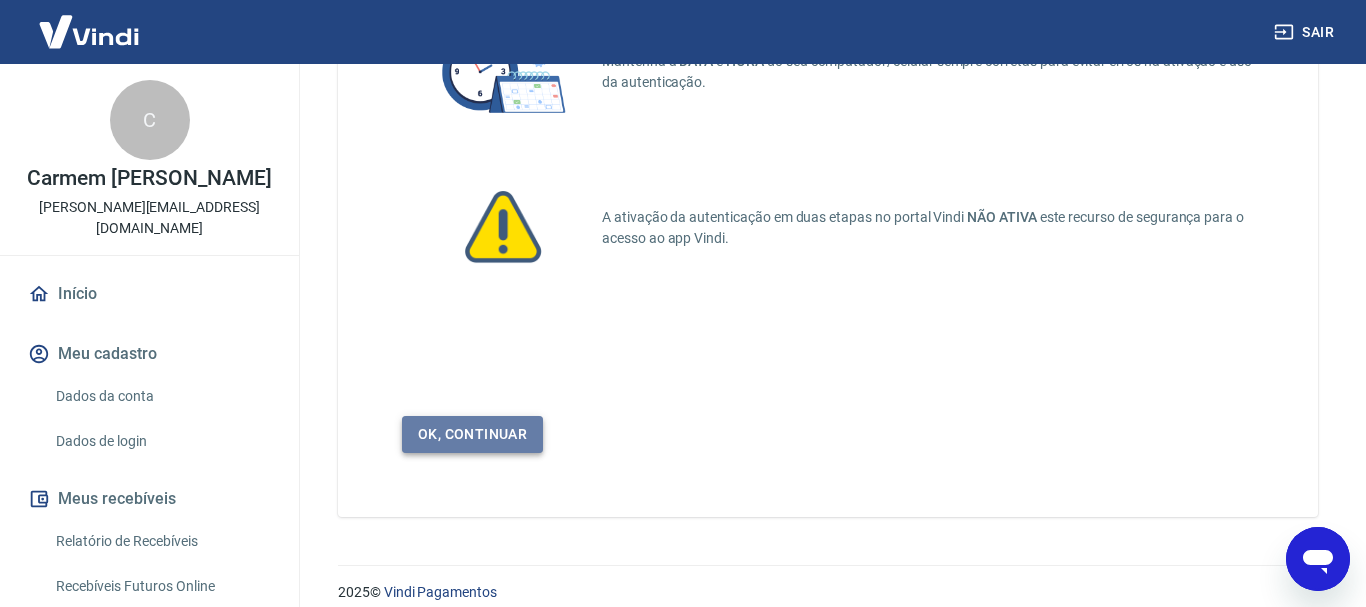click on "Ok, continuar" at bounding box center [472, 434] 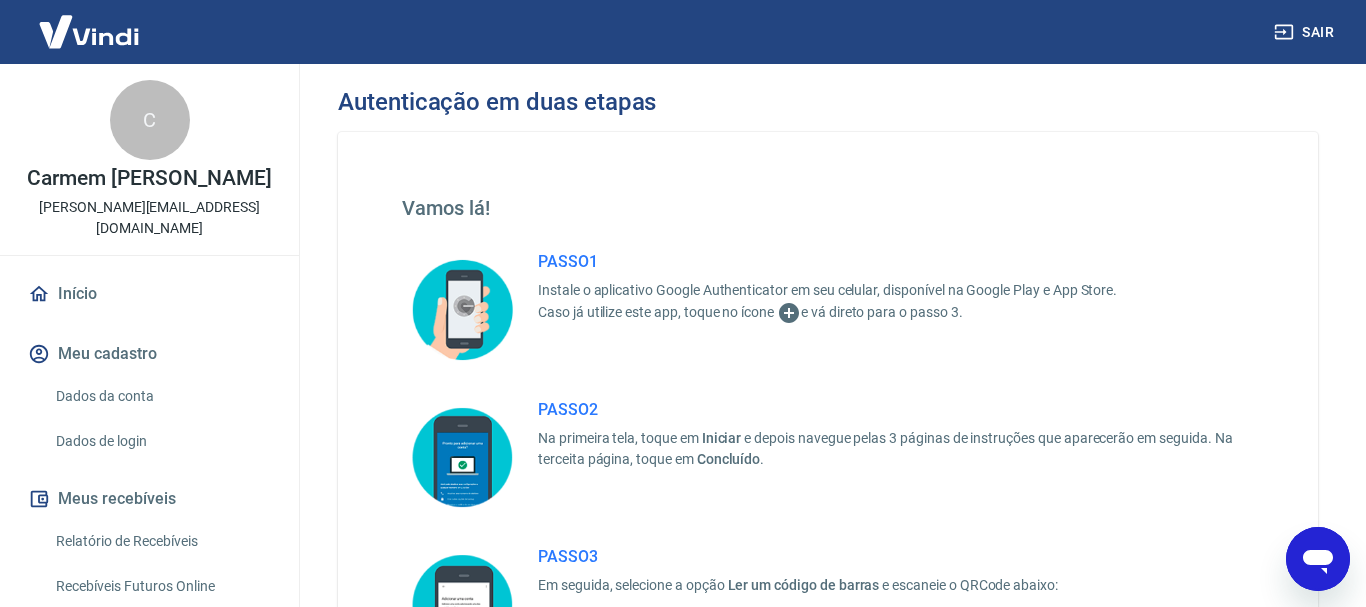 scroll, scrollTop: 408, scrollLeft: 0, axis: vertical 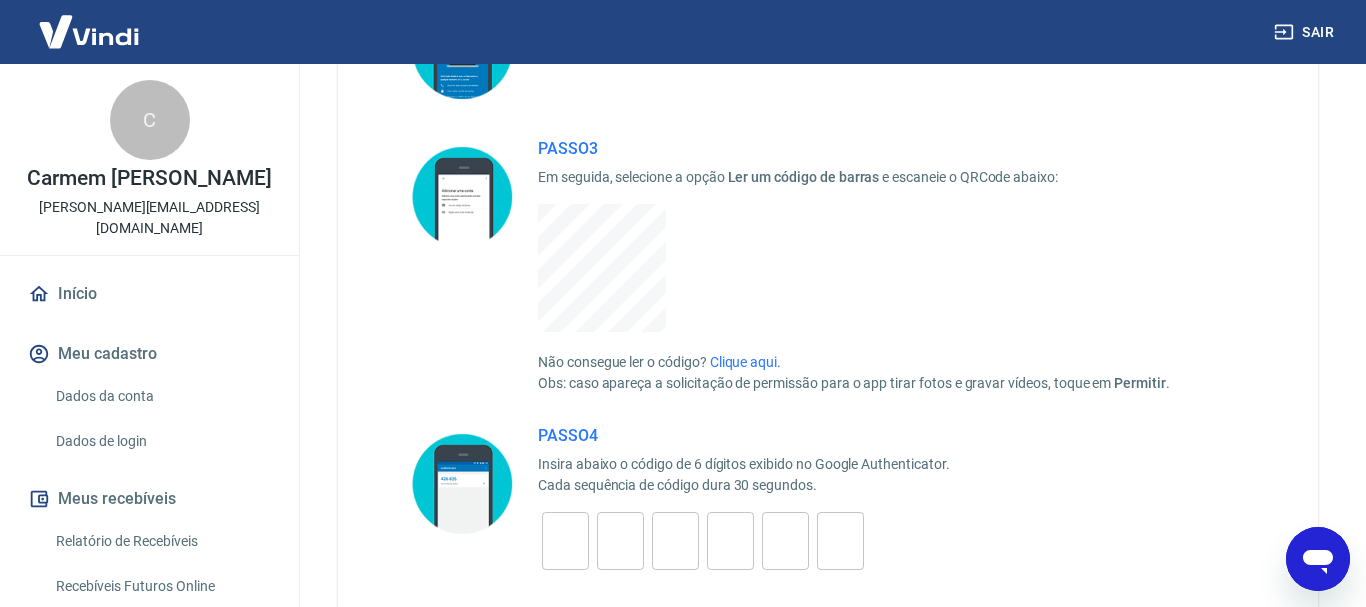 click at bounding box center (565, 541) 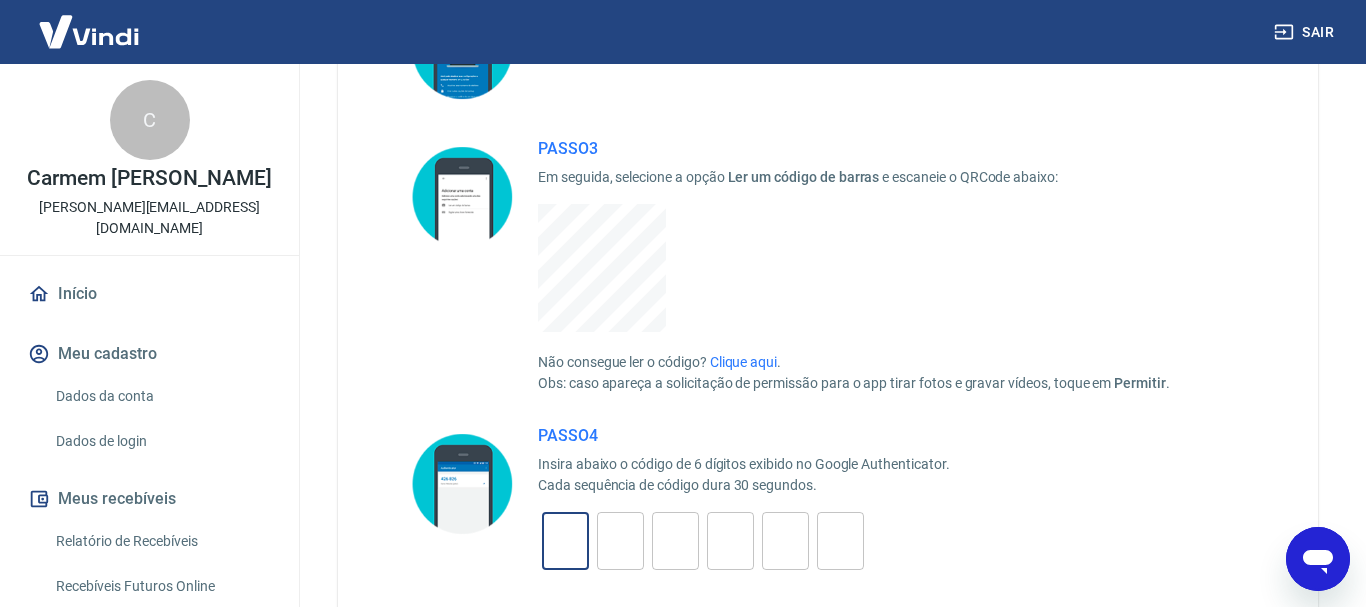 type on "4" 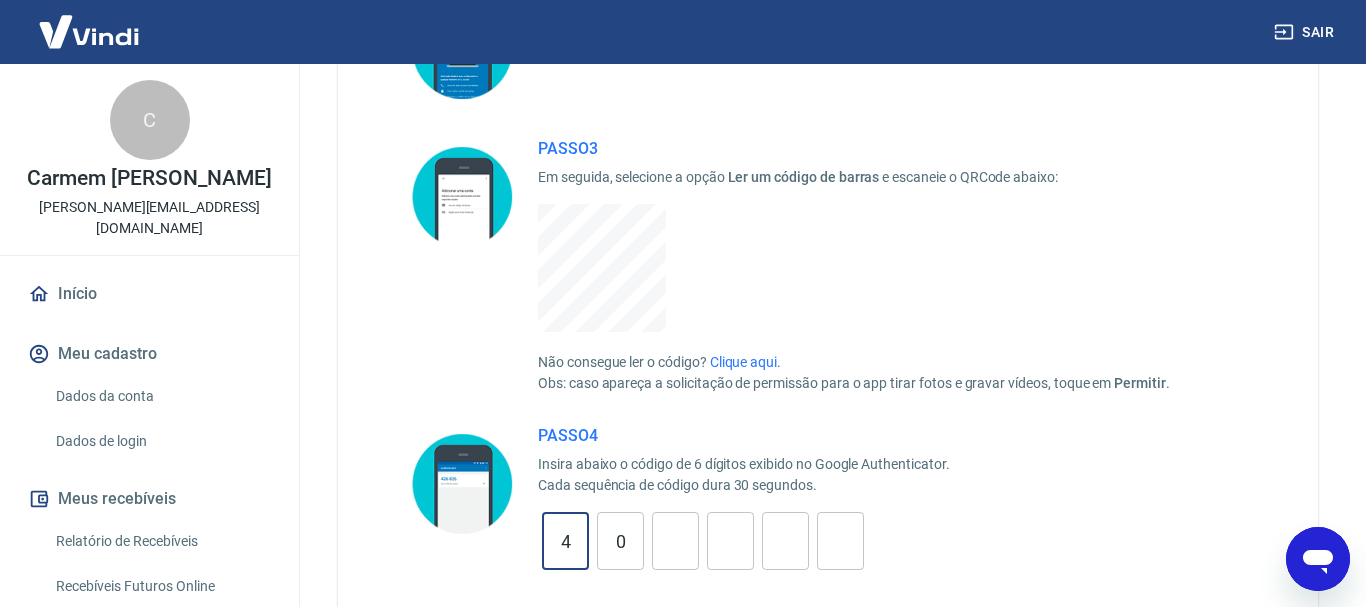 type on "0" 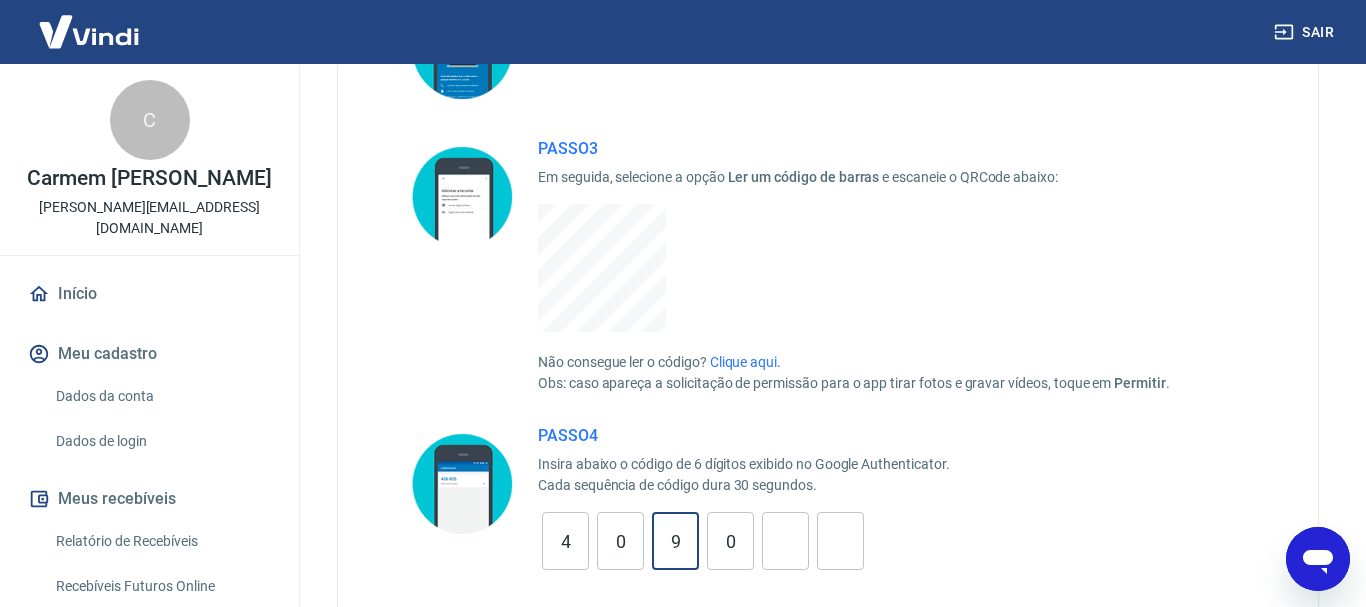 type on "0" 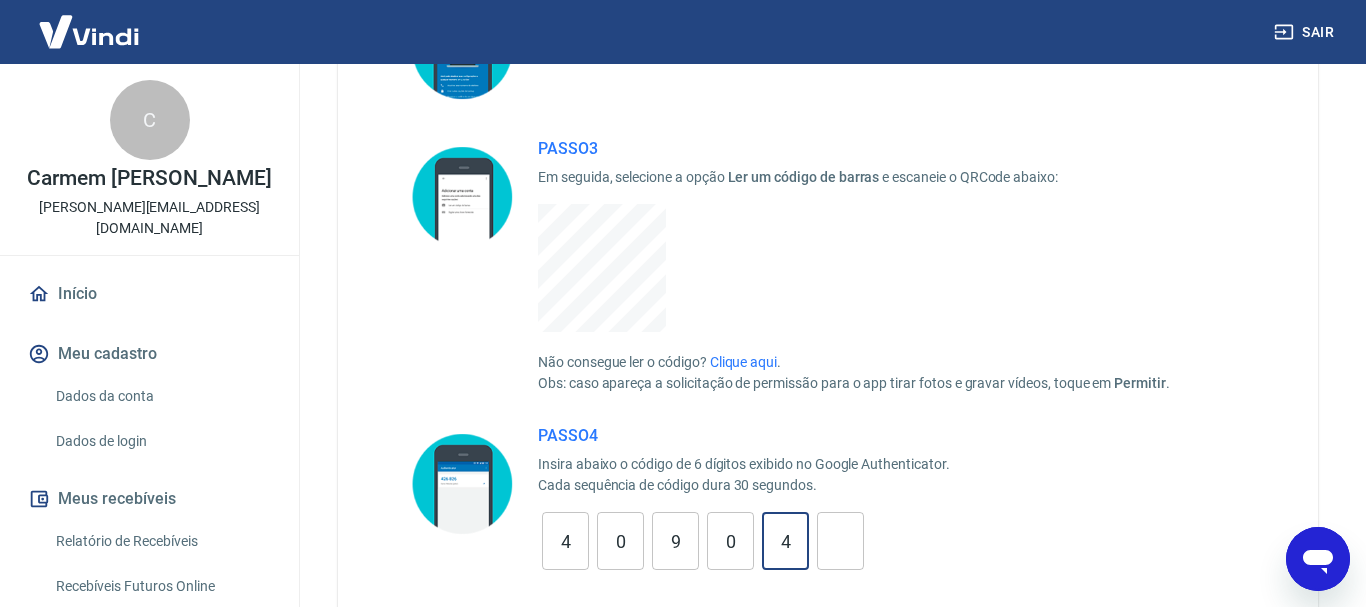 type on "4" 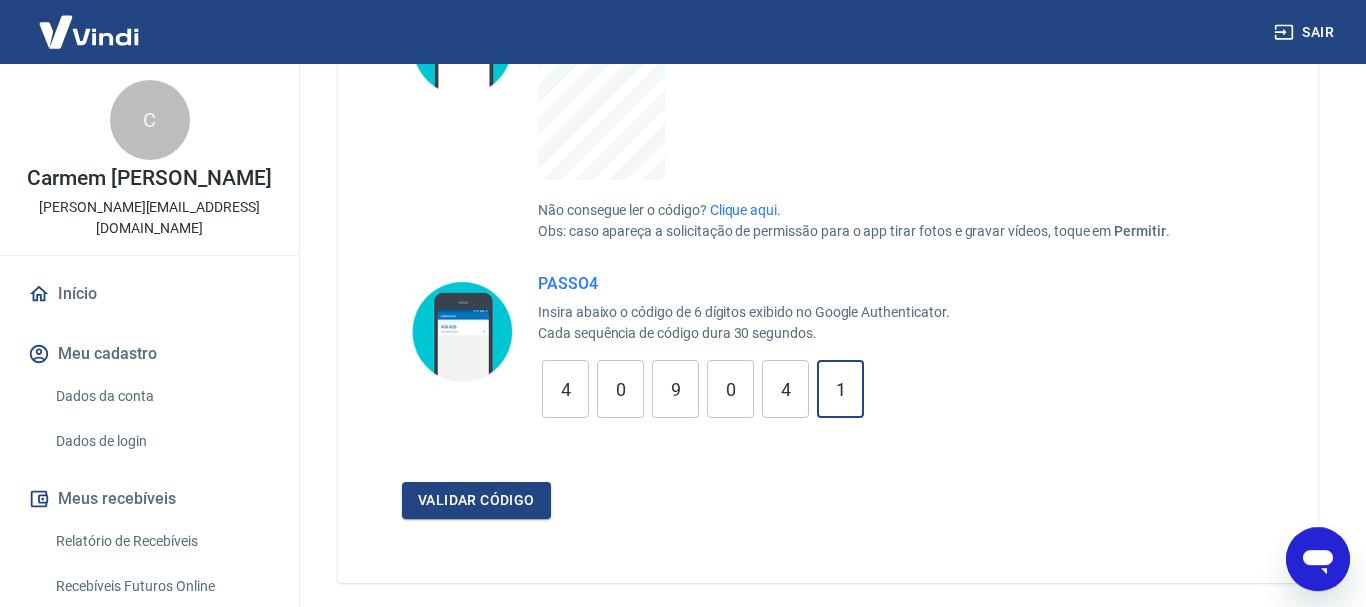 scroll, scrollTop: 645, scrollLeft: 0, axis: vertical 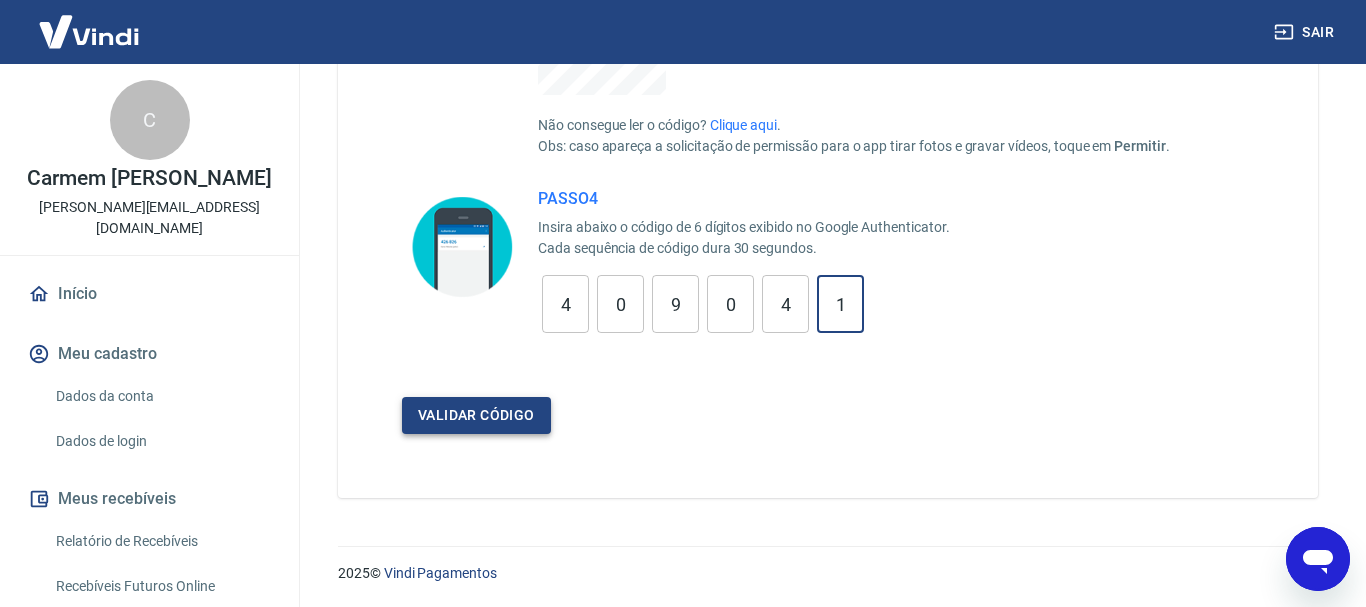 type on "1" 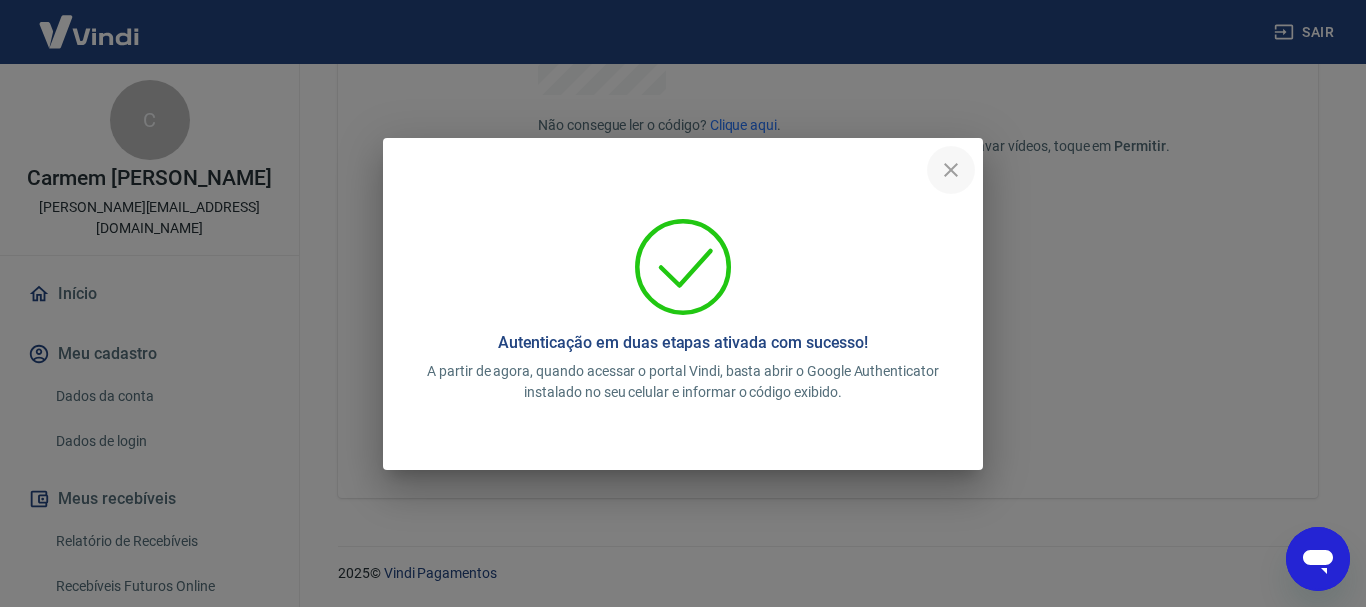 click 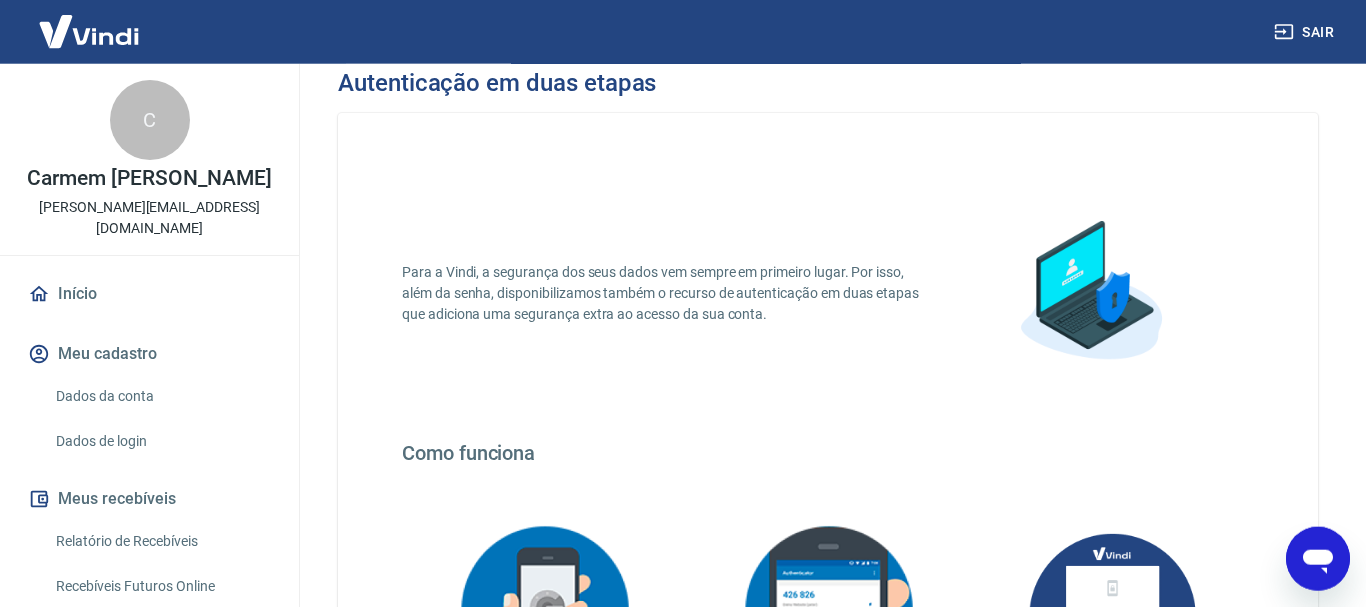 scroll, scrollTop: 0, scrollLeft: 0, axis: both 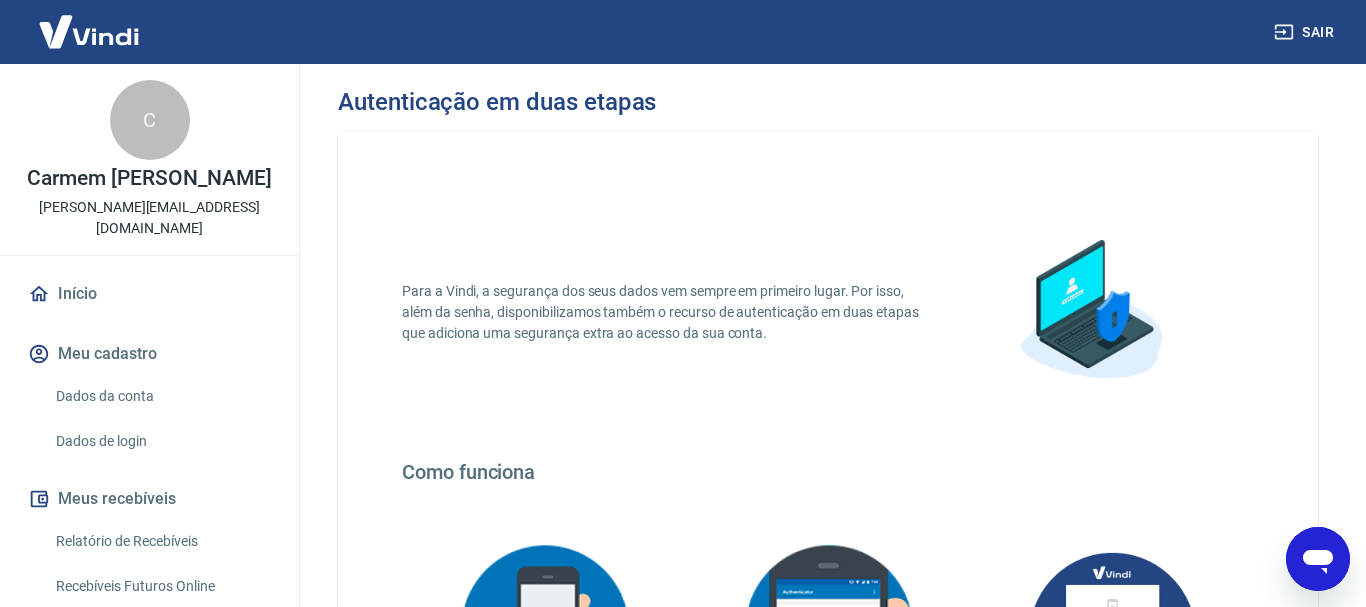 click 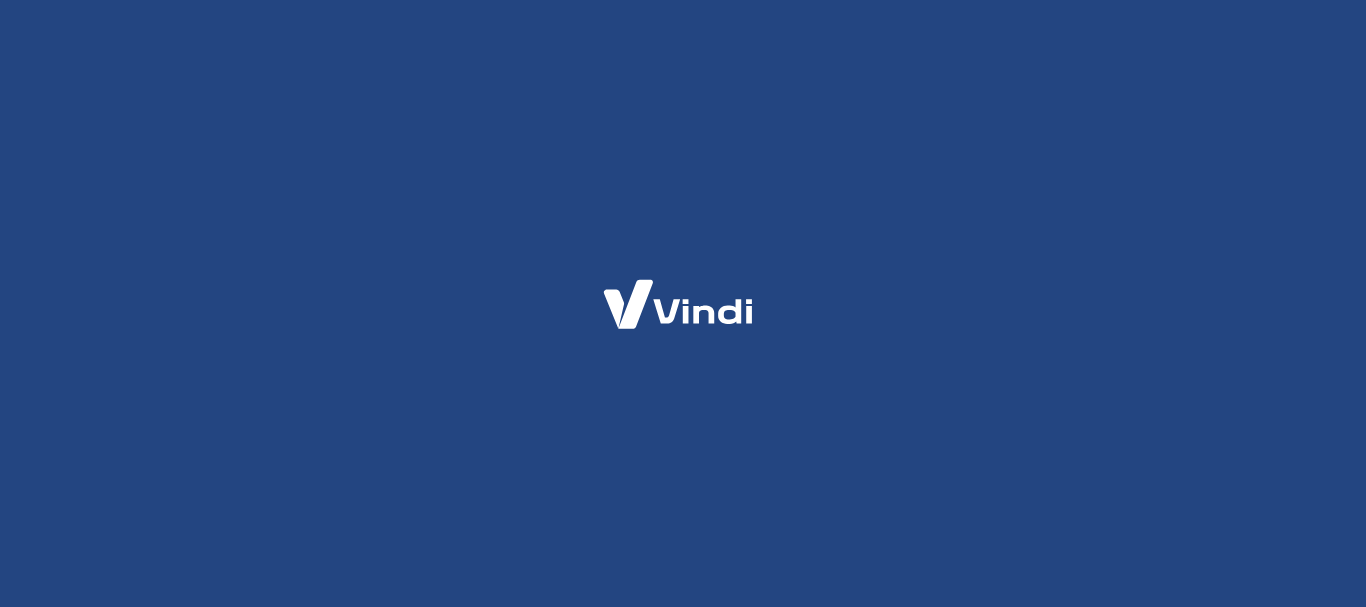 scroll, scrollTop: 0, scrollLeft: 0, axis: both 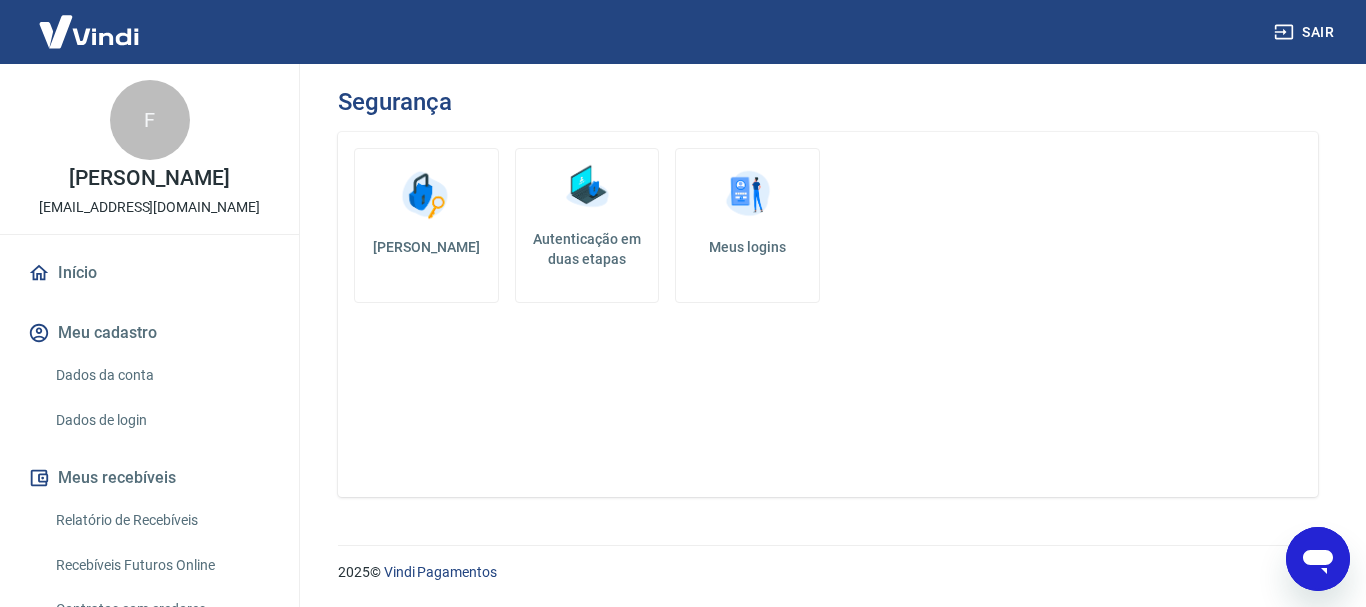 click on "Autenticação em duas etapas" at bounding box center [587, 249] 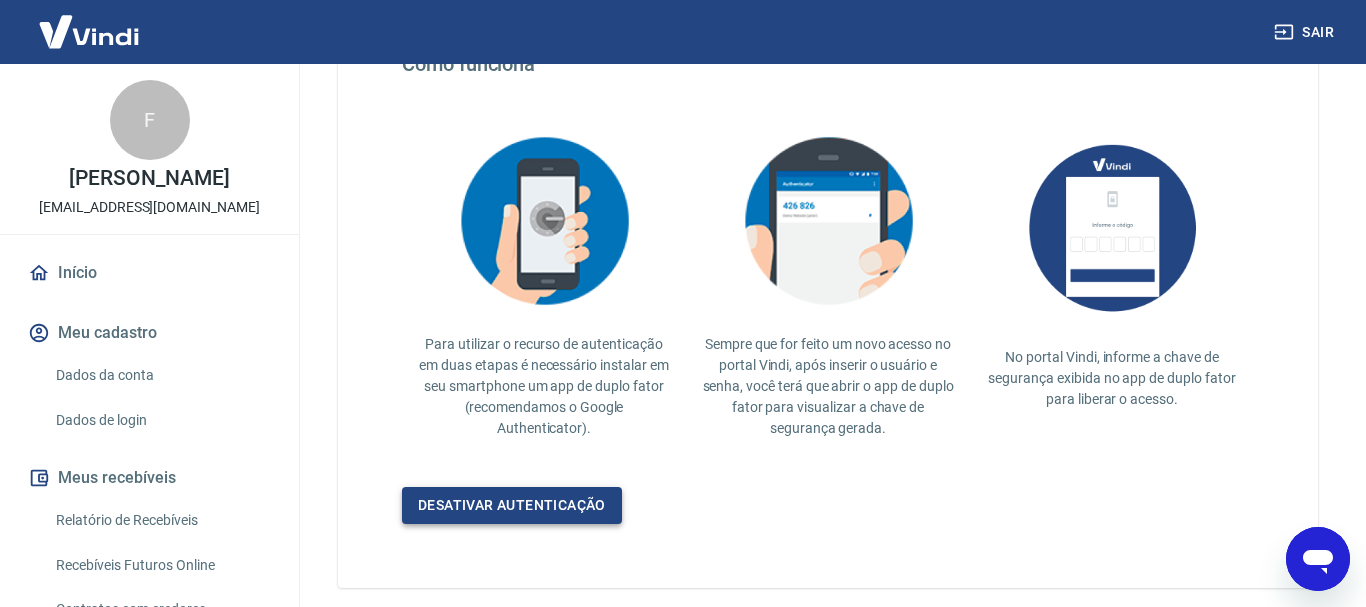 click on "Desativar autenticação" at bounding box center [512, 505] 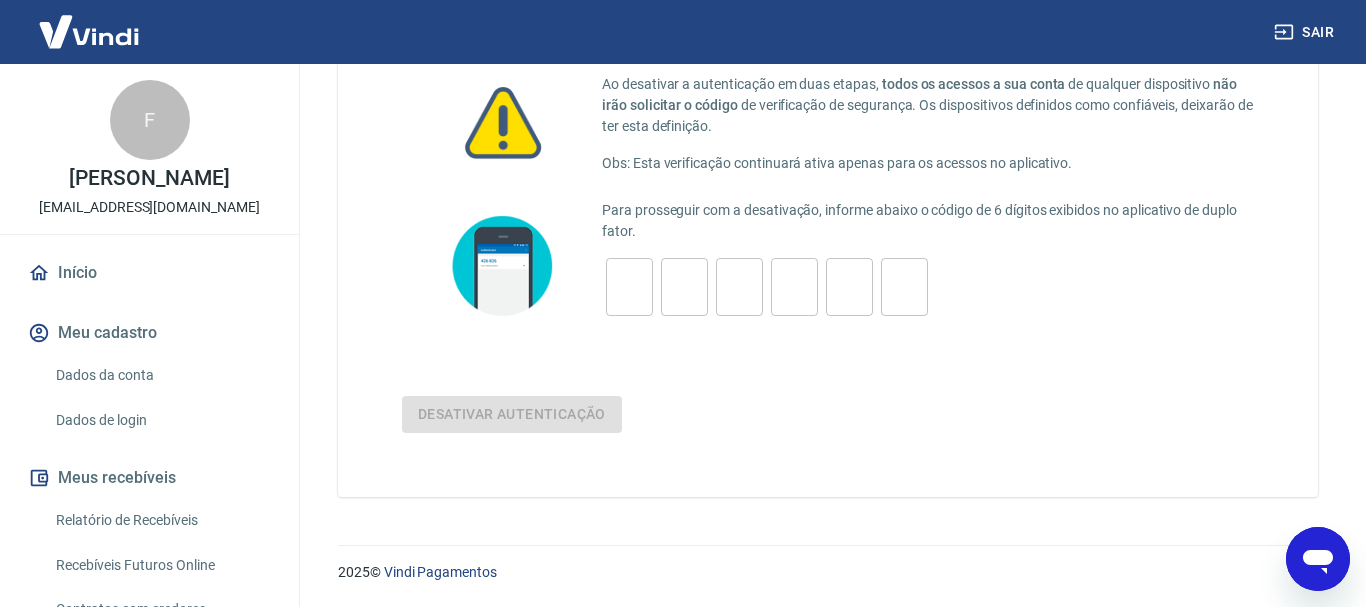 scroll, scrollTop: 132, scrollLeft: 0, axis: vertical 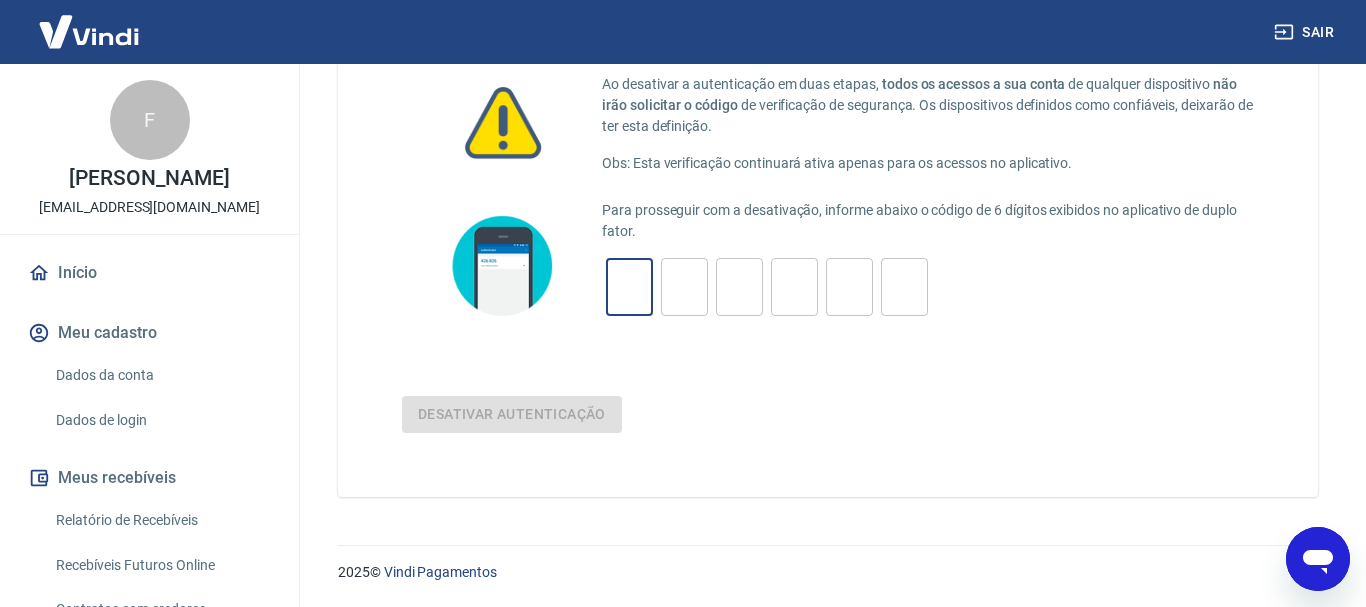 type on "5" 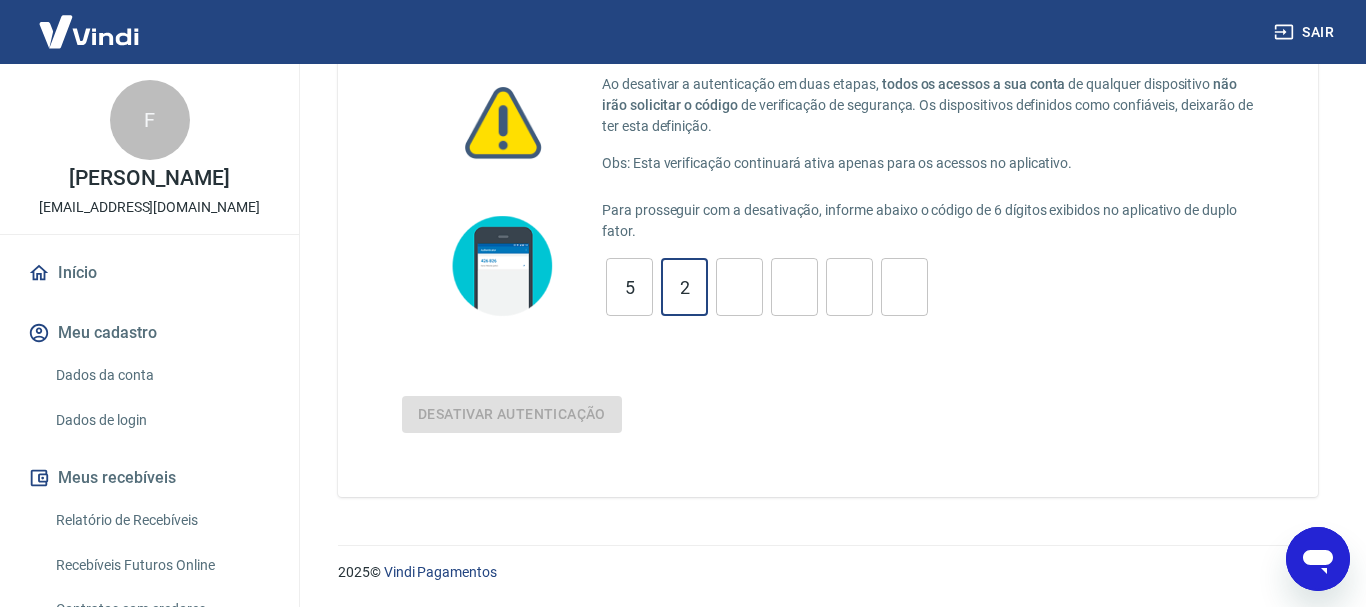type on "2" 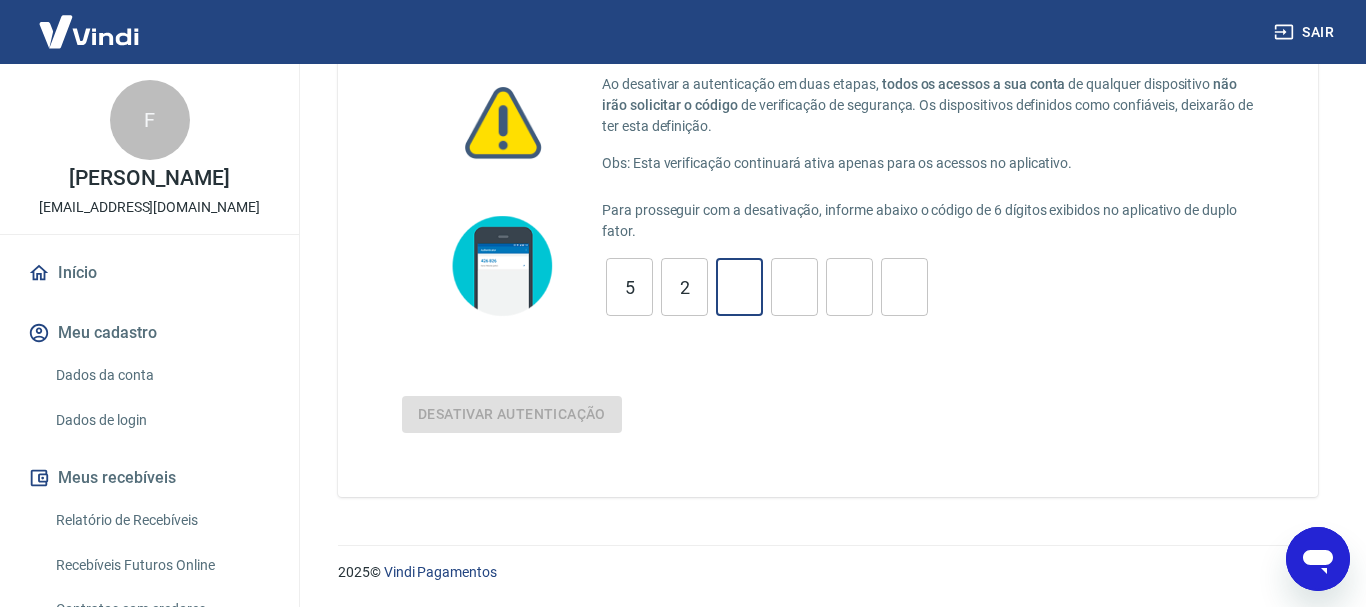 type on "7" 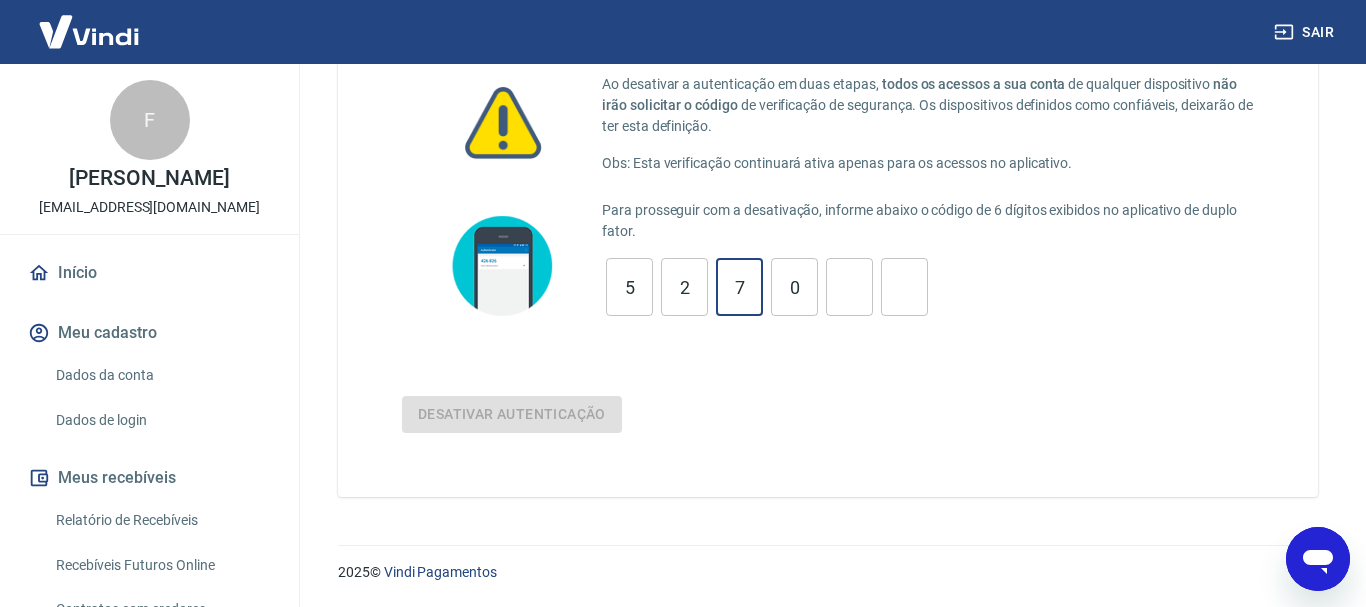 type on "0" 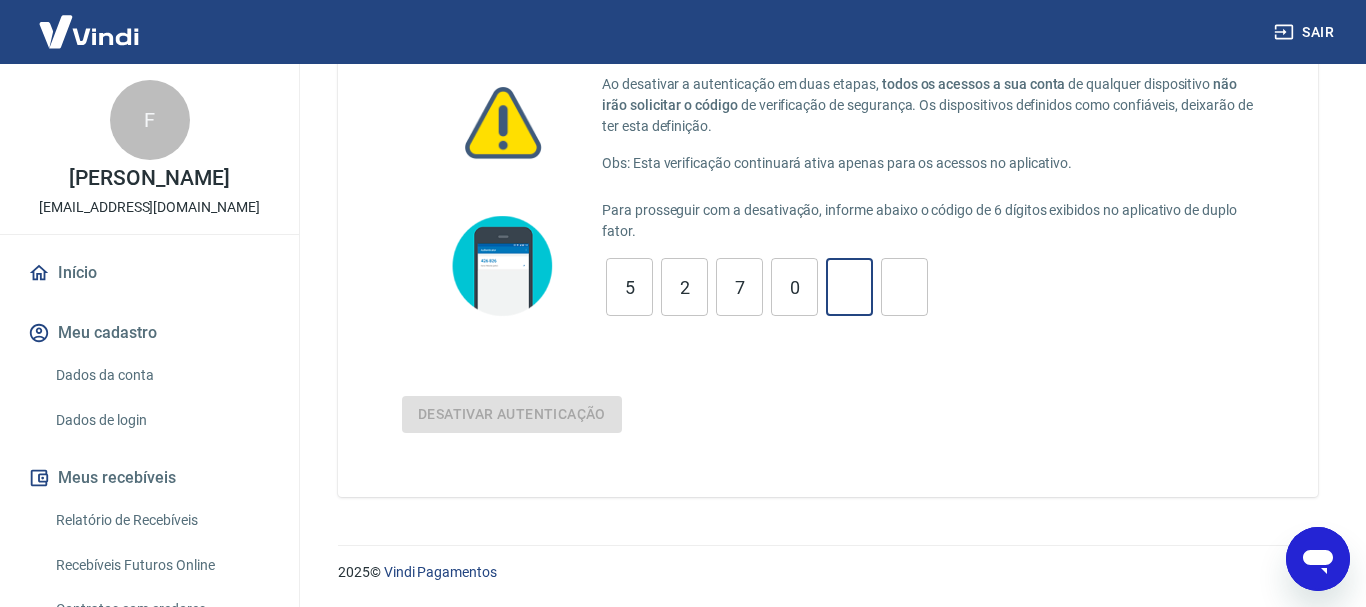 type on "5" 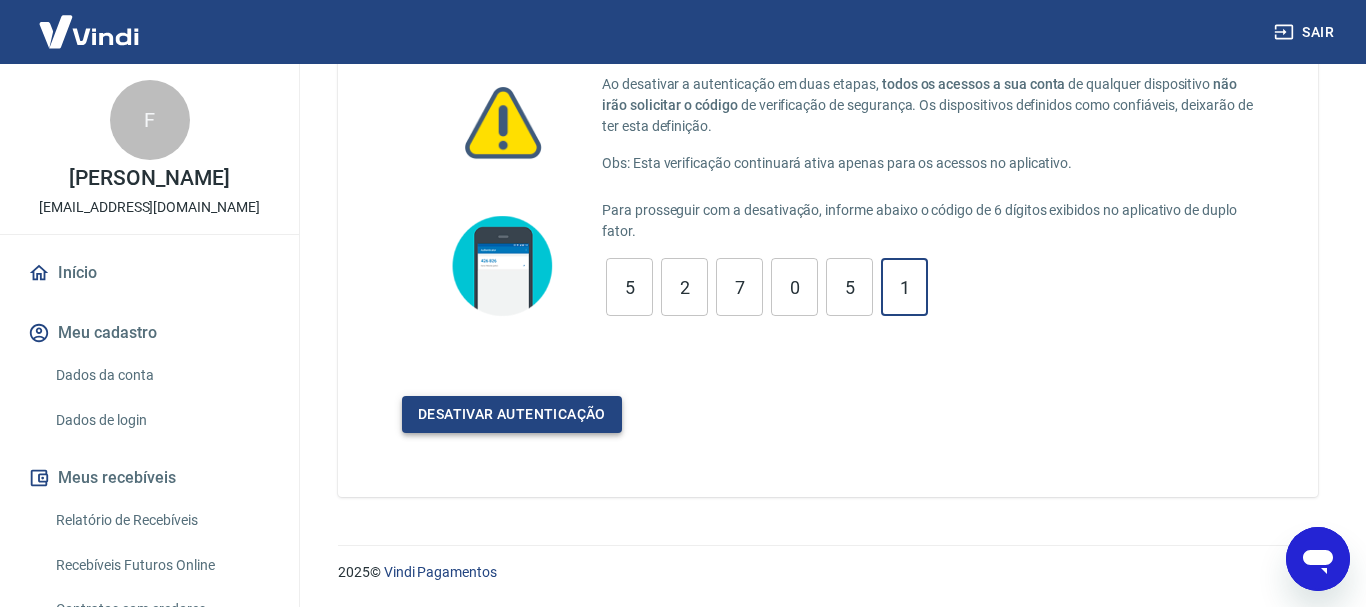 type on "1" 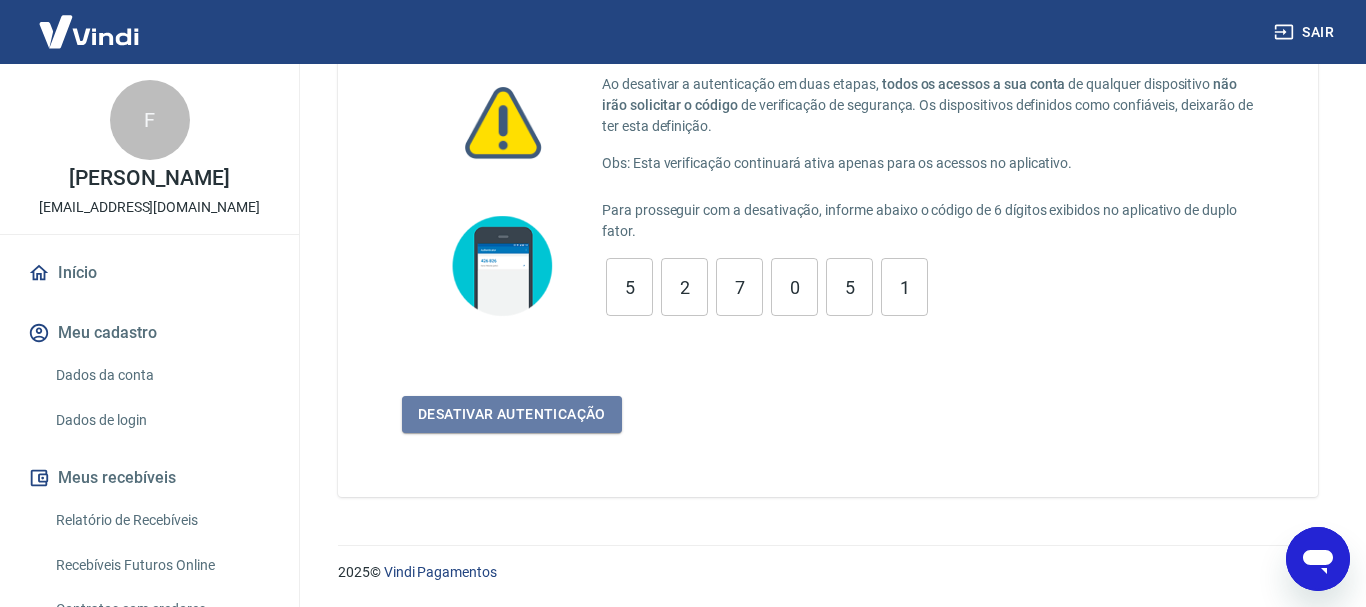 drag, startPoint x: 478, startPoint y: 416, endPoint x: 536, endPoint y: 422, distance: 58.30952 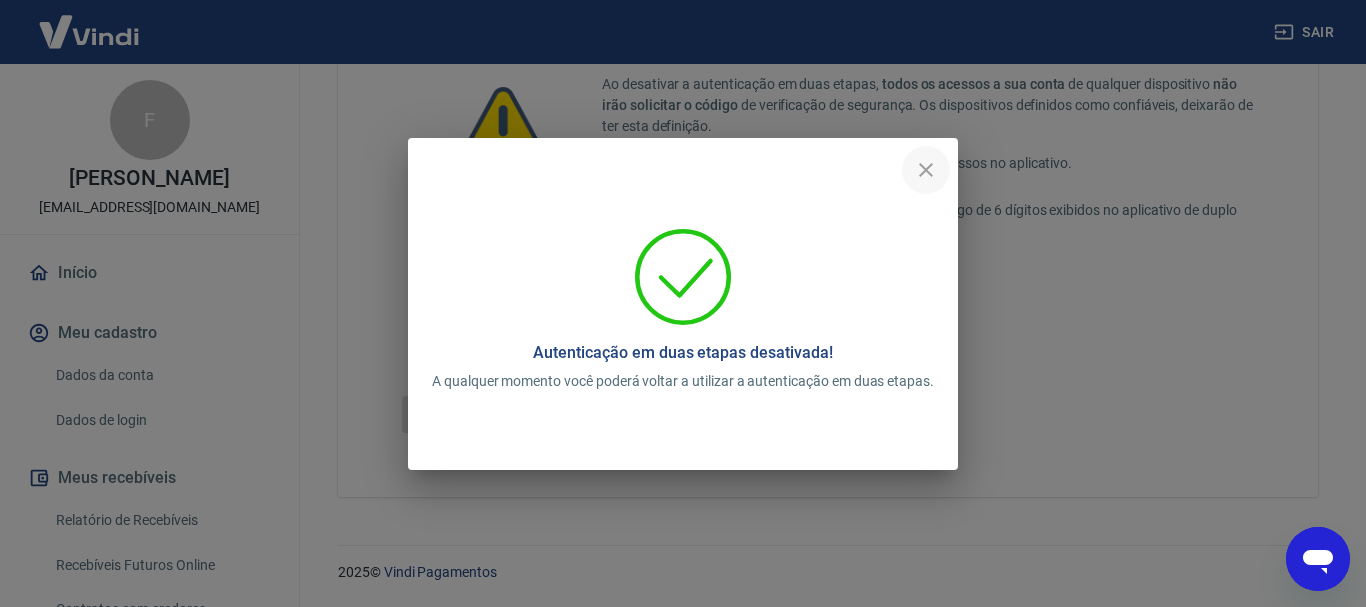 click 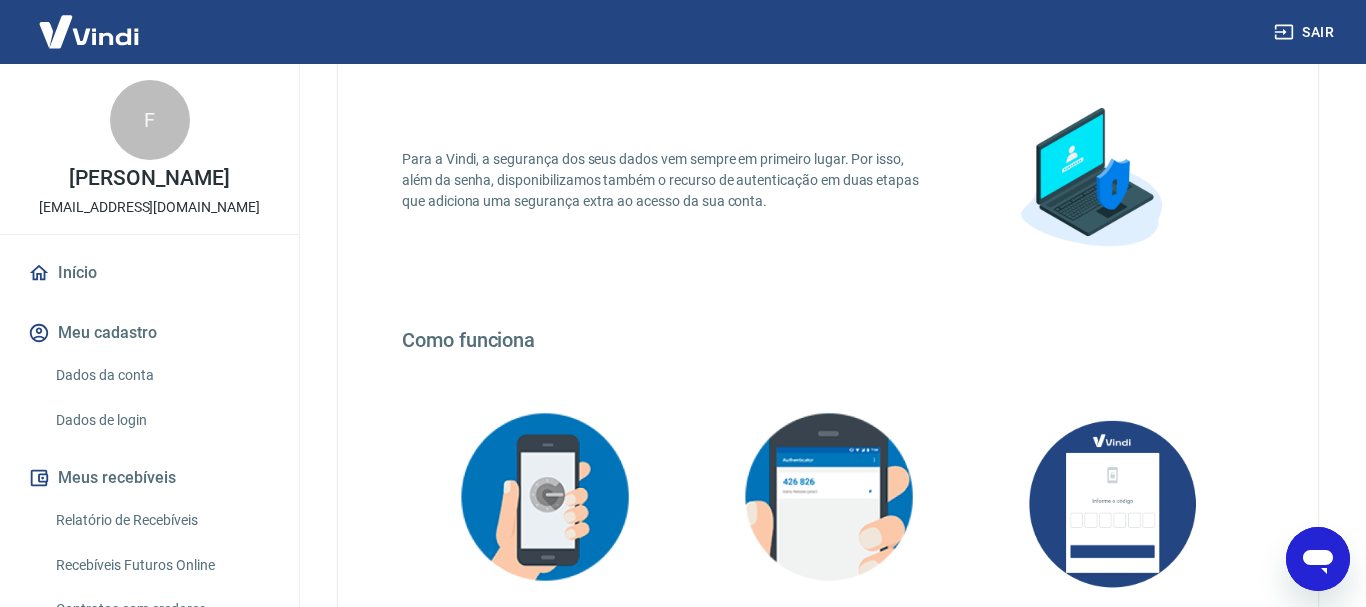 scroll, scrollTop: 499, scrollLeft: 0, axis: vertical 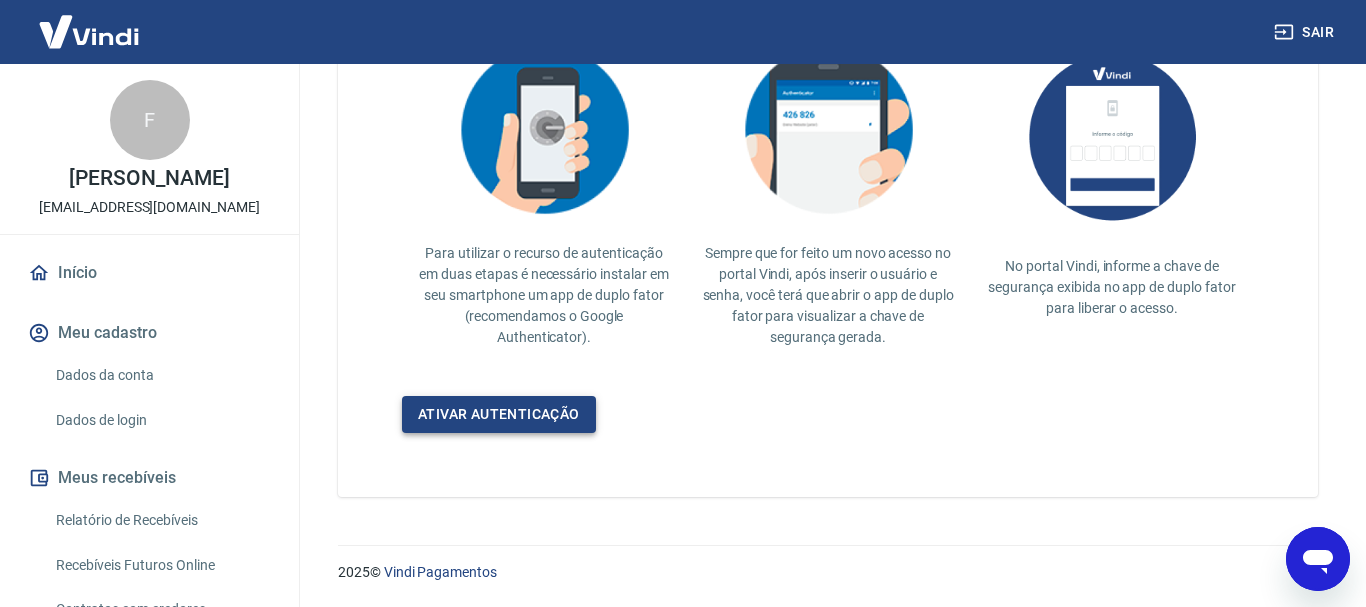 click on "Ativar autenticação" at bounding box center [499, 414] 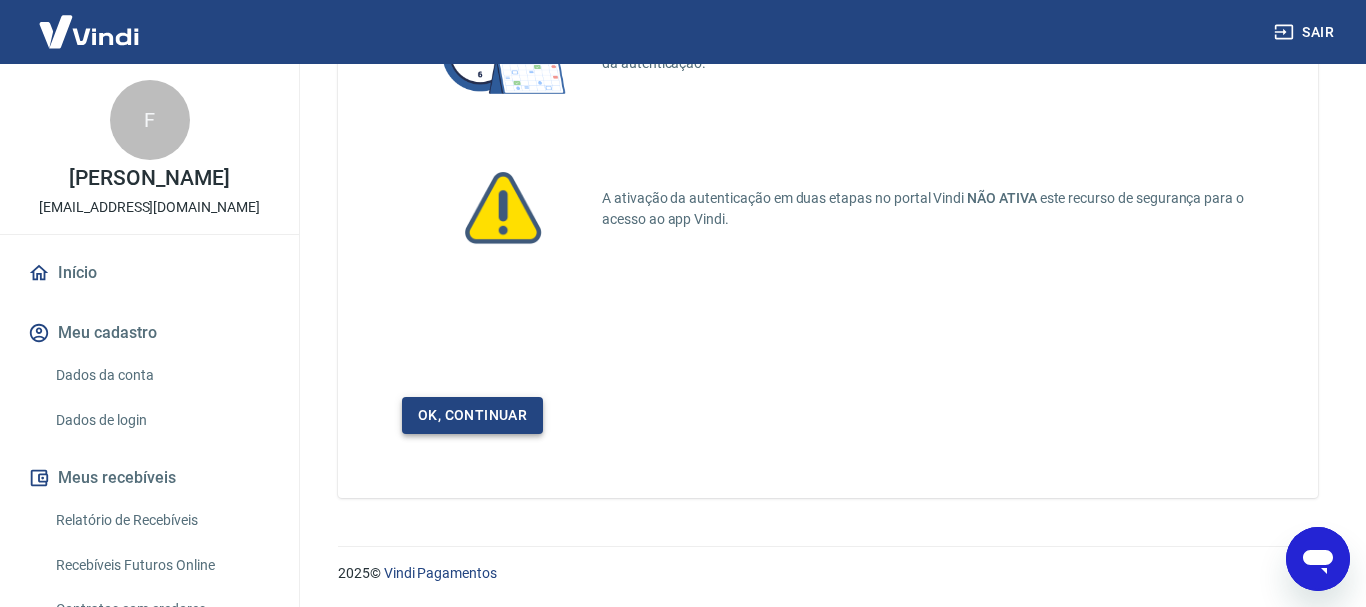 click on "Ok, continuar" at bounding box center [472, 415] 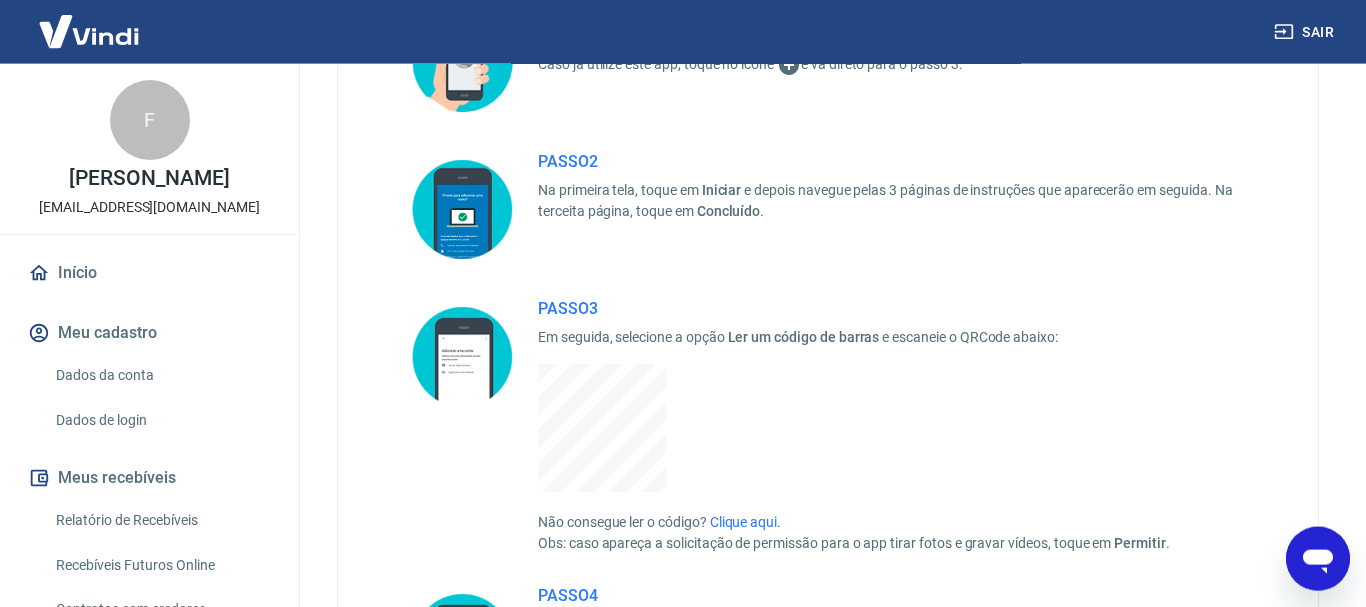 scroll, scrollTop: 408, scrollLeft: 0, axis: vertical 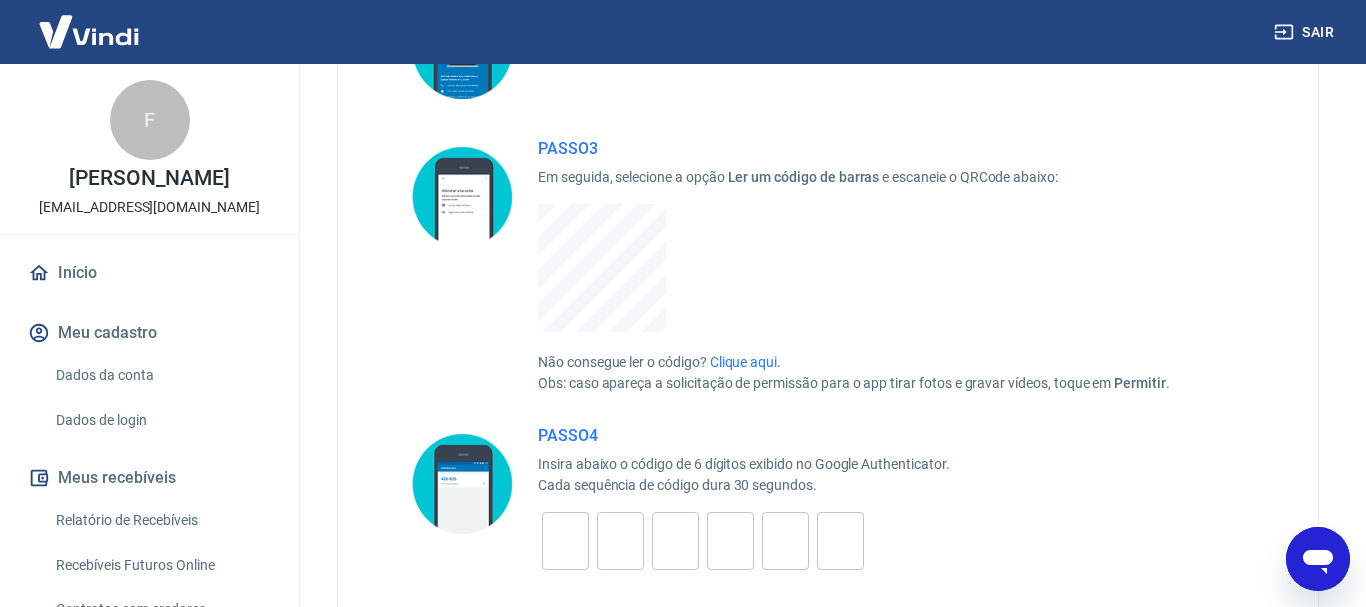 click at bounding box center [565, 541] 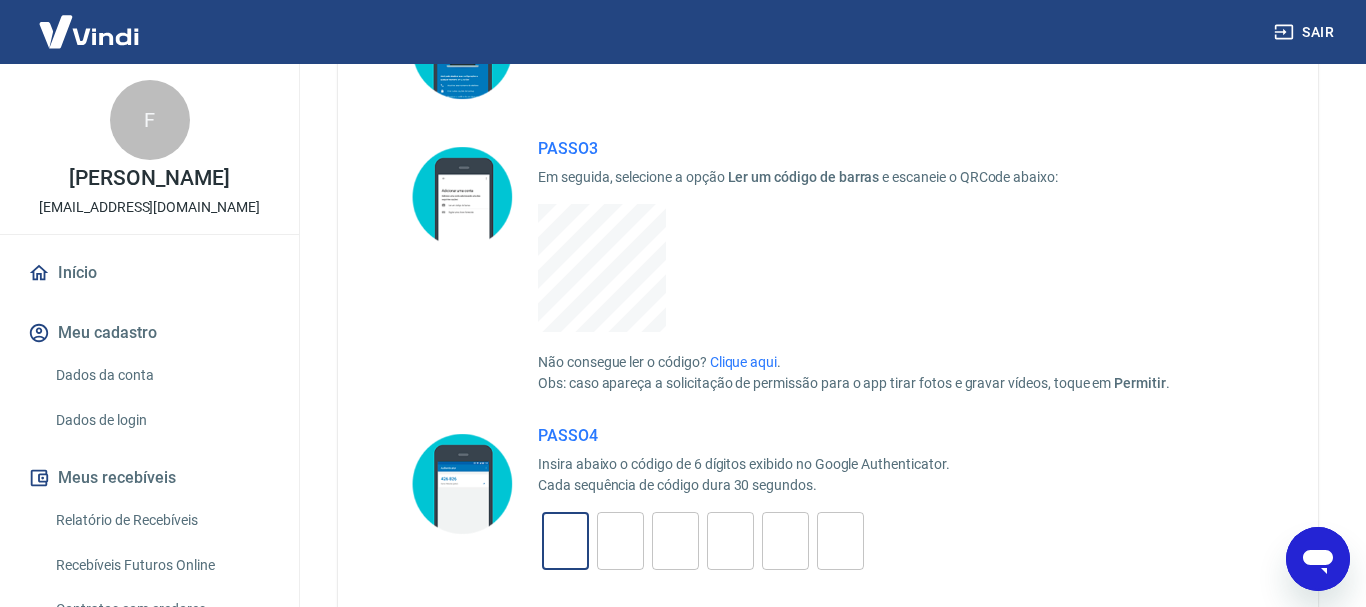 type on "9" 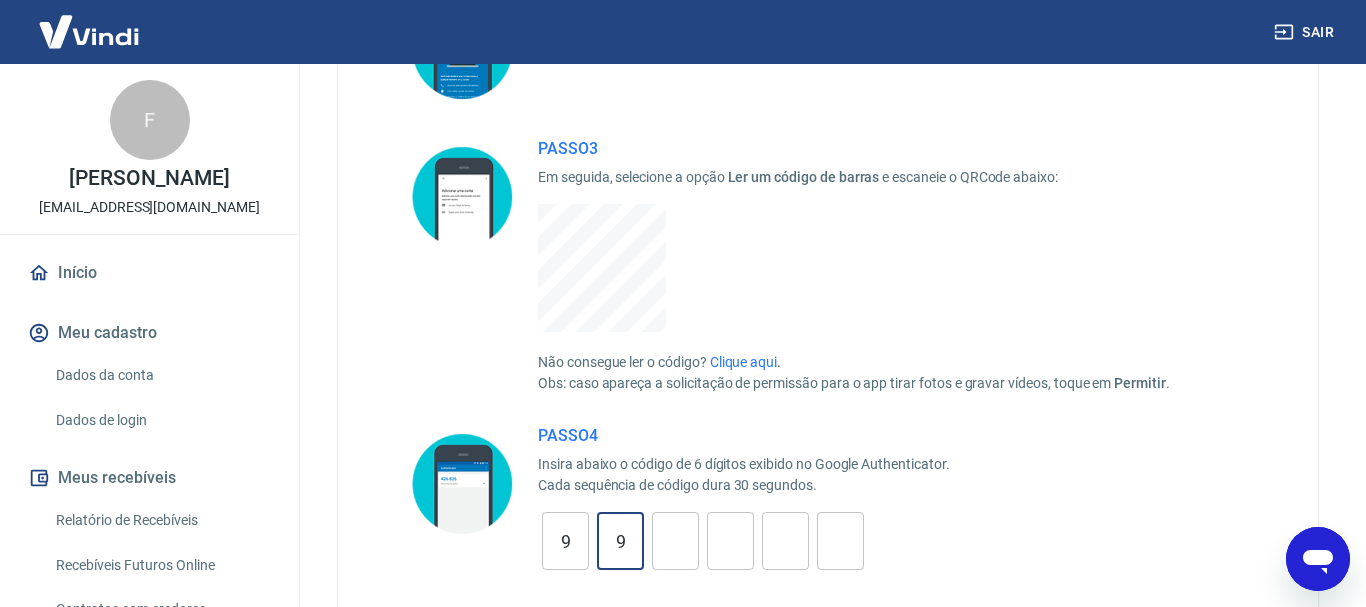type on "9" 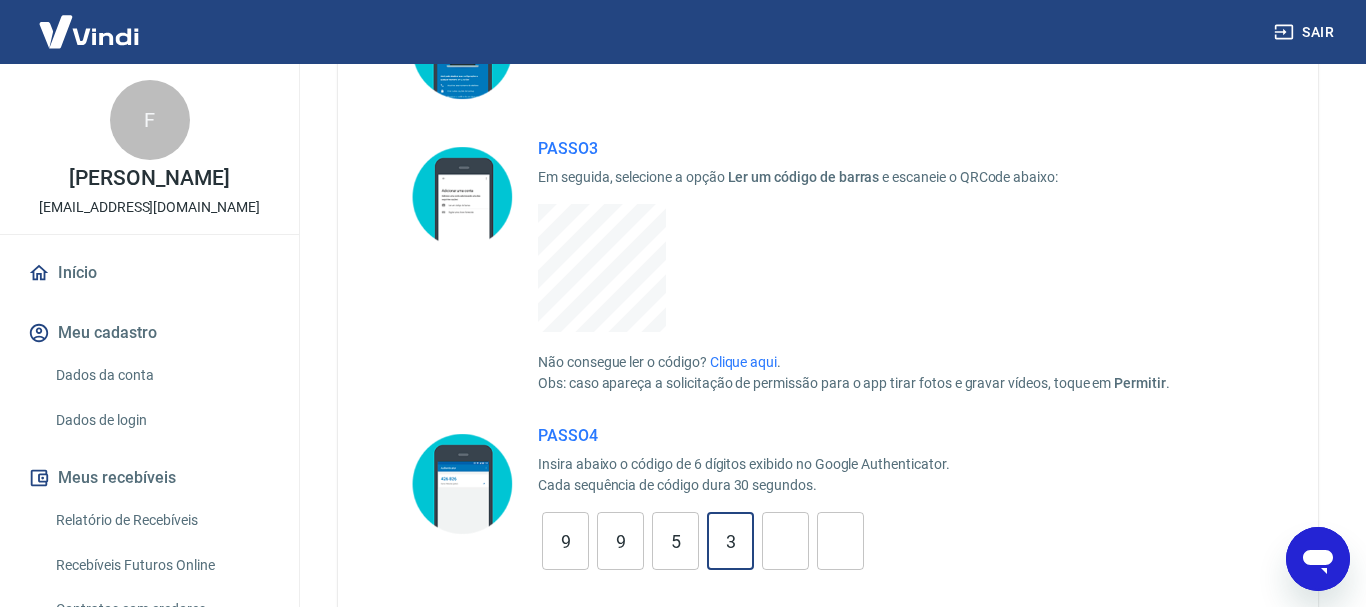 type on "3" 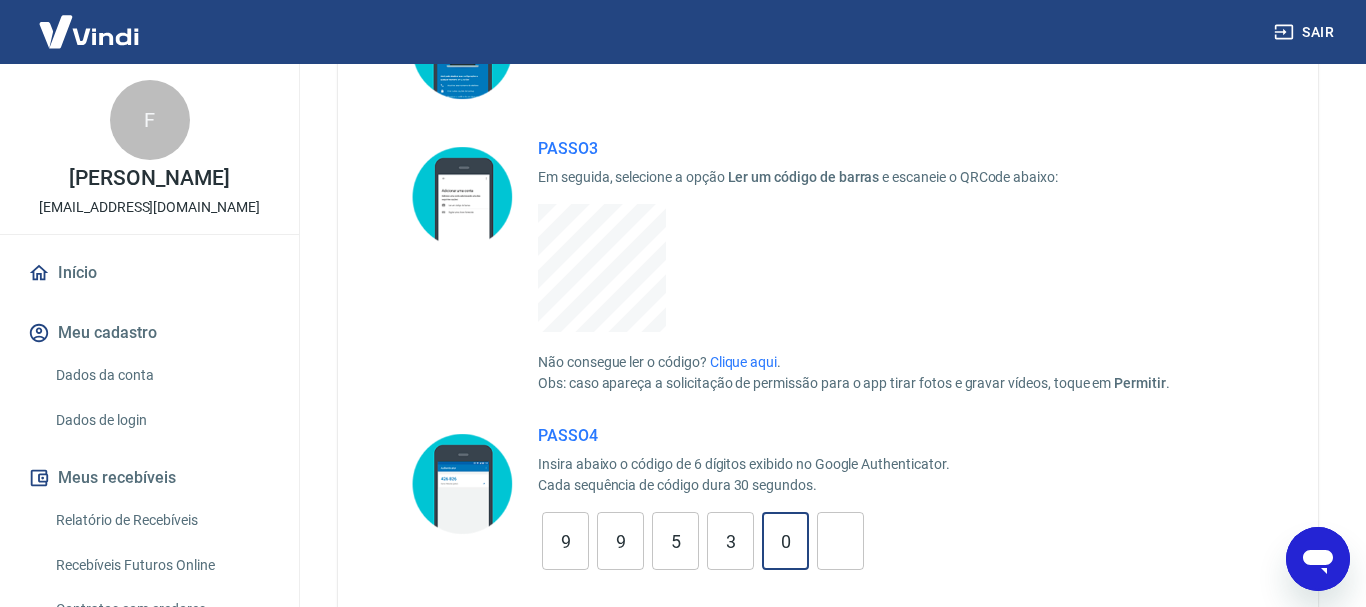 type on "0" 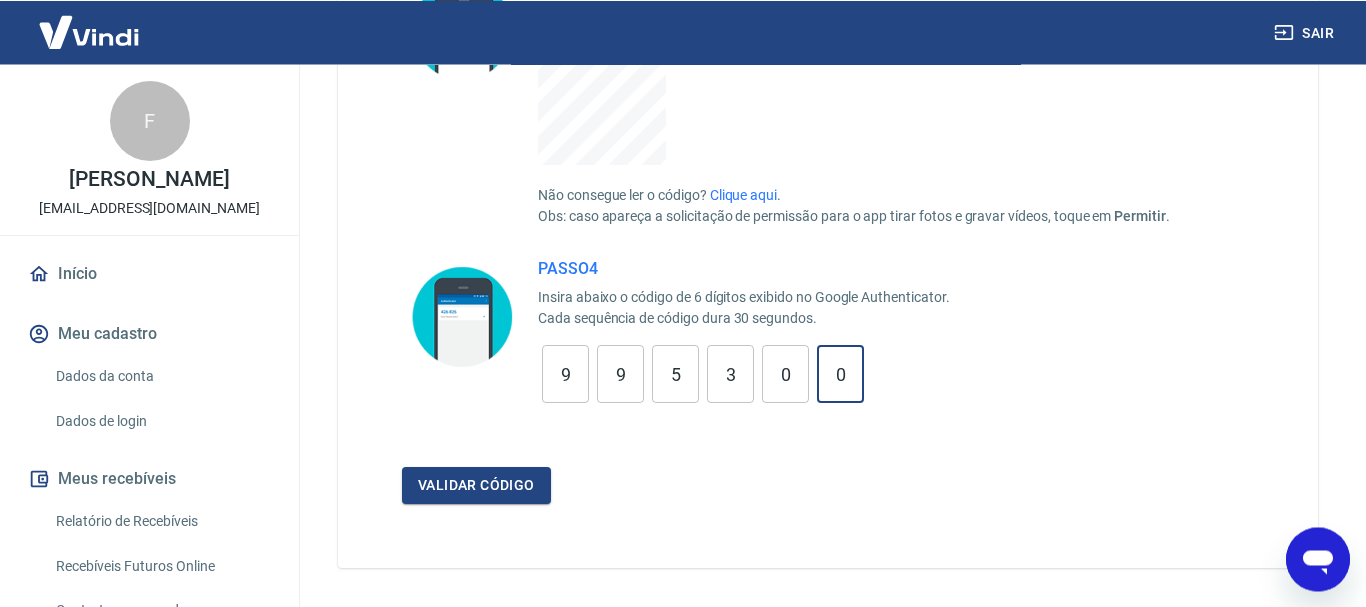 scroll, scrollTop: 645, scrollLeft: 0, axis: vertical 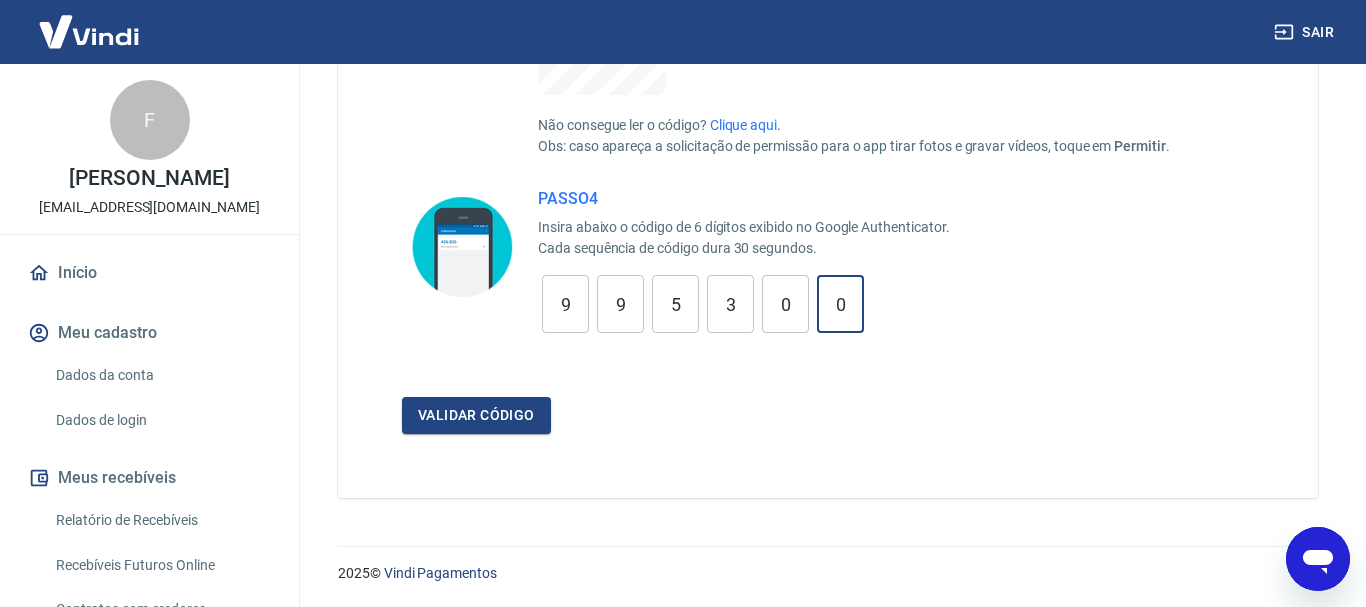 type on "0" 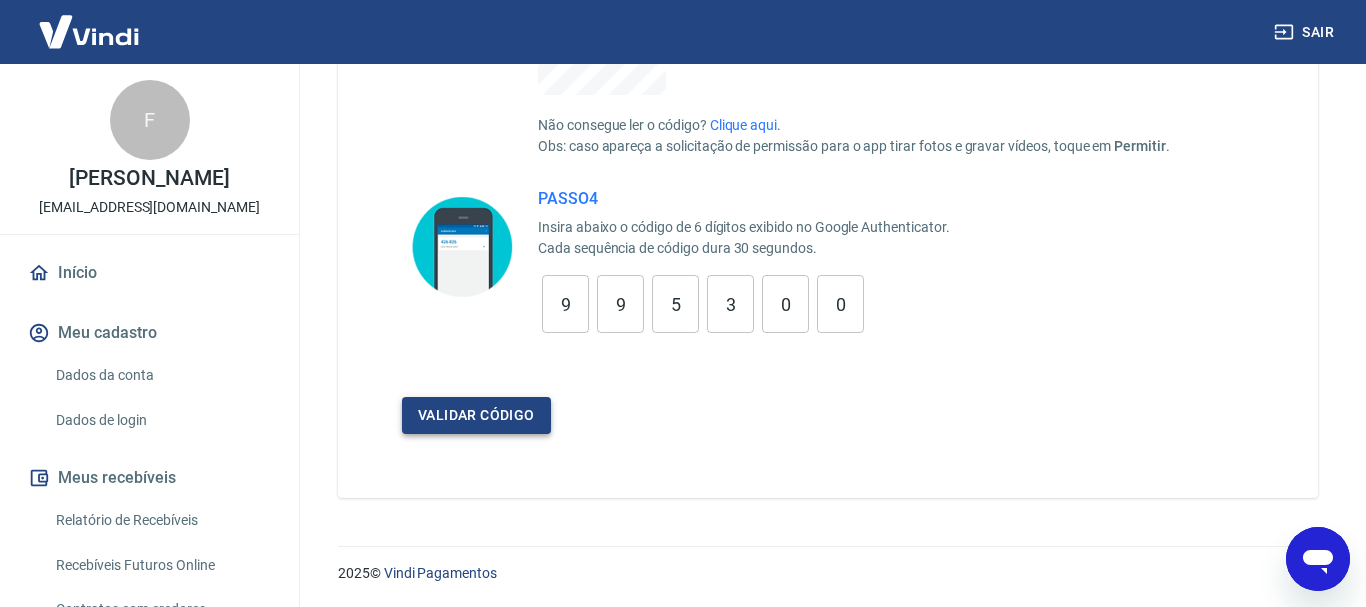 click on "Validar código" at bounding box center (476, 415) 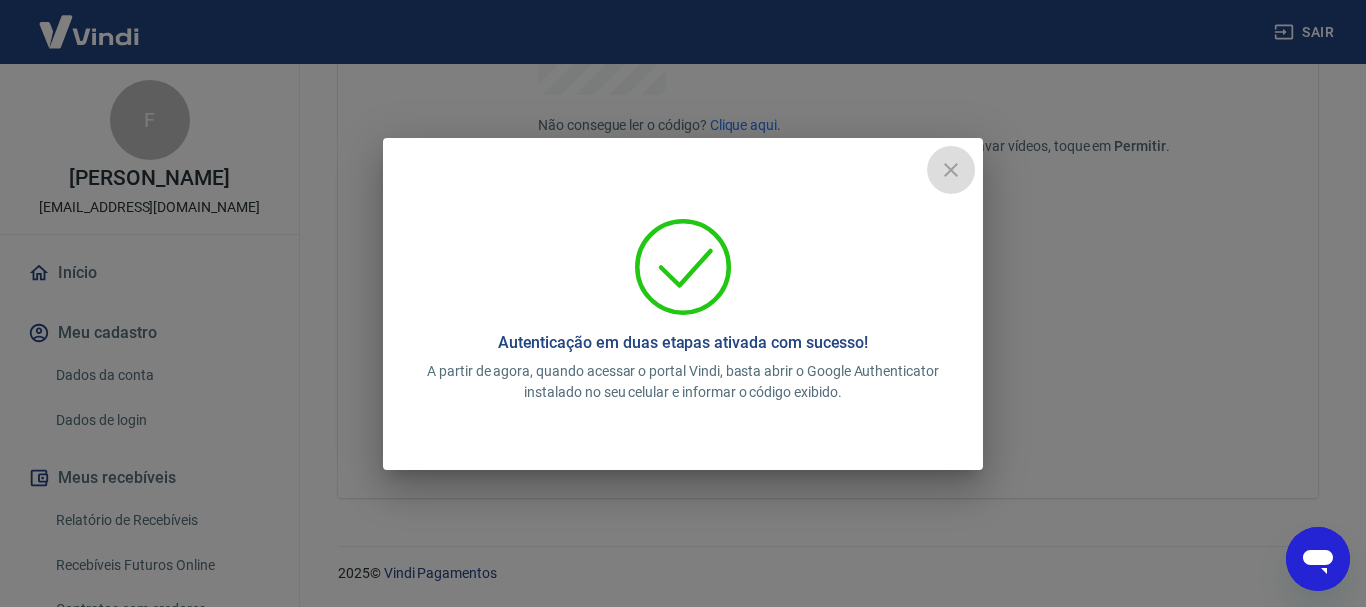 click 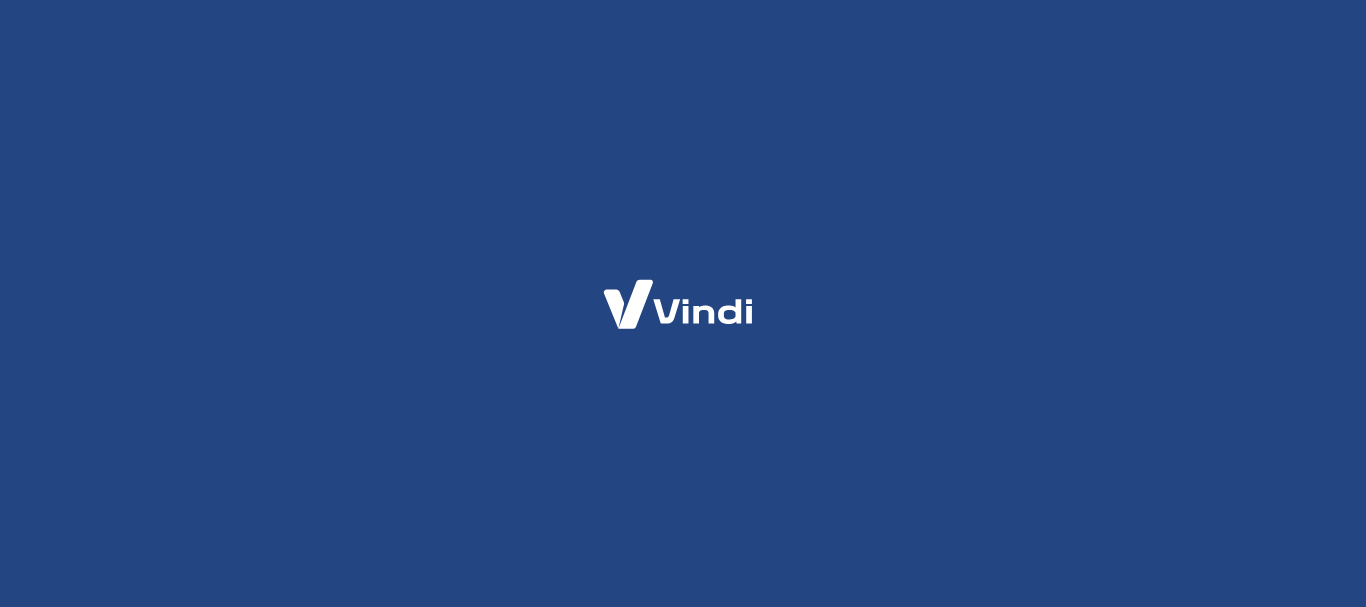 scroll, scrollTop: 0, scrollLeft: 0, axis: both 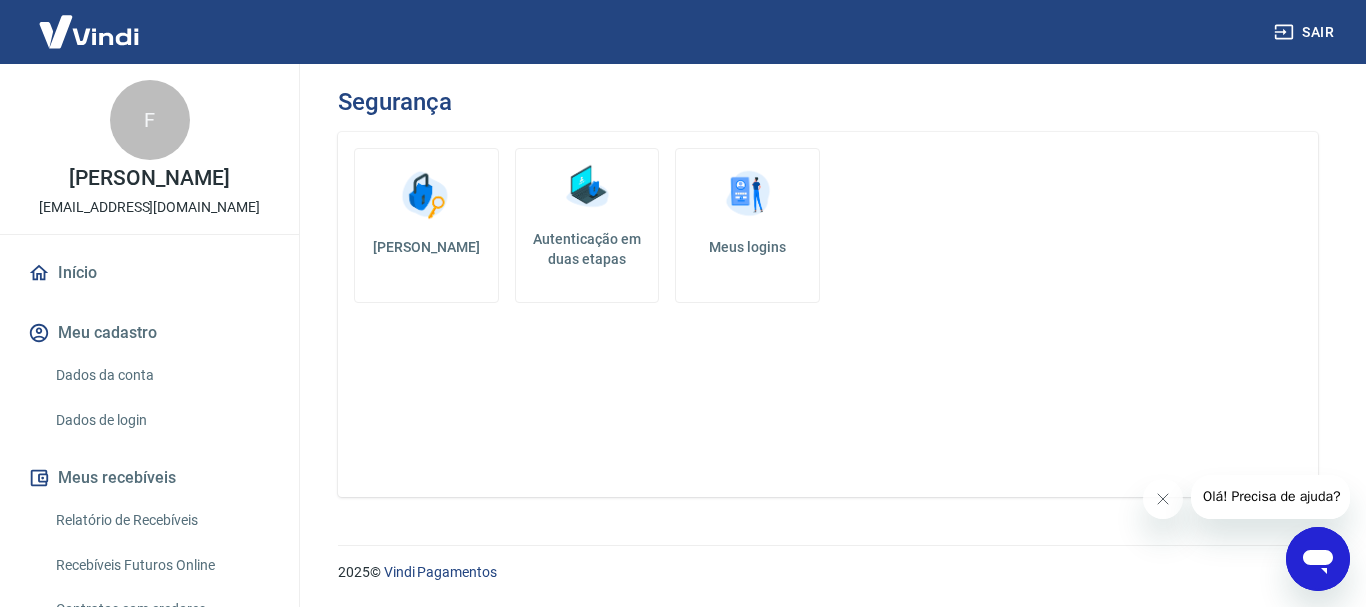 click on "Sair" at bounding box center [1306, 32] 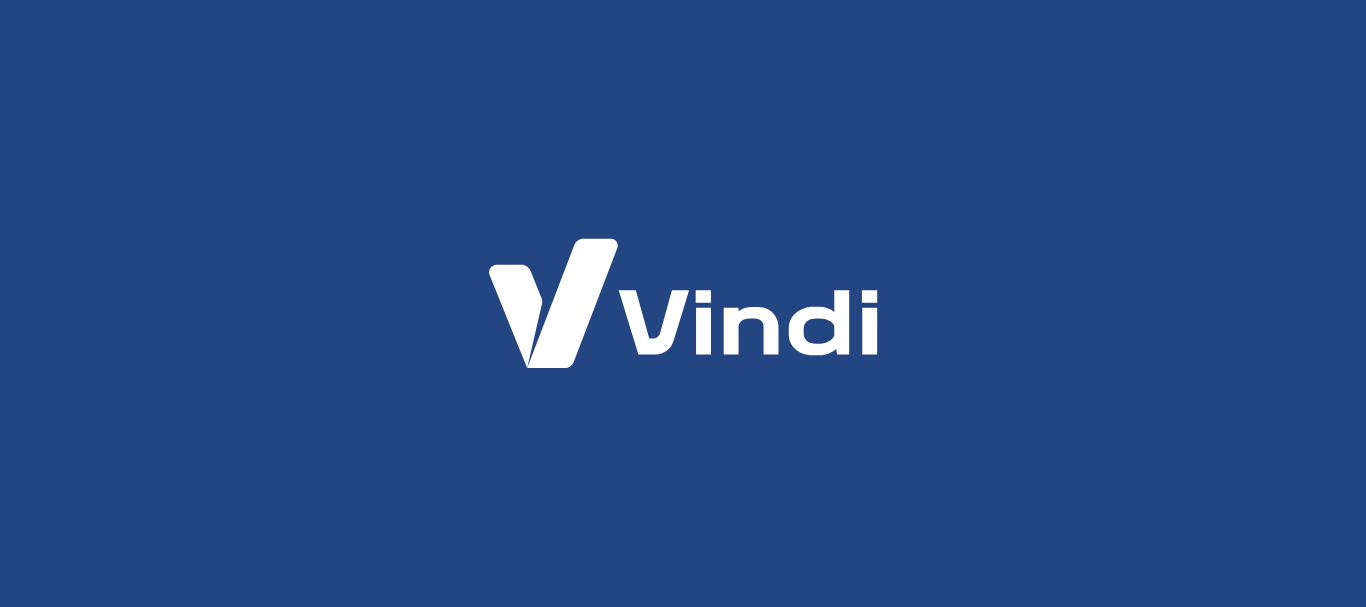 scroll, scrollTop: 0, scrollLeft: 0, axis: both 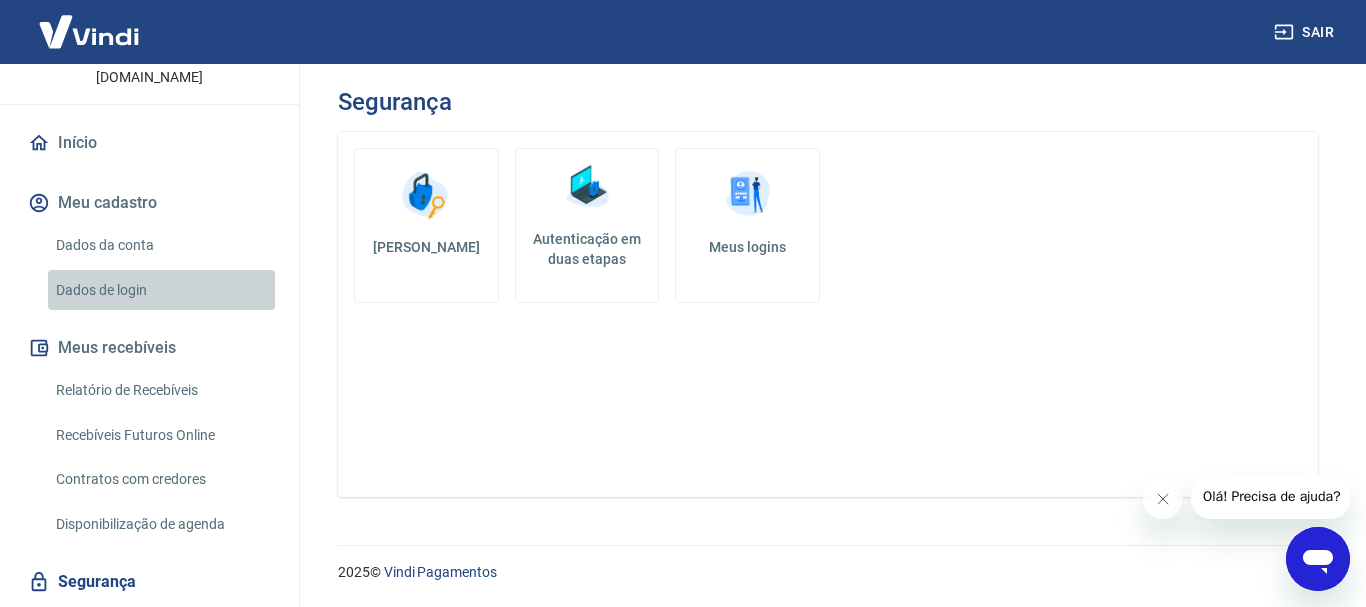 click on "Dados de login" at bounding box center [161, 290] 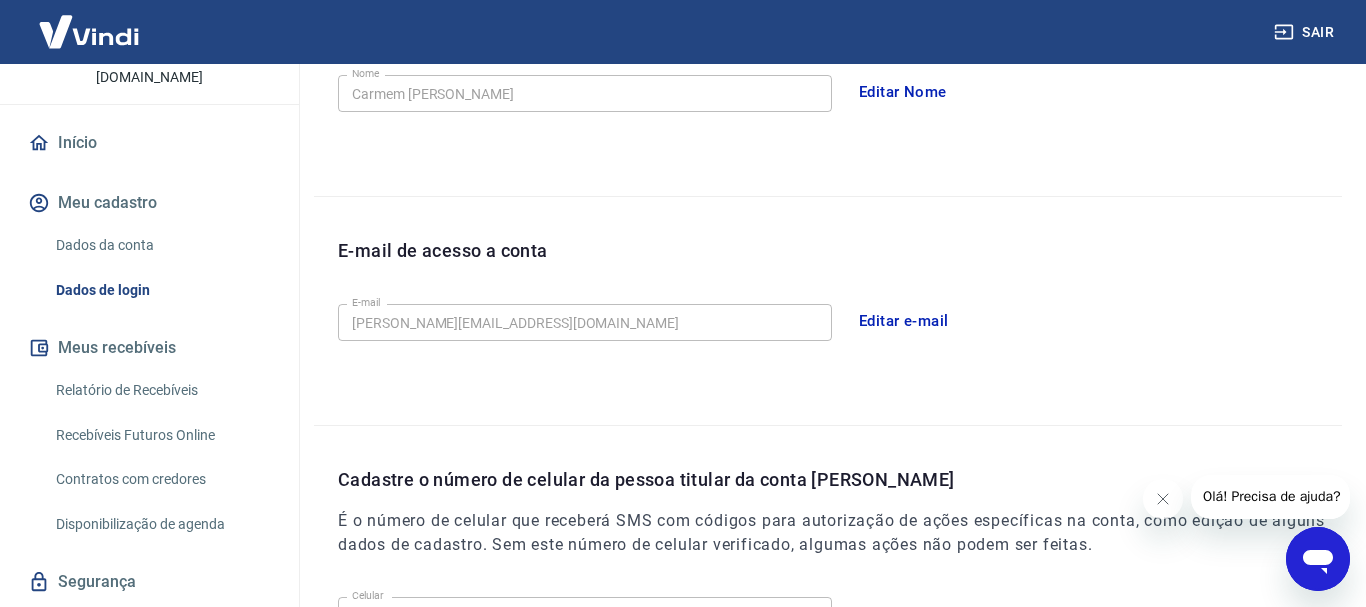 click on "Editar e-mail" at bounding box center (904, 321) 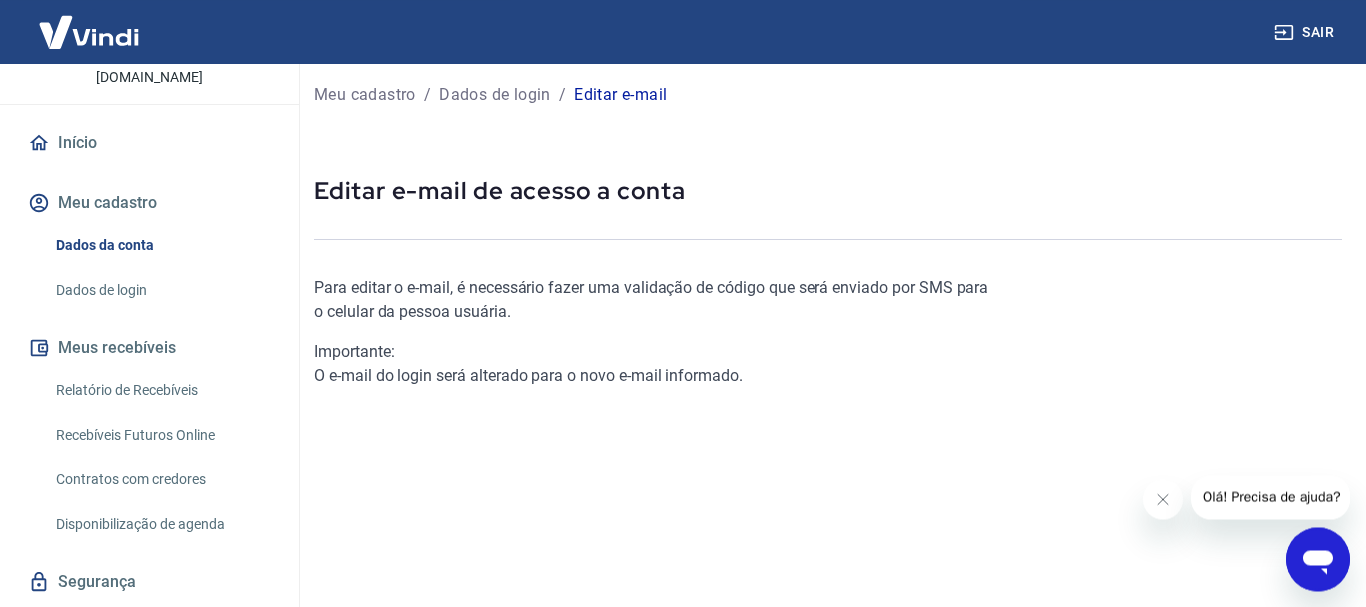 scroll, scrollTop: 0, scrollLeft: 0, axis: both 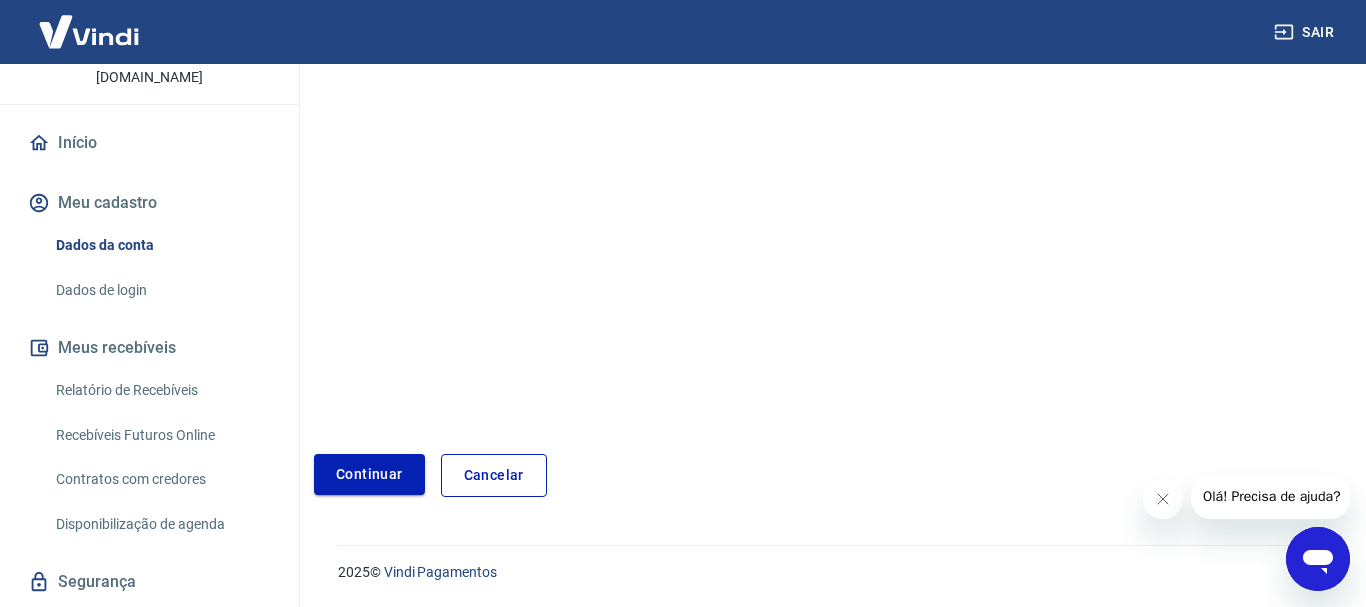 click on "Continuar" at bounding box center [369, 474] 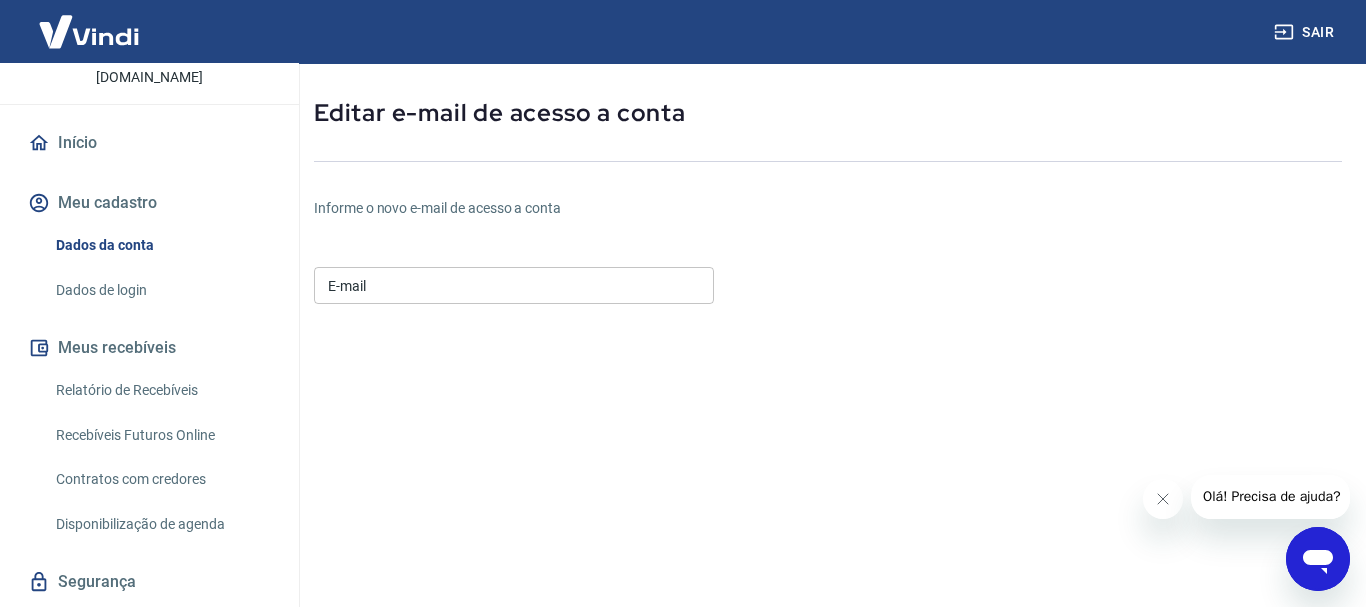 scroll, scrollTop: 67, scrollLeft: 0, axis: vertical 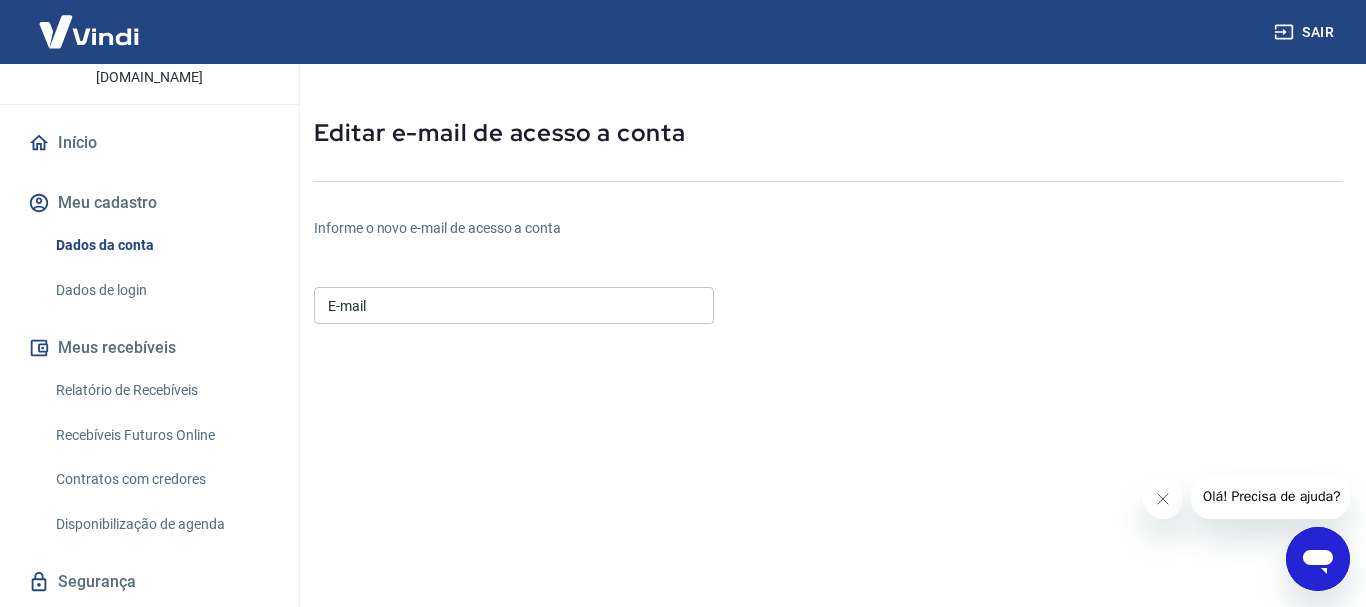 click on "E-mail" at bounding box center [514, 305] 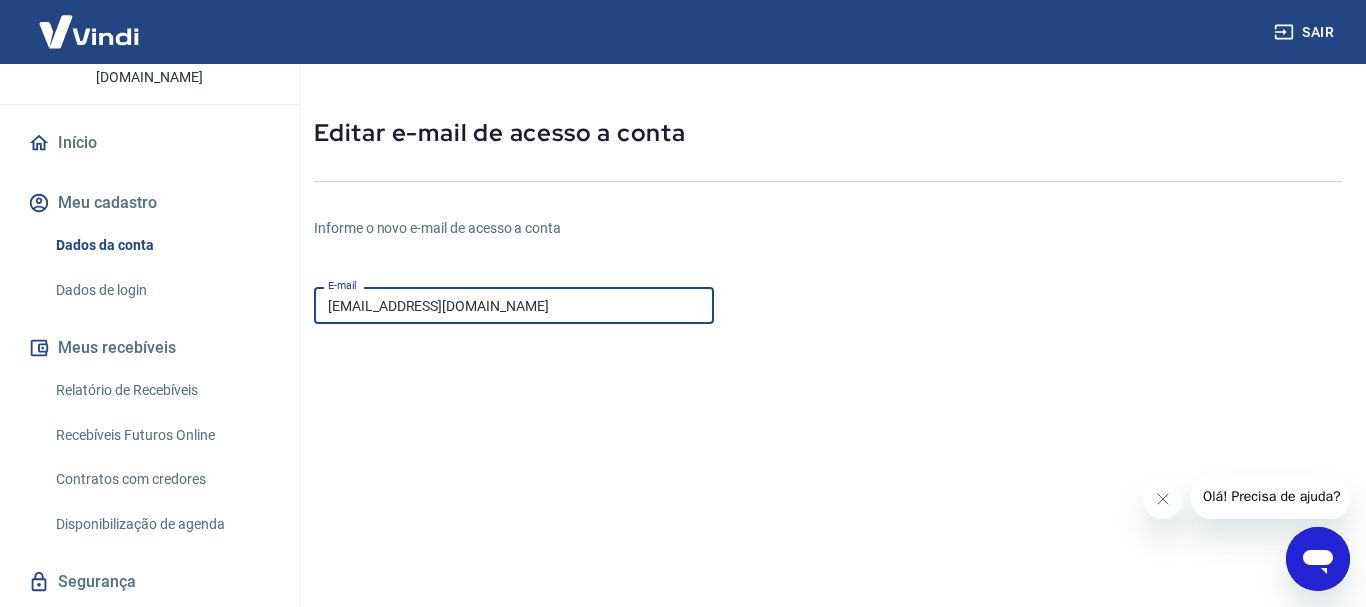 scroll, scrollTop: 373, scrollLeft: 0, axis: vertical 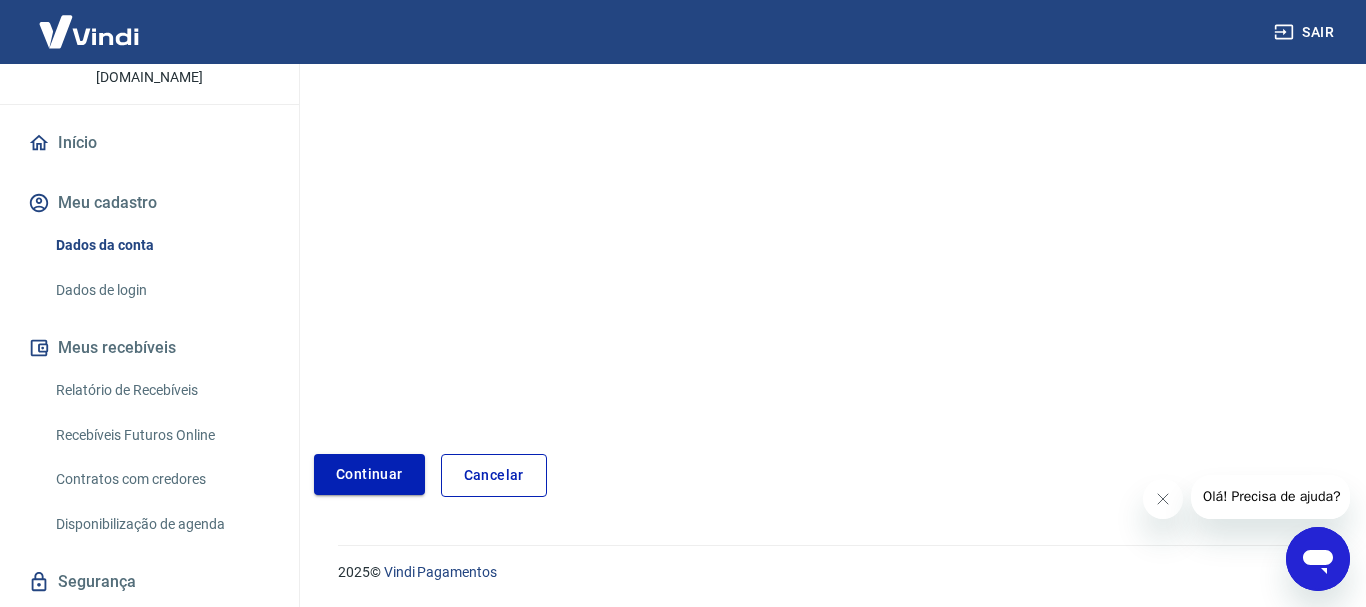 type on "[EMAIL_ADDRESS][DOMAIN_NAME]" 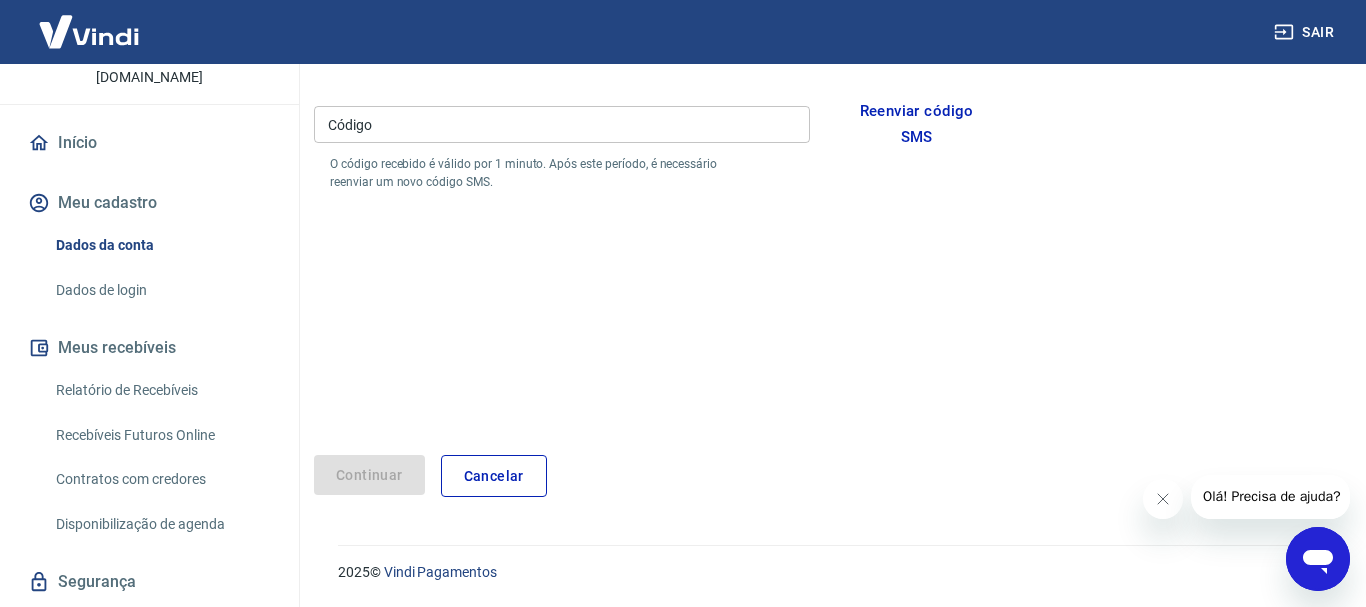 scroll, scrollTop: 315, scrollLeft: 0, axis: vertical 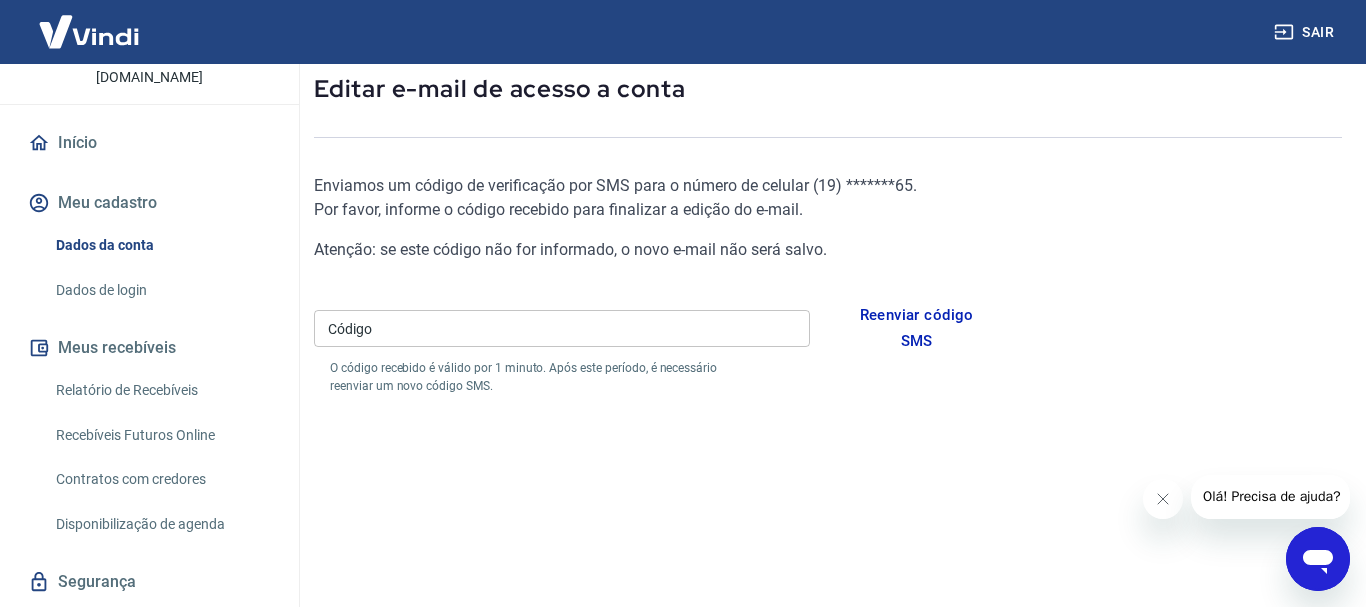 click on "Código" at bounding box center (562, 328) 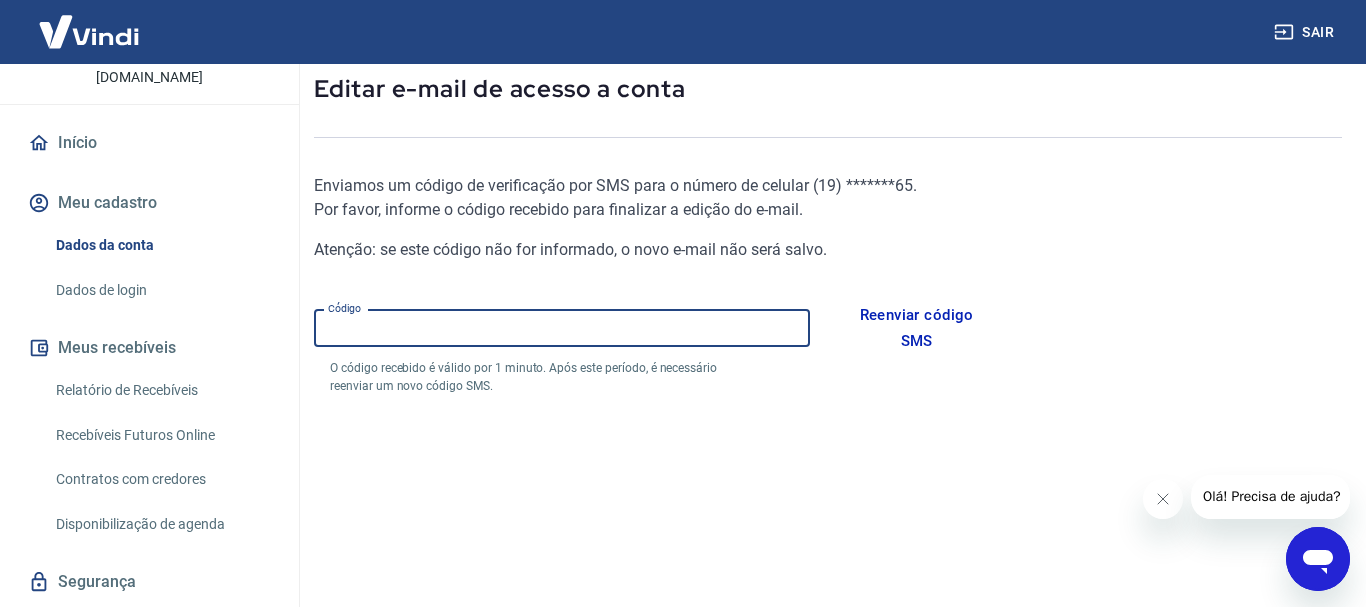 type on "7" 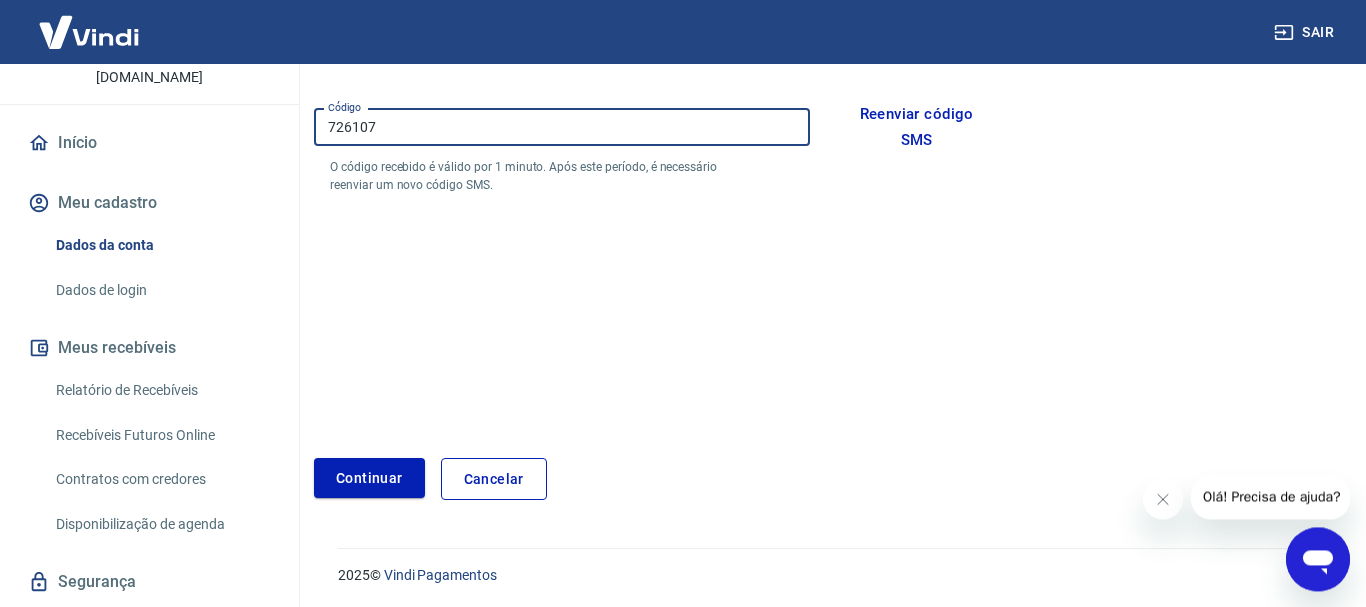 scroll, scrollTop: 315, scrollLeft: 0, axis: vertical 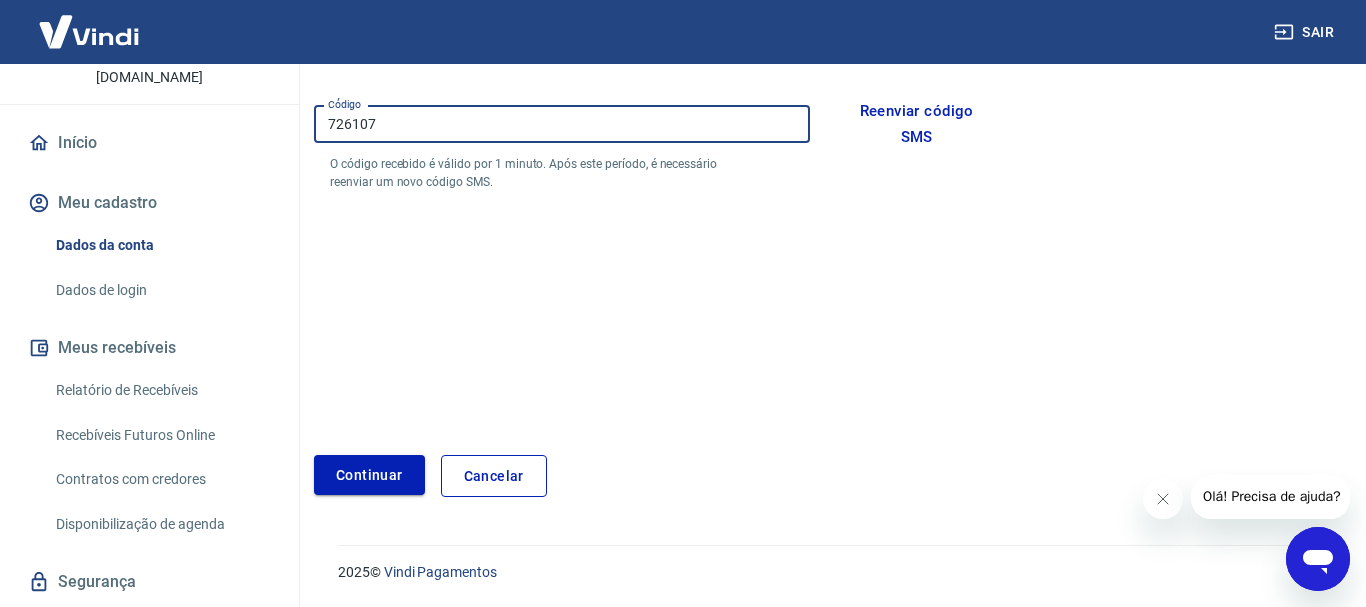type on "726107" 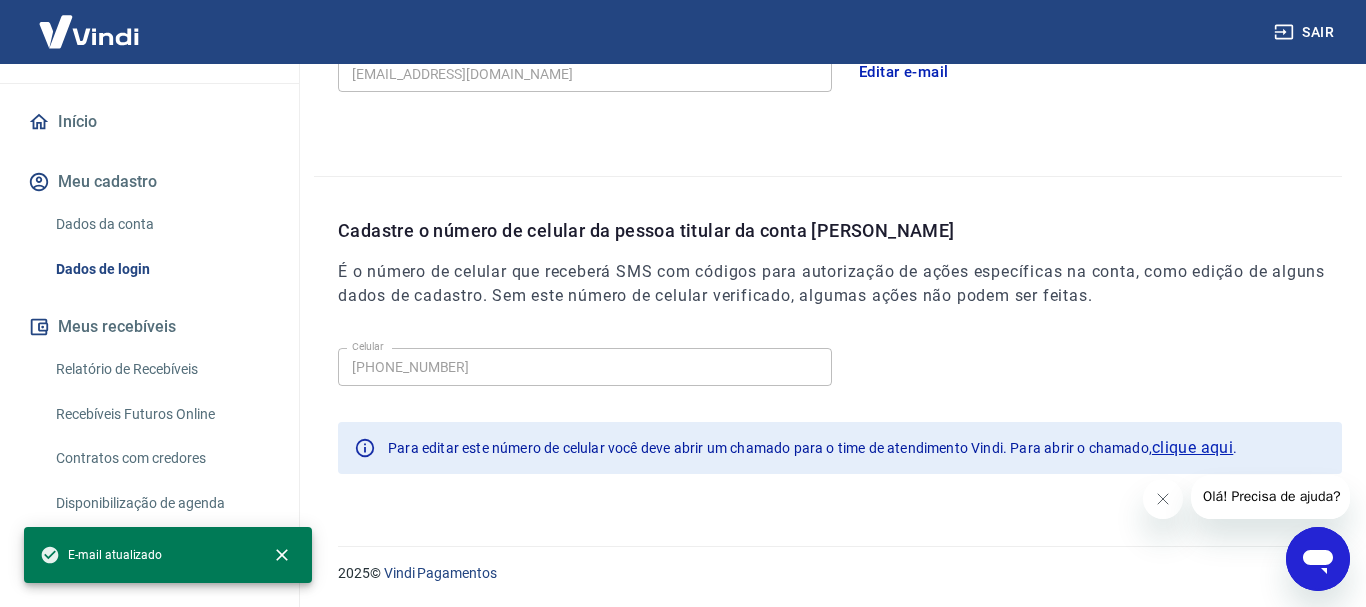 scroll, scrollTop: 351, scrollLeft: 0, axis: vertical 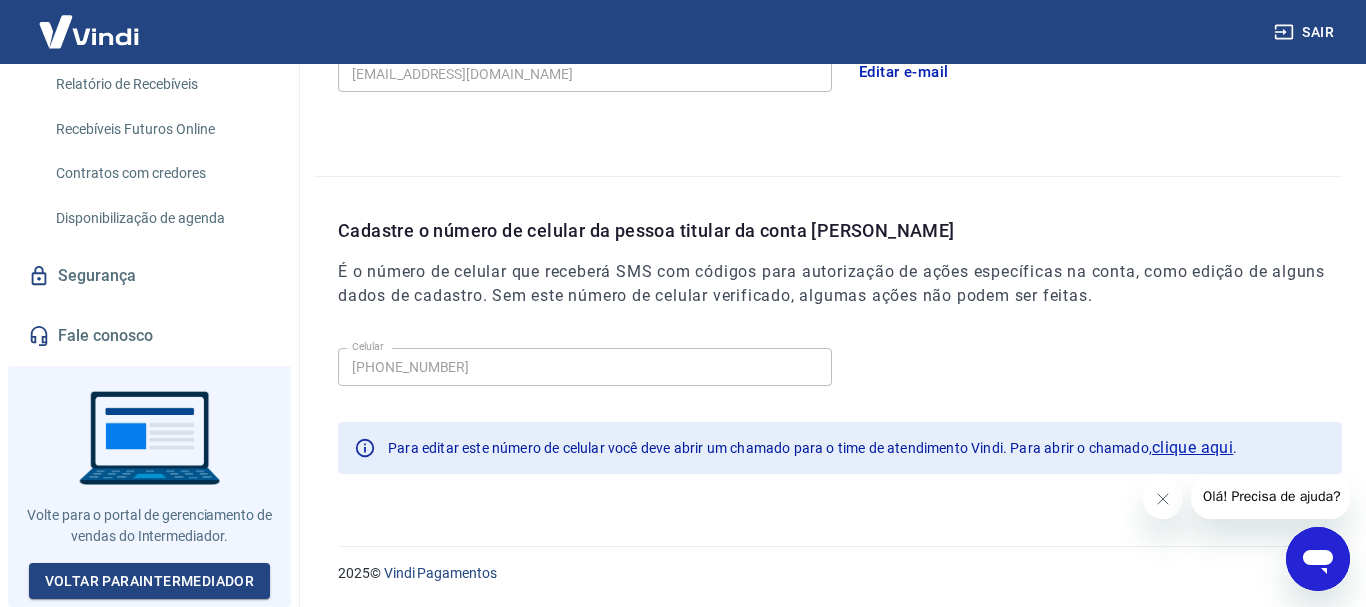 click on "Segurança" at bounding box center [149, 276] 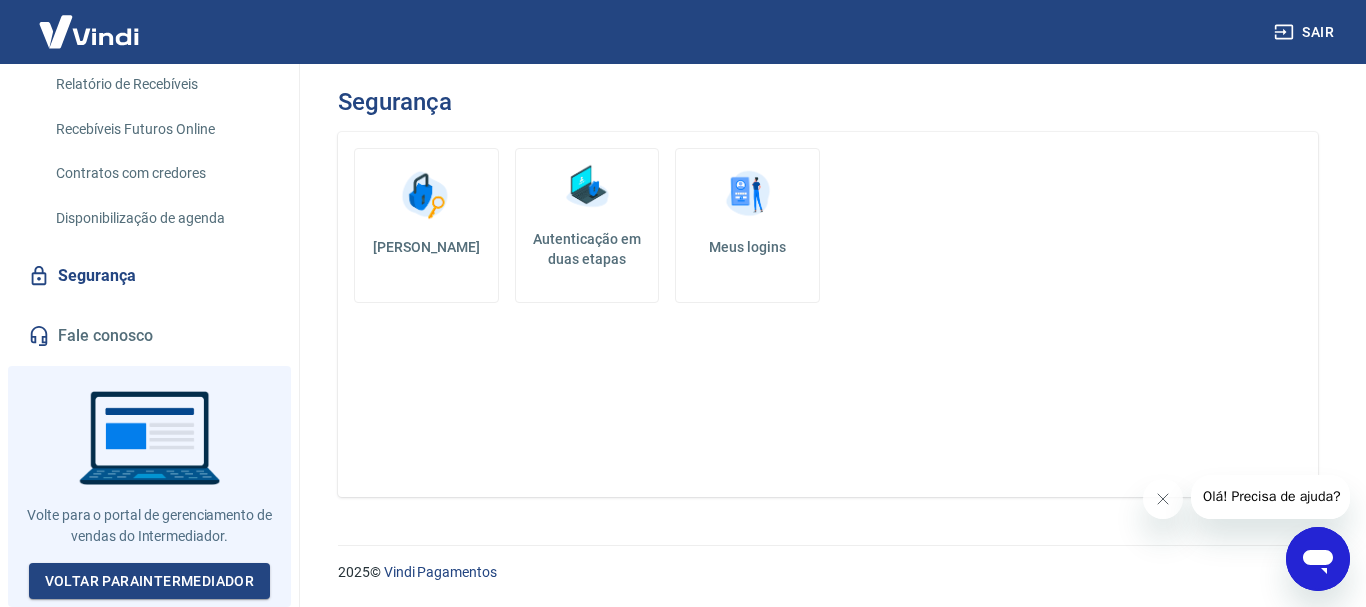 scroll, scrollTop: 0, scrollLeft: 0, axis: both 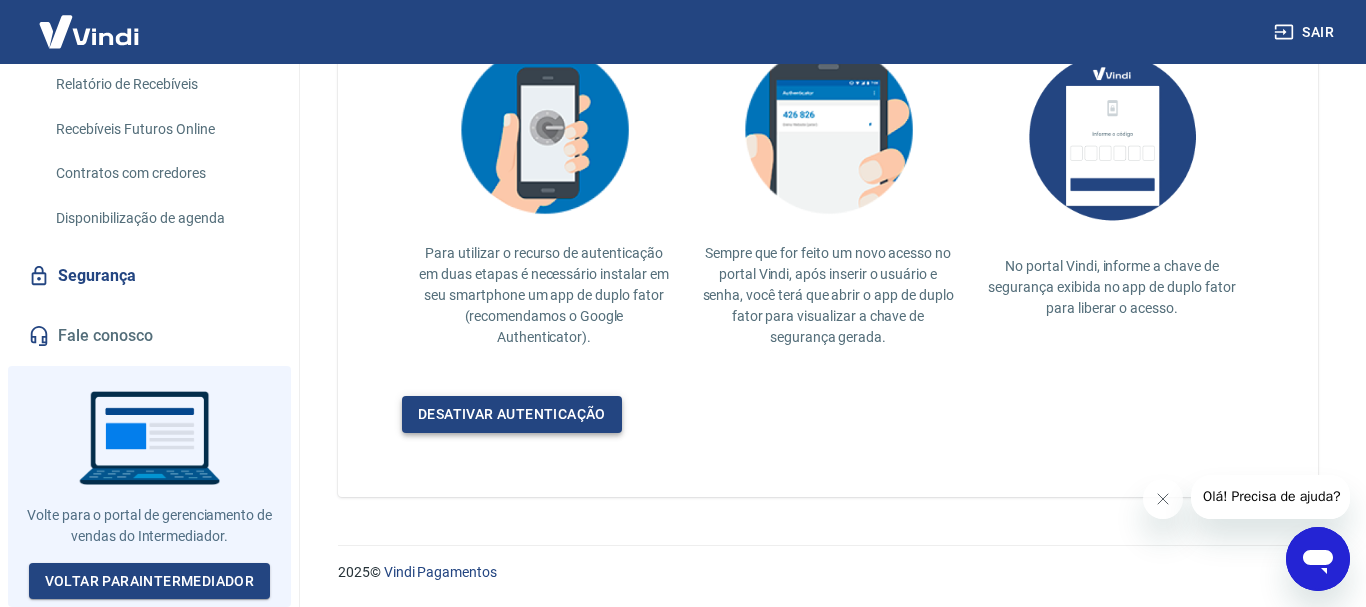 click on "Desativar autenticação" at bounding box center [512, 414] 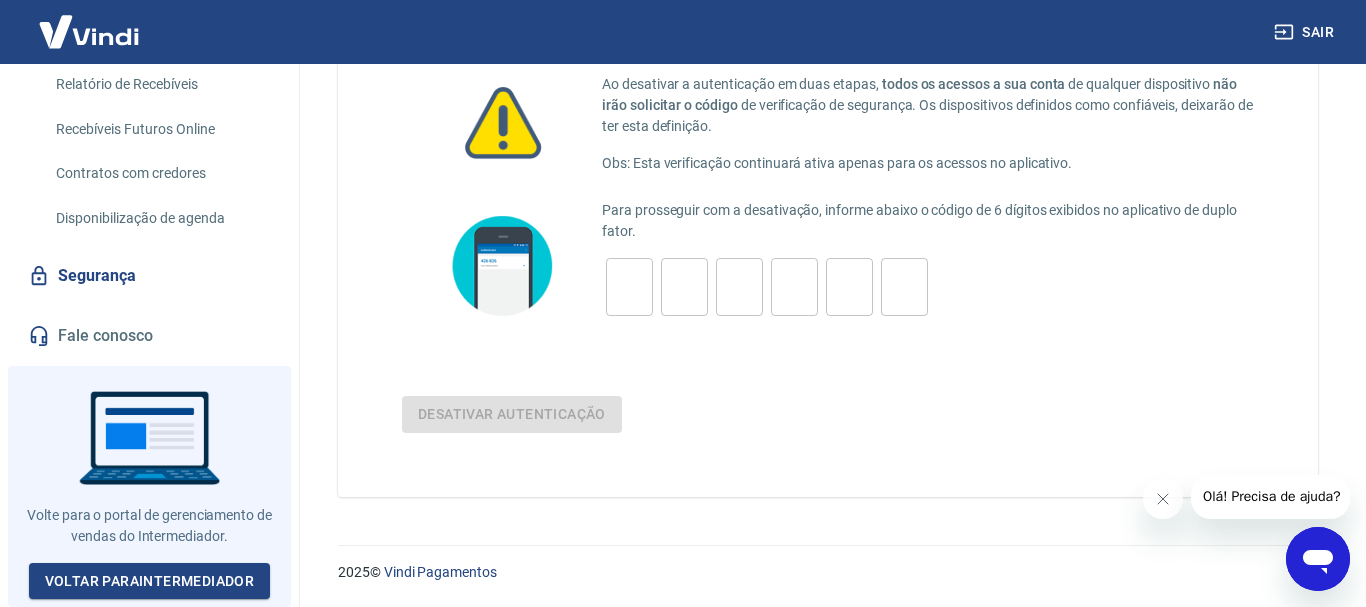 scroll, scrollTop: 131, scrollLeft: 0, axis: vertical 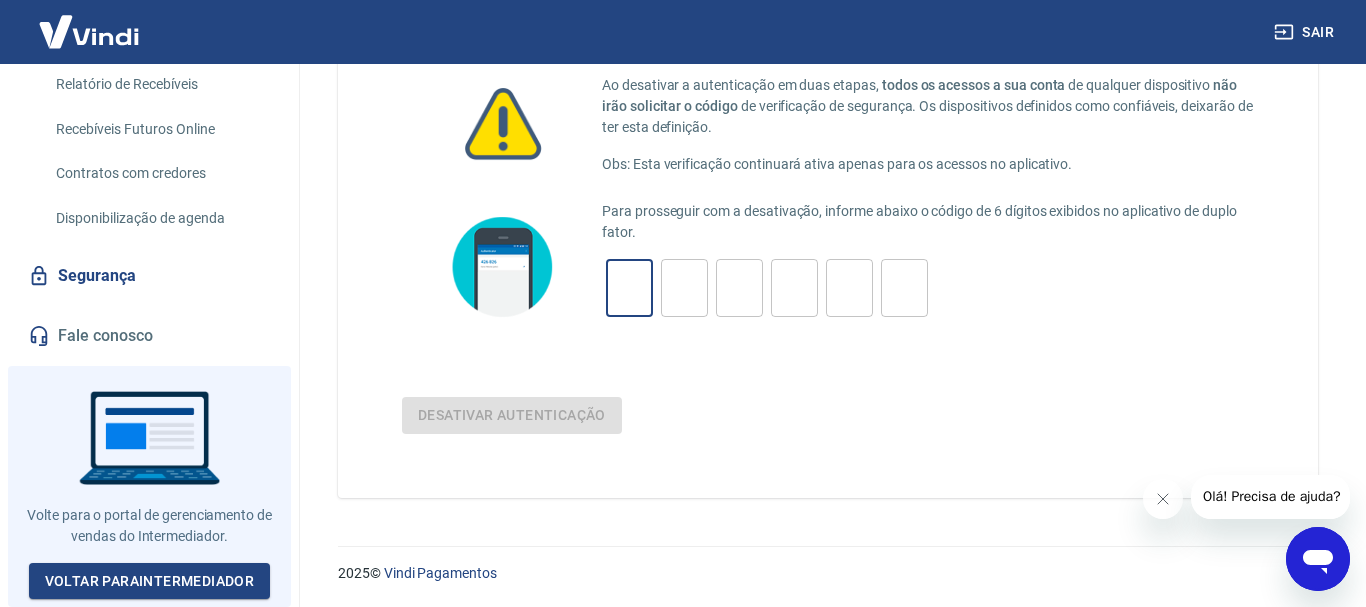 click at bounding box center [629, 288] 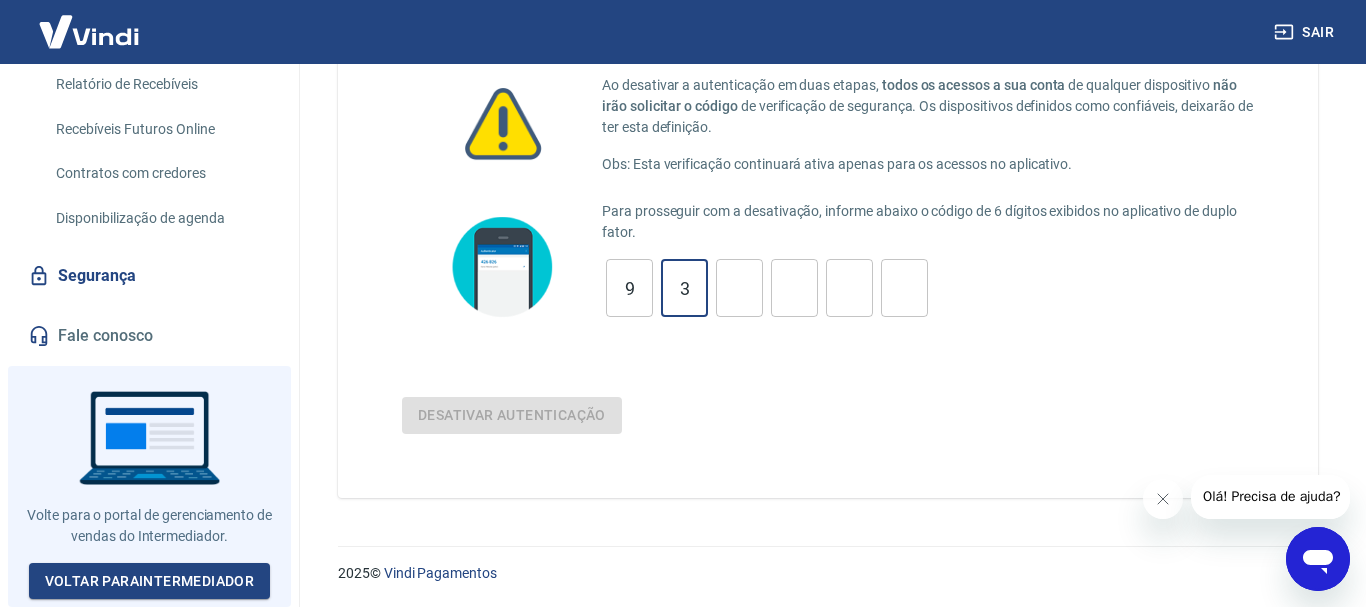 type on "3" 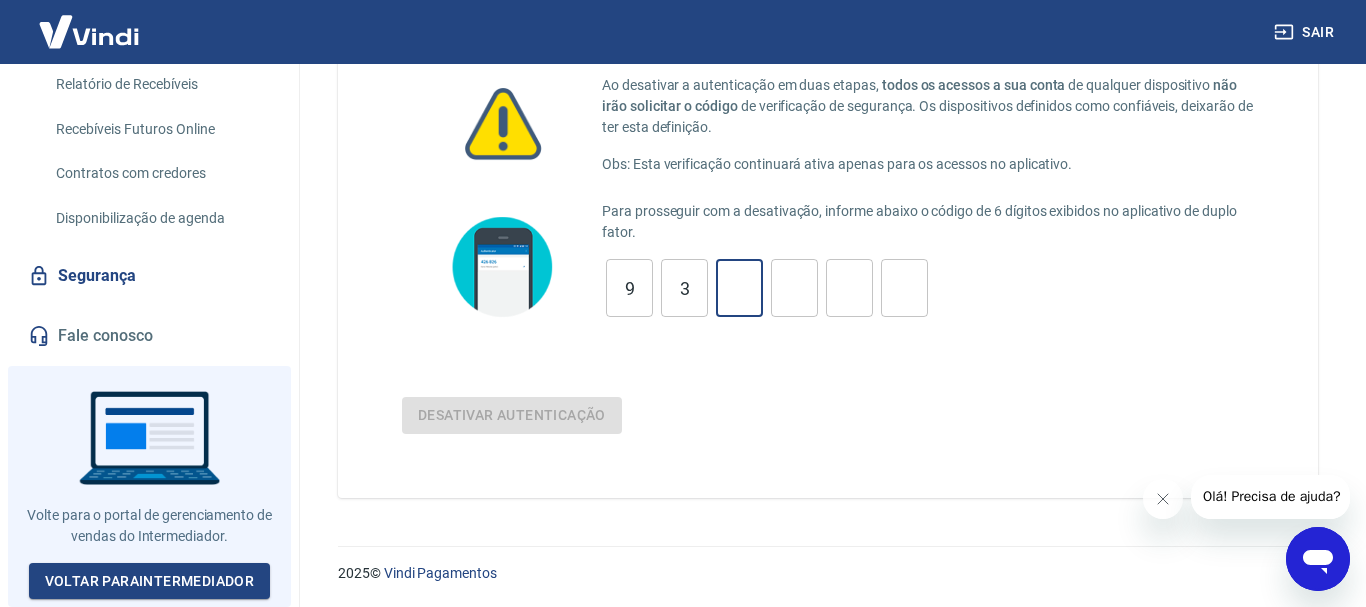 type on "2" 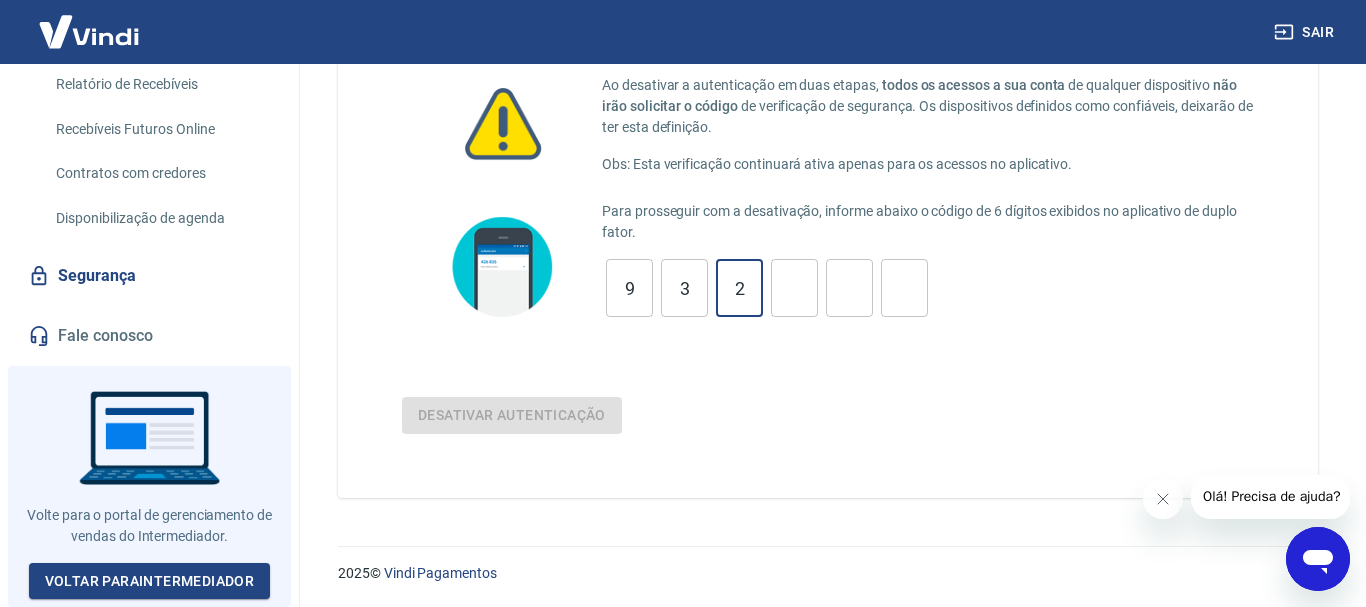 type on "0" 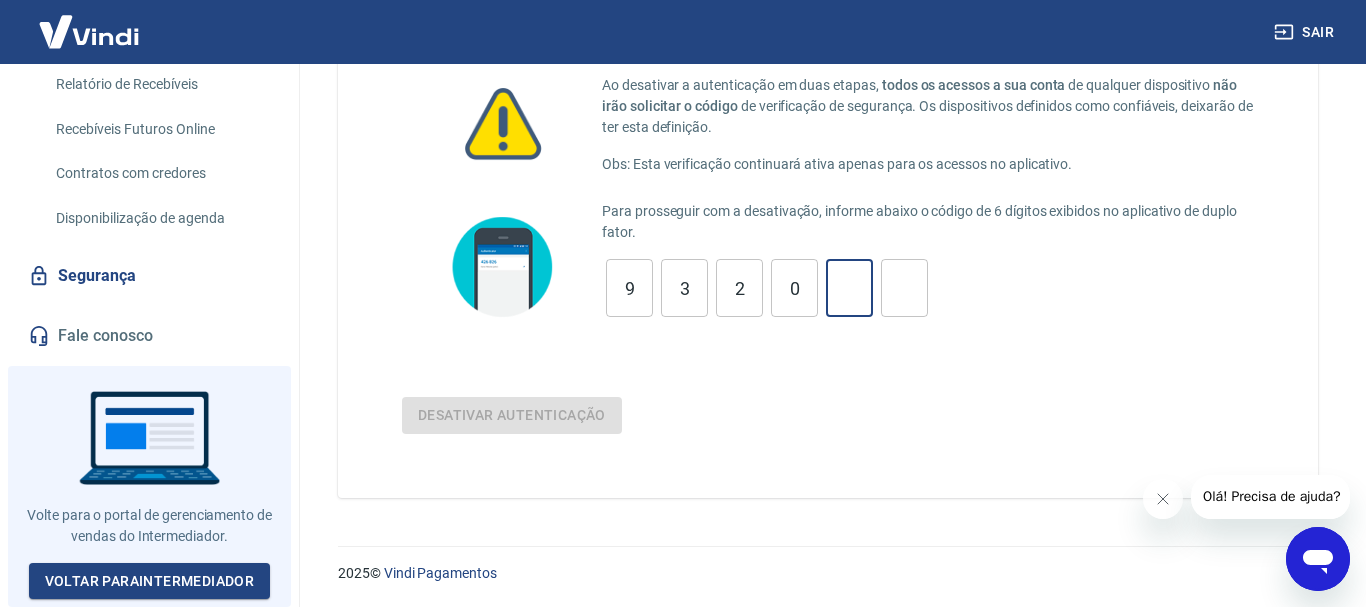 type on "1" 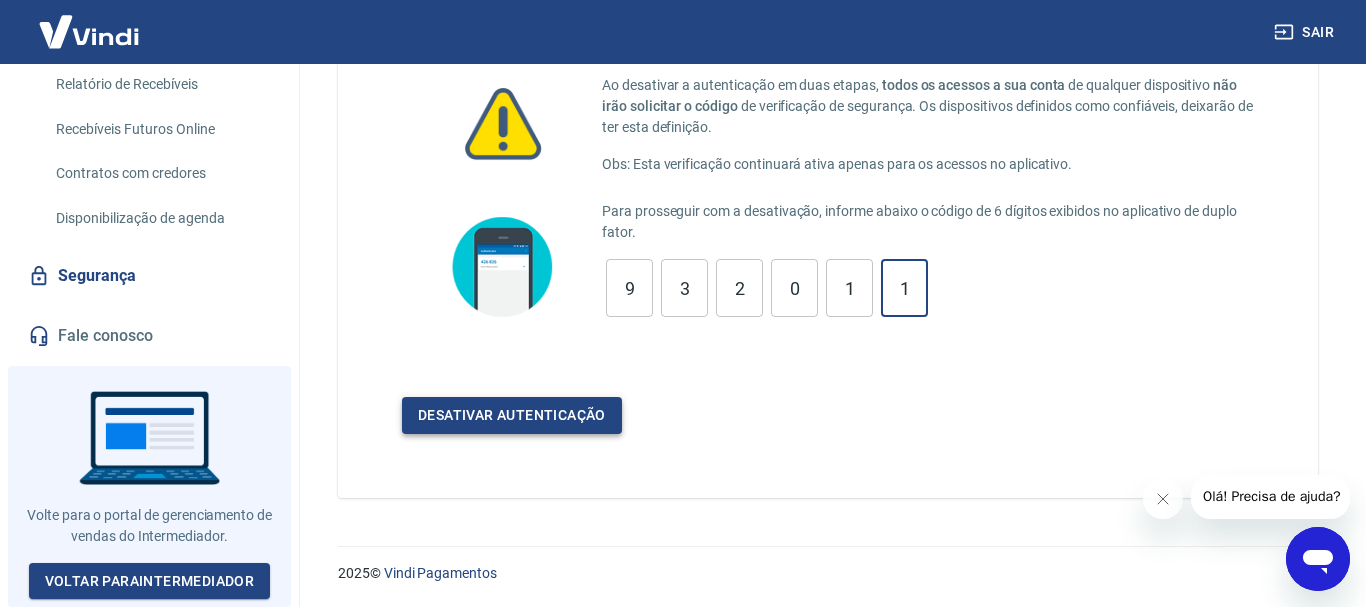 type on "1" 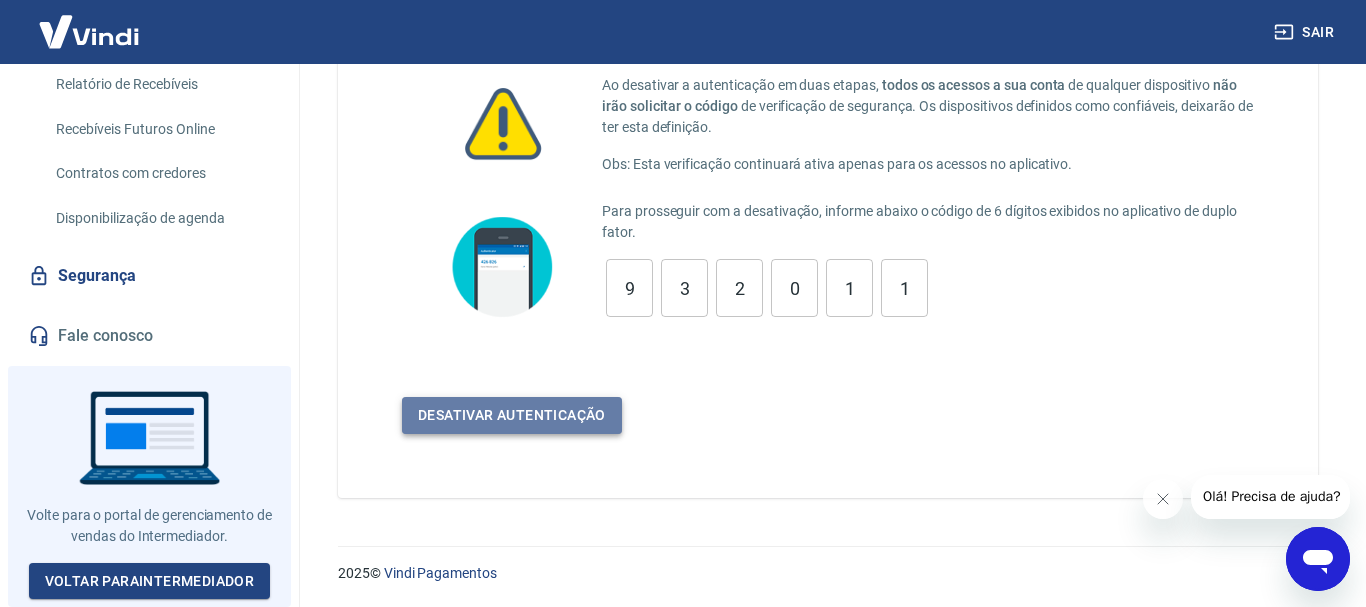 click on "Desativar autenticação" at bounding box center [512, 415] 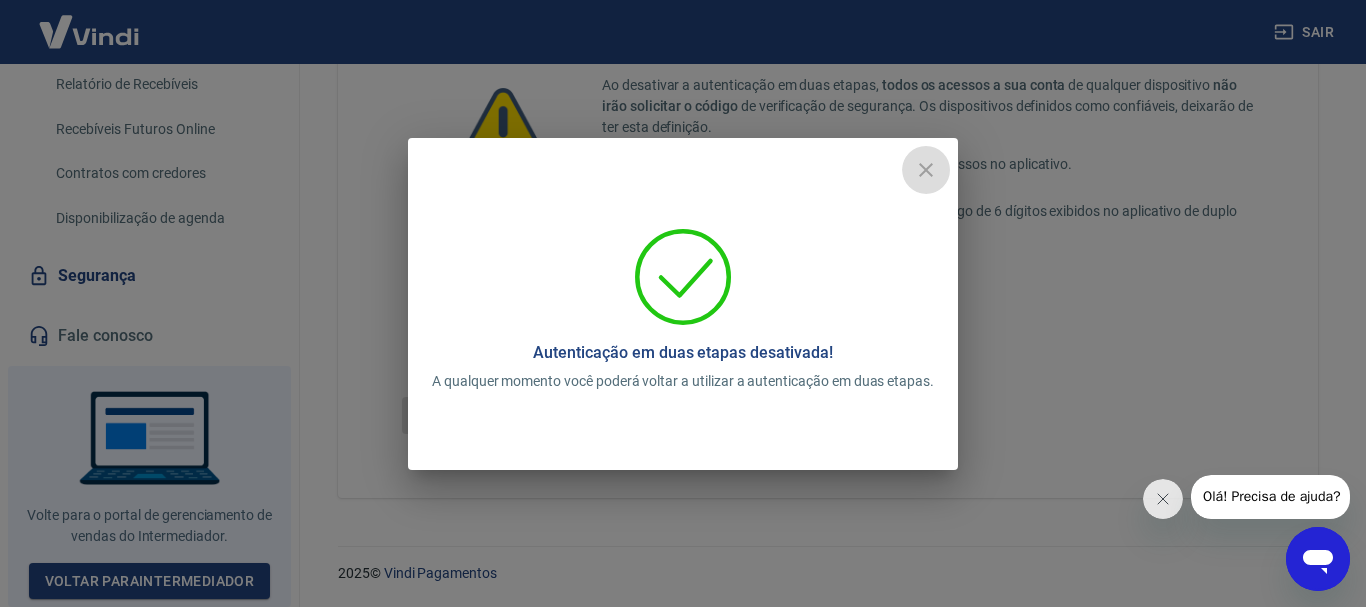 click 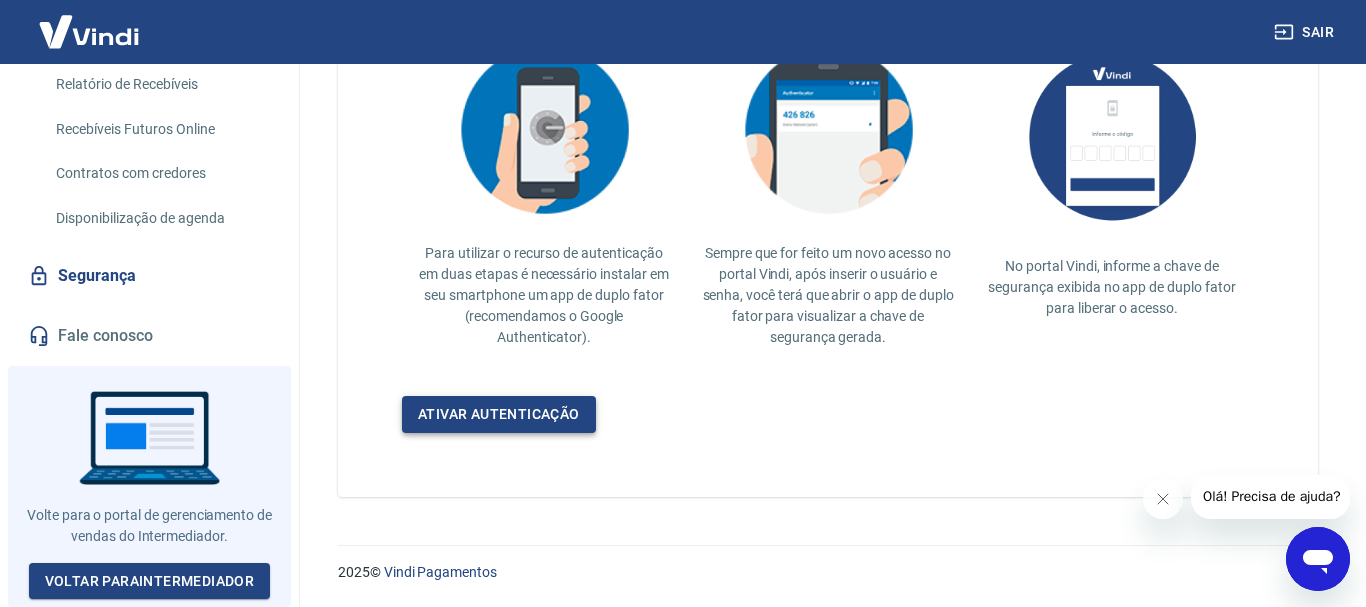 click on "Ativar autenticação" at bounding box center (499, 414) 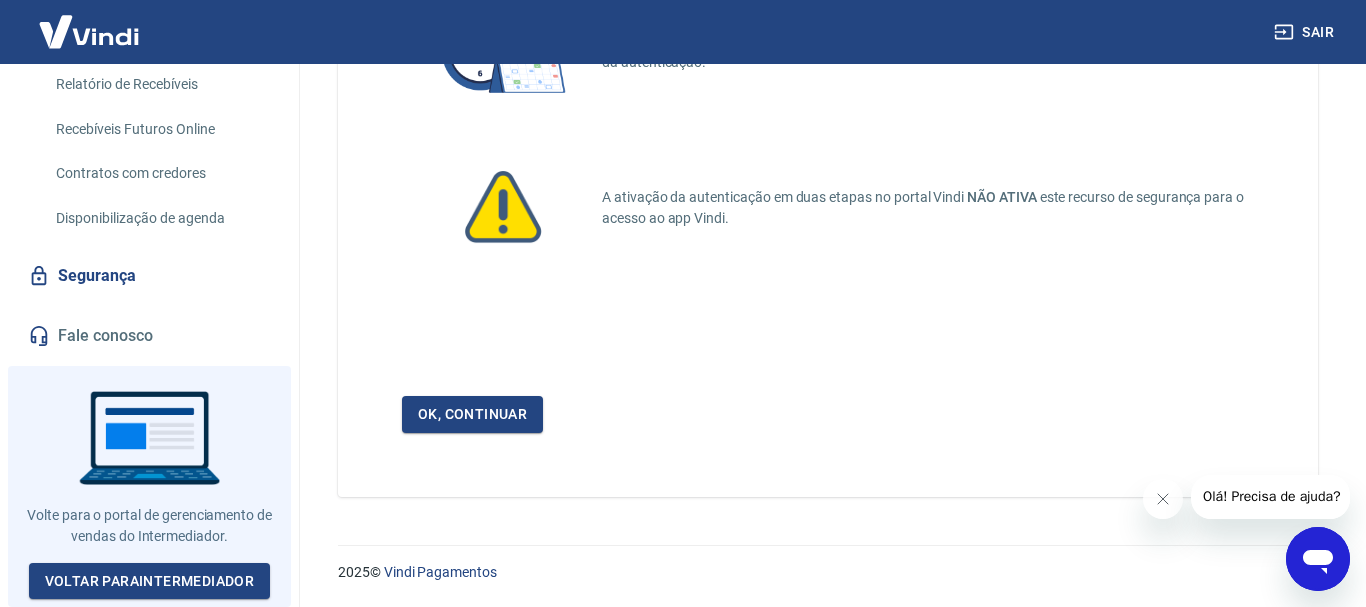 scroll, scrollTop: 223, scrollLeft: 0, axis: vertical 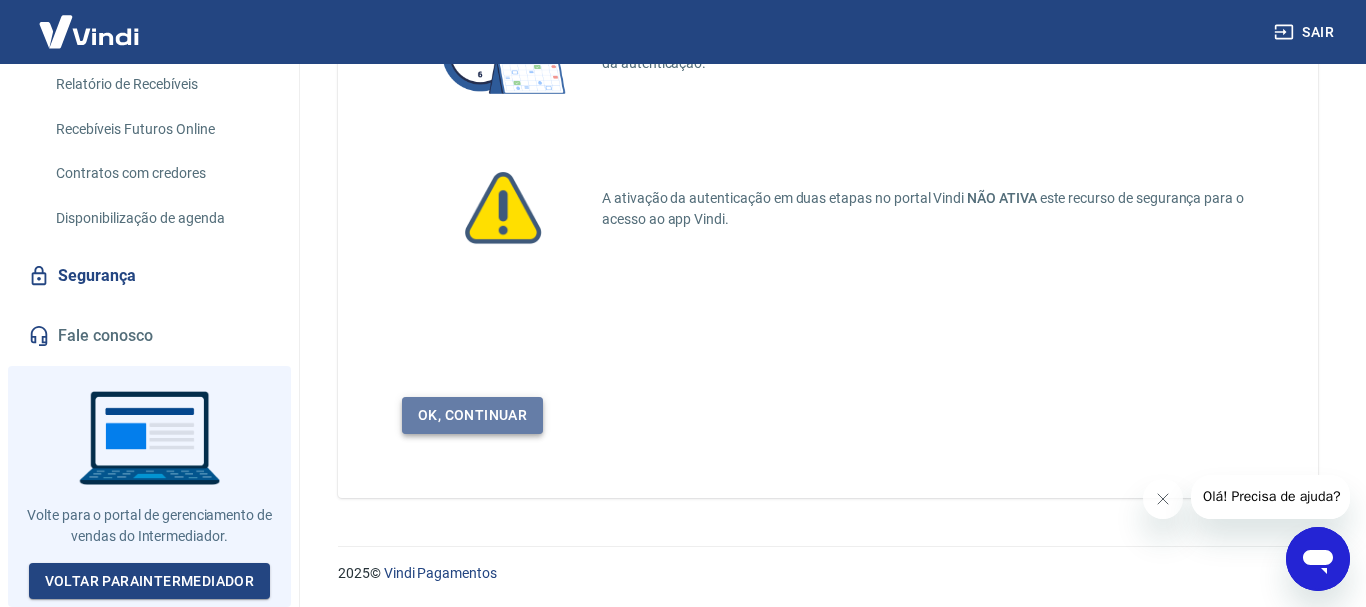 click on "Ok, continuar" at bounding box center (472, 415) 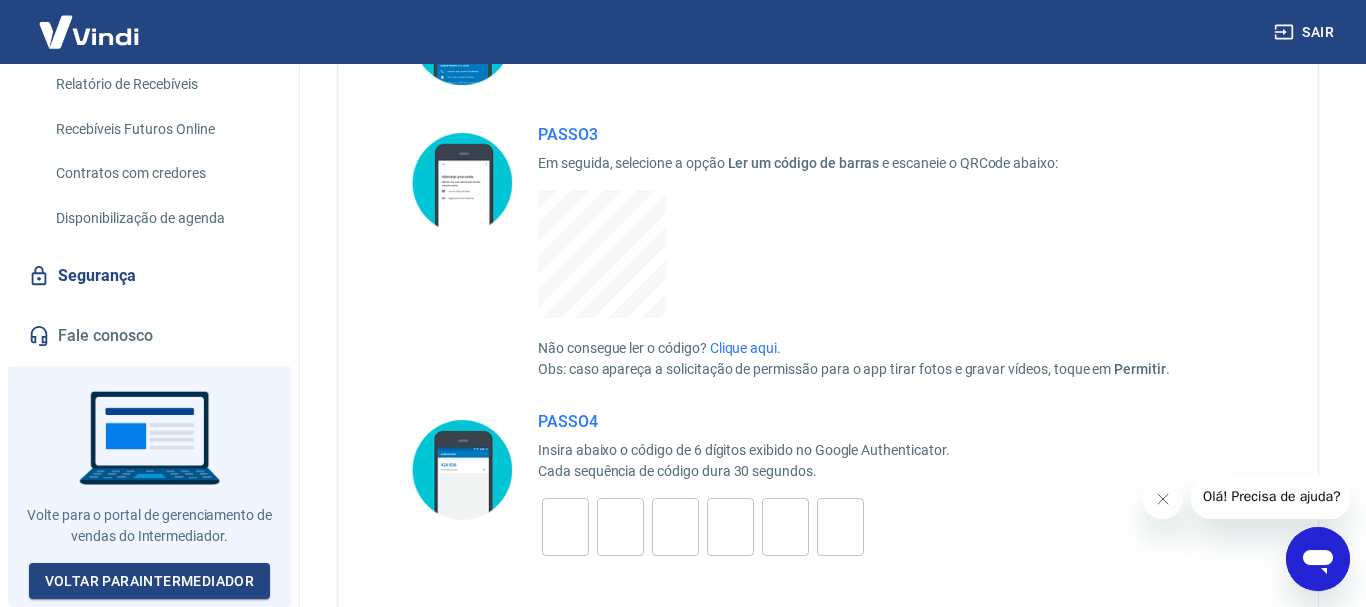 scroll, scrollTop: 510, scrollLeft: 0, axis: vertical 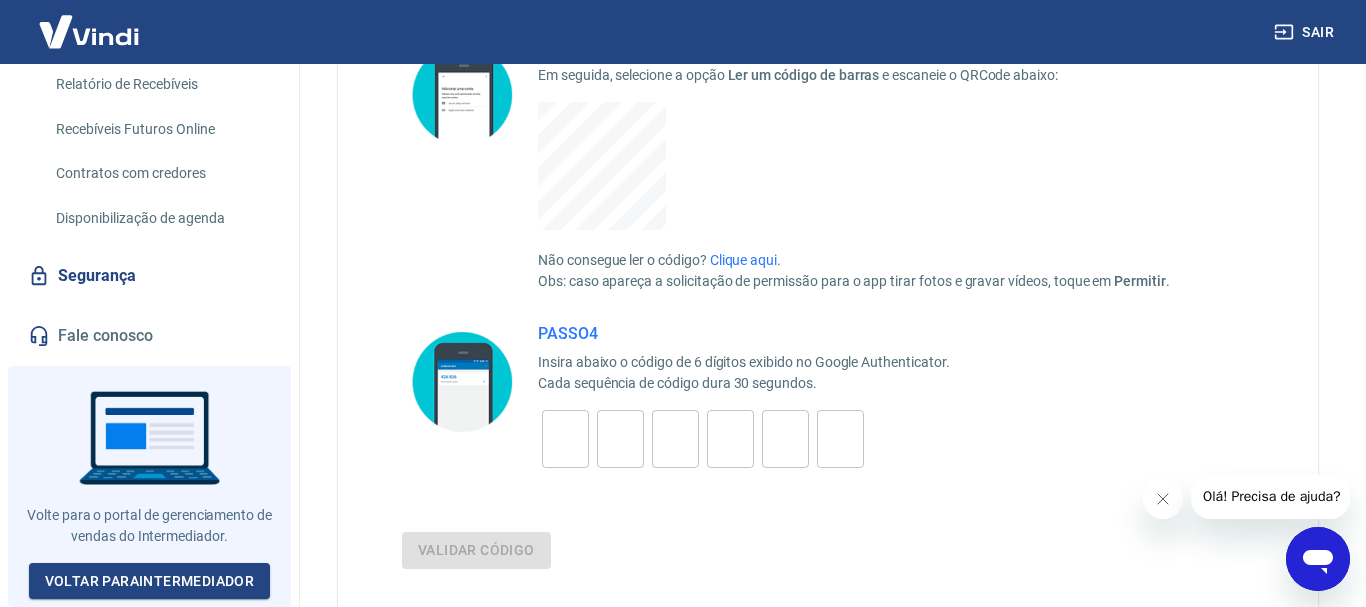 click at bounding box center (565, 439) 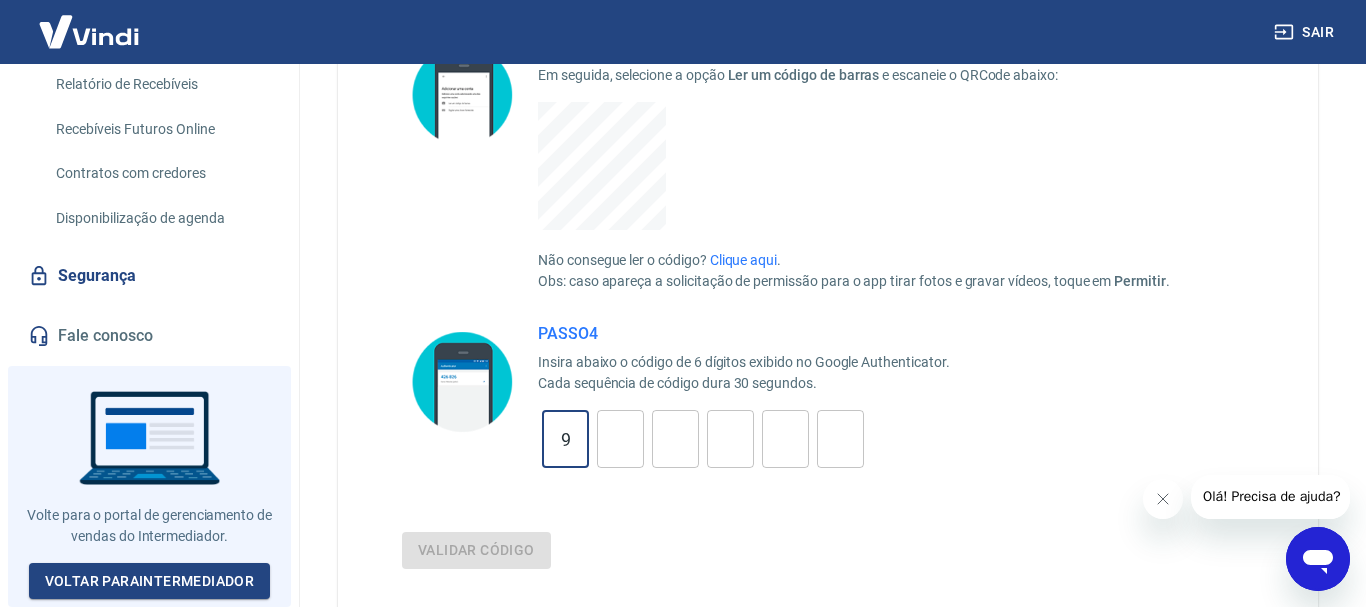 type on "9" 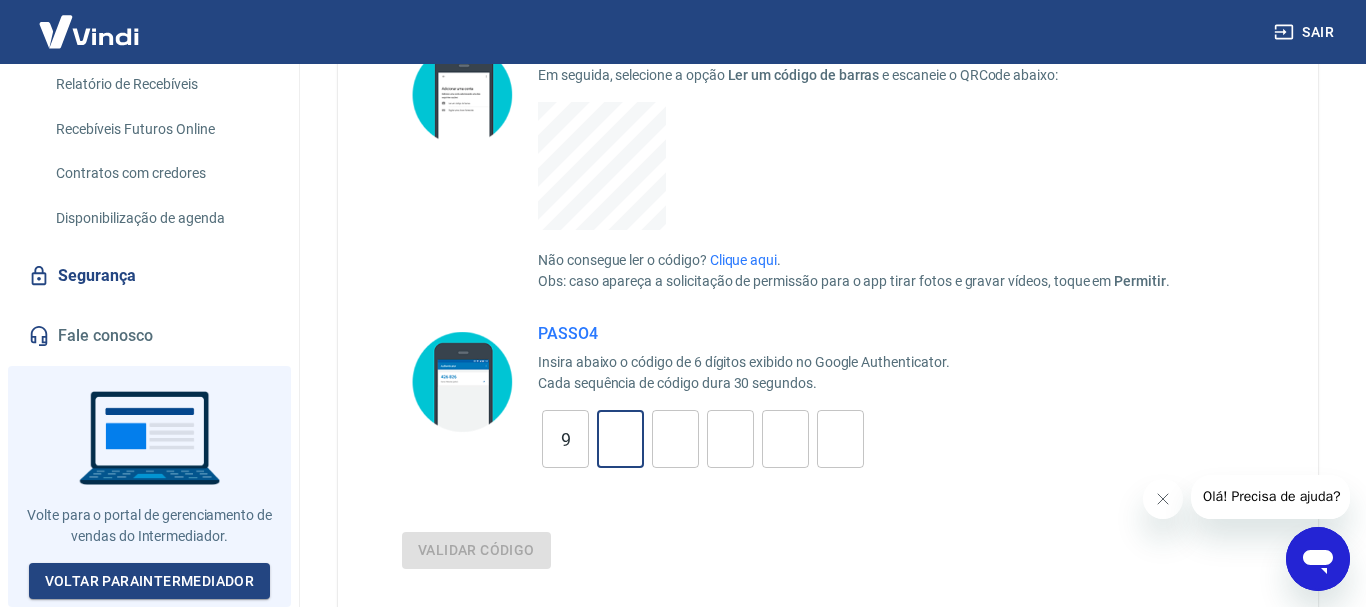 type on "5" 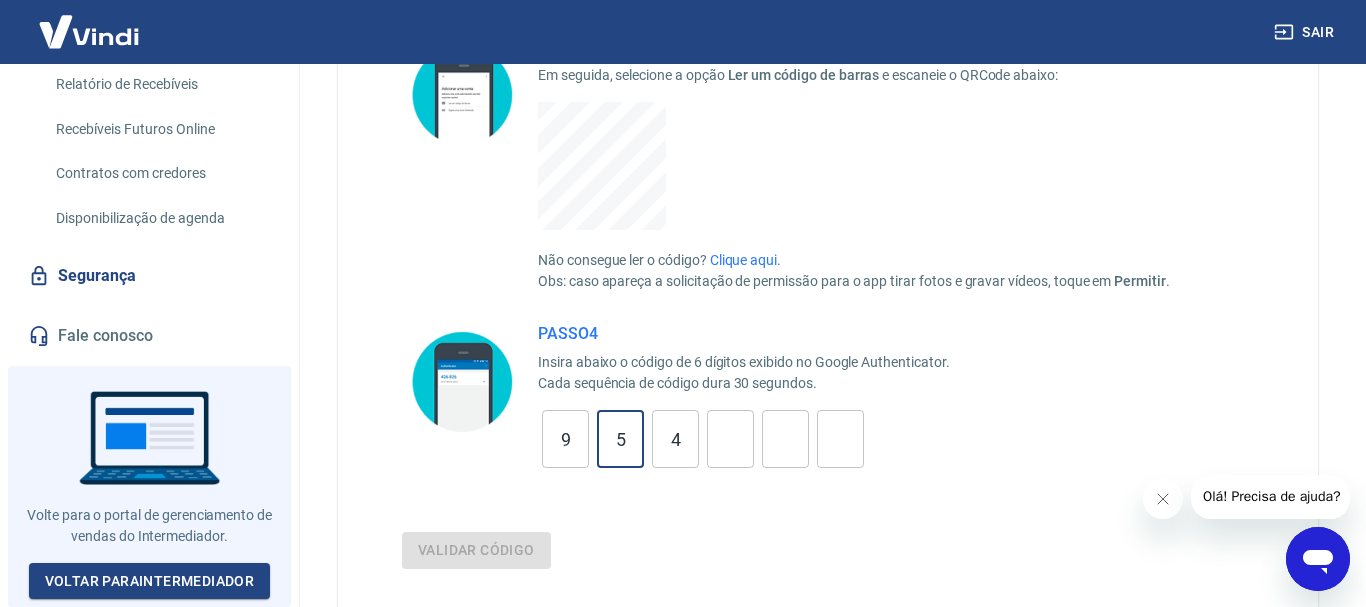 type on "4" 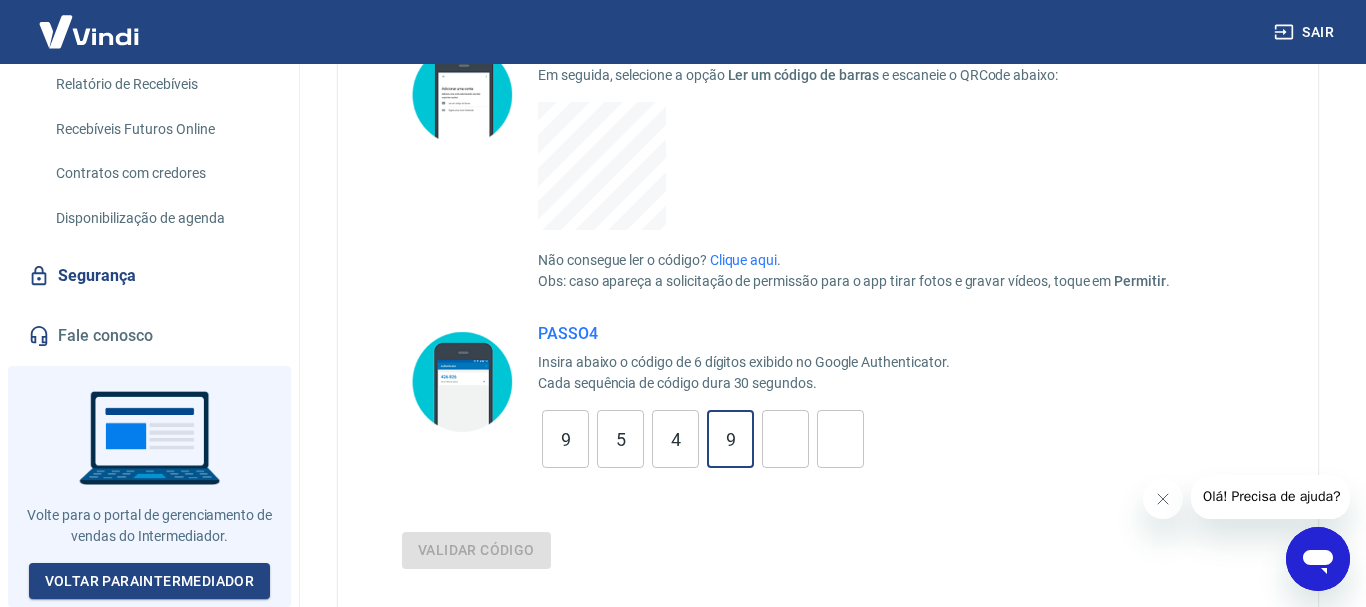 type on "9" 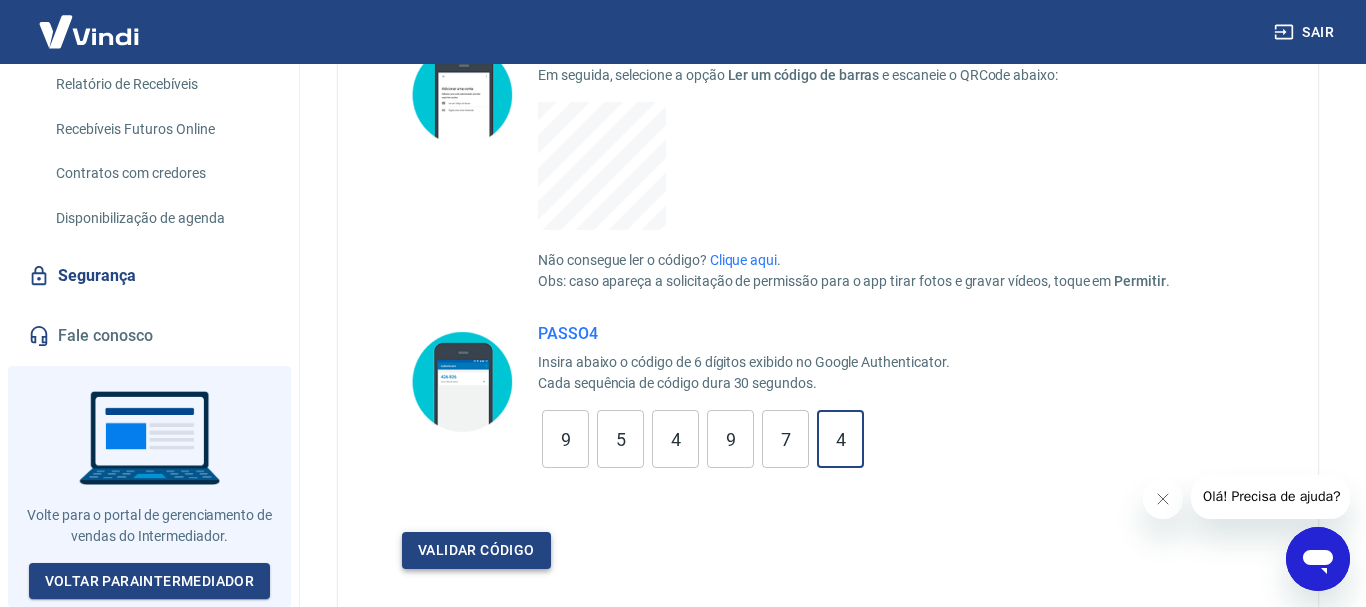 type on "4" 